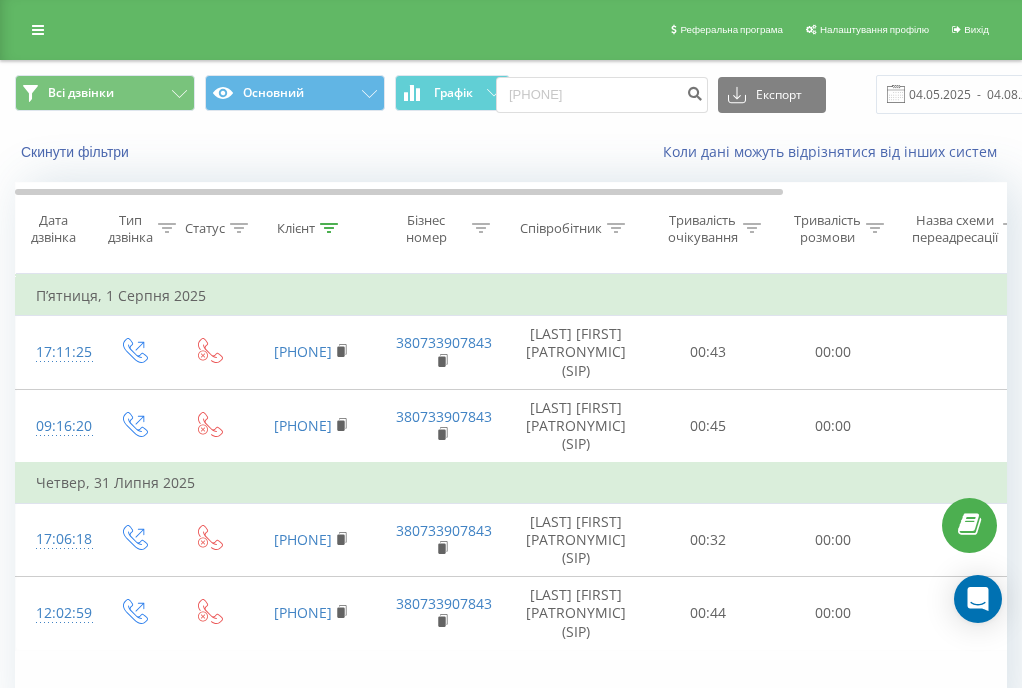 scroll, scrollTop: 0, scrollLeft: 0, axis: both 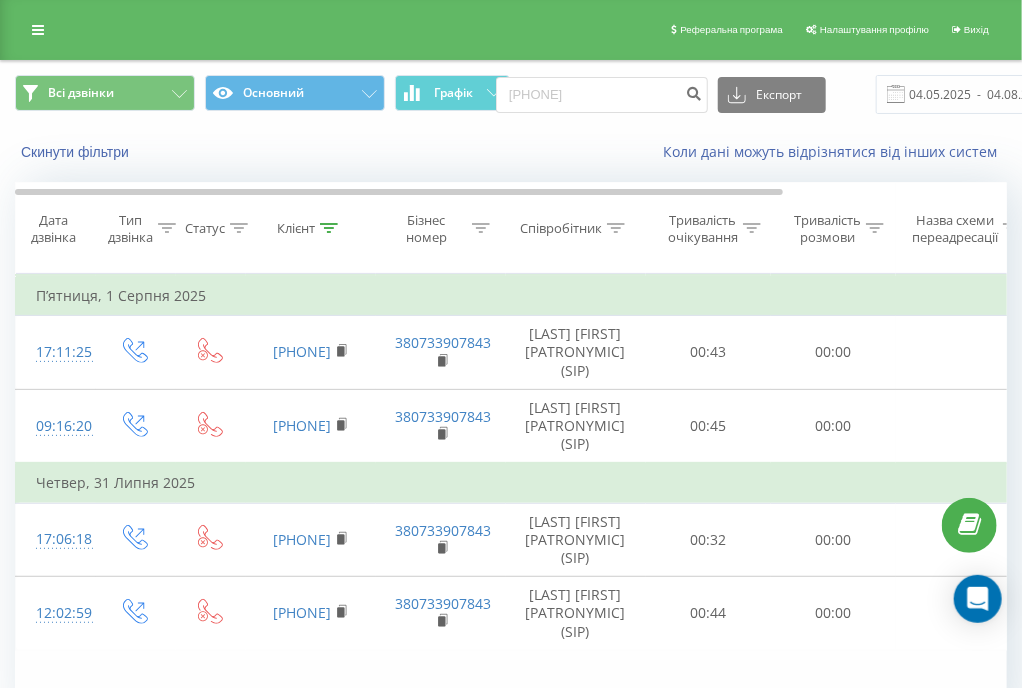 click on "0963019642" at bounding box center (602, 95) 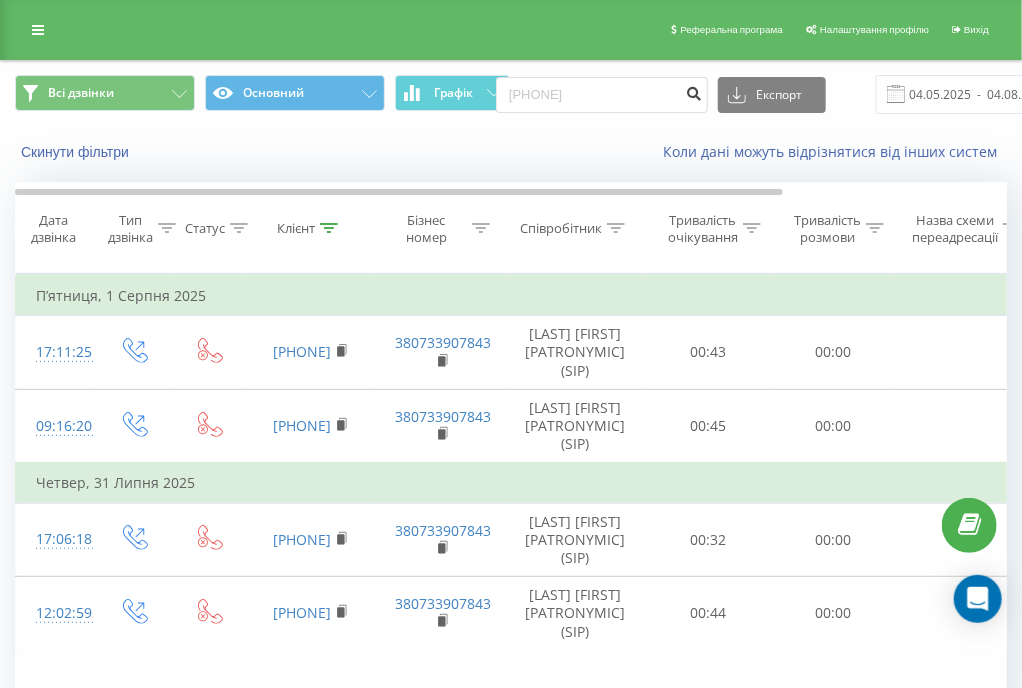 type on "[PHONE]" 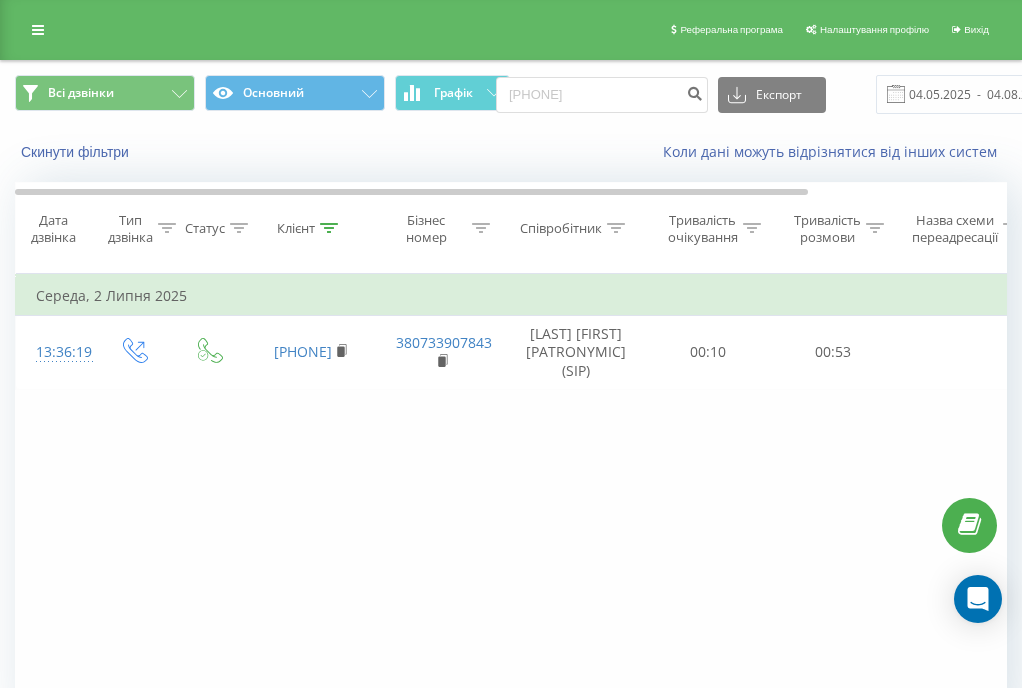 scroll, scrollTop: 0, scrollLeft: 0, axis: both 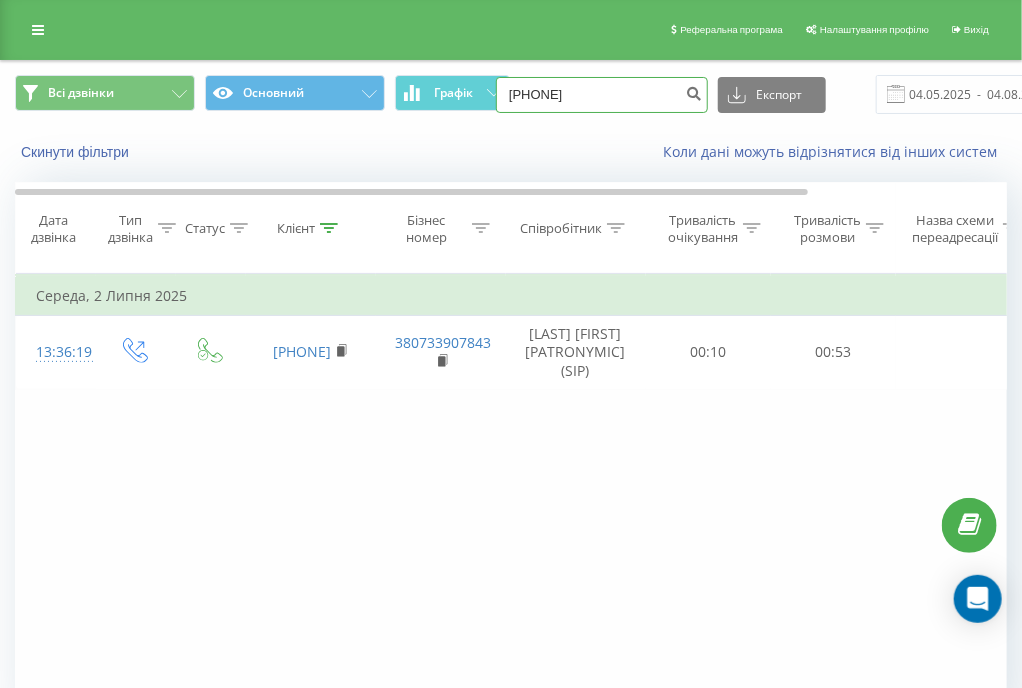 click on "[PHONE]" at bounding box center [602, 95] 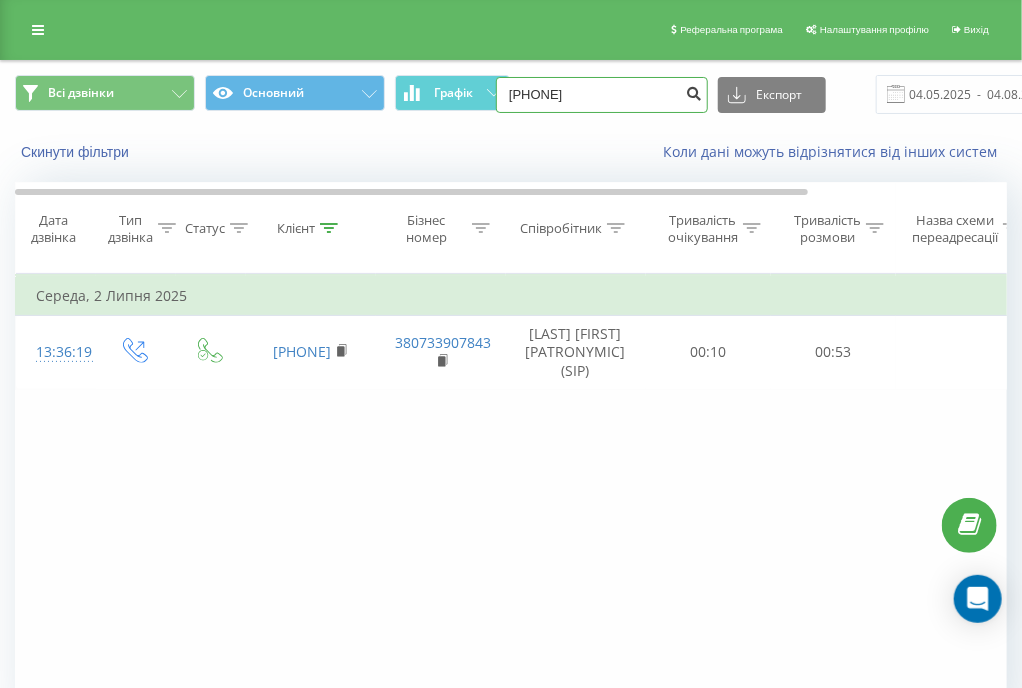 type on "0683769119" 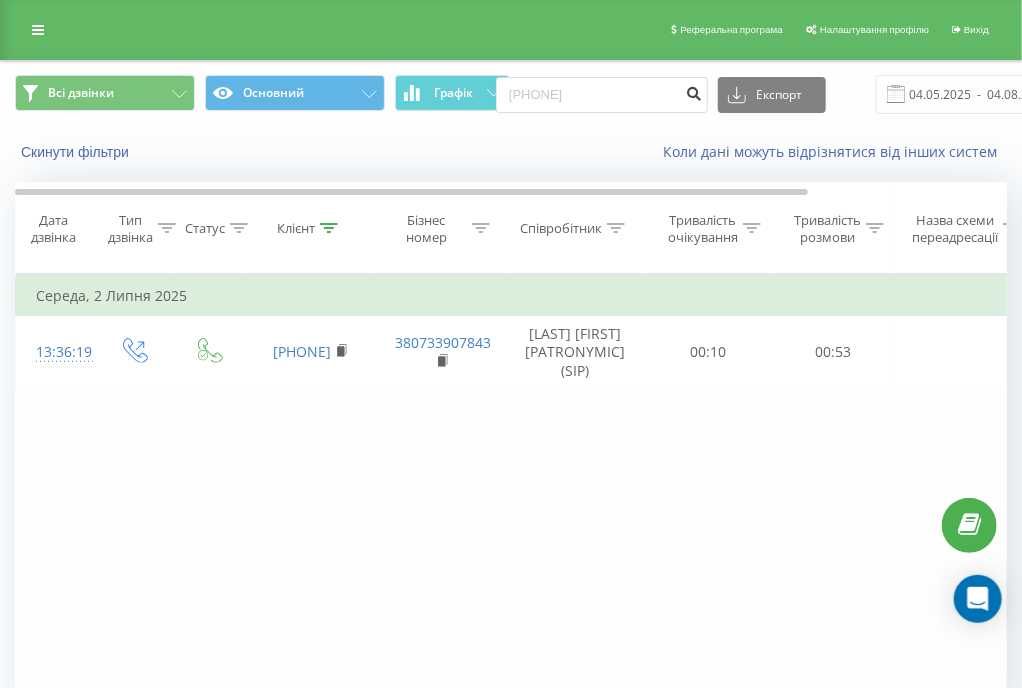 click at bounding box center [694, 95] 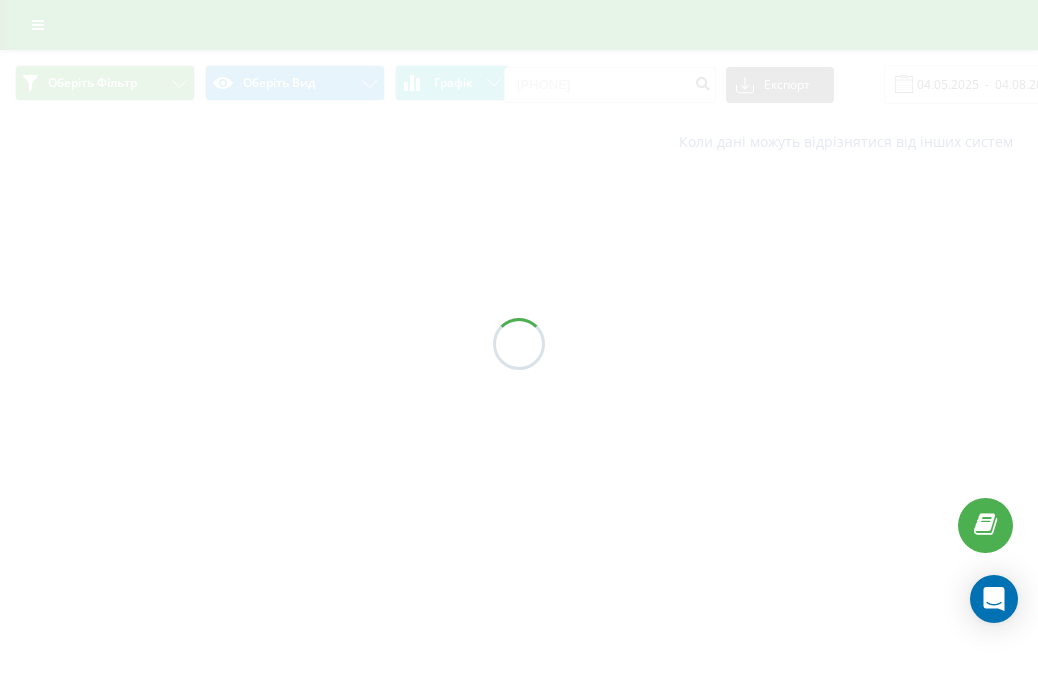 scroll, scrollTop: 0, scrollLeft: 0, axis: both 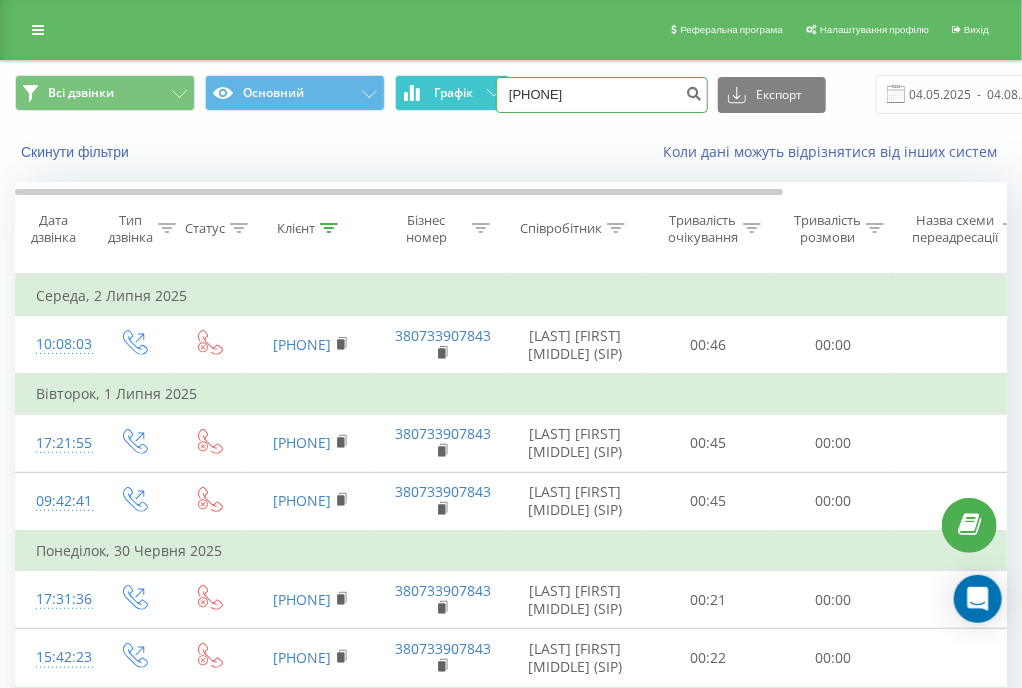 drag, startPoint x: 605, startPoint y: 90, endPoint x: 475, endPoint y: 93, distance: 130.0346 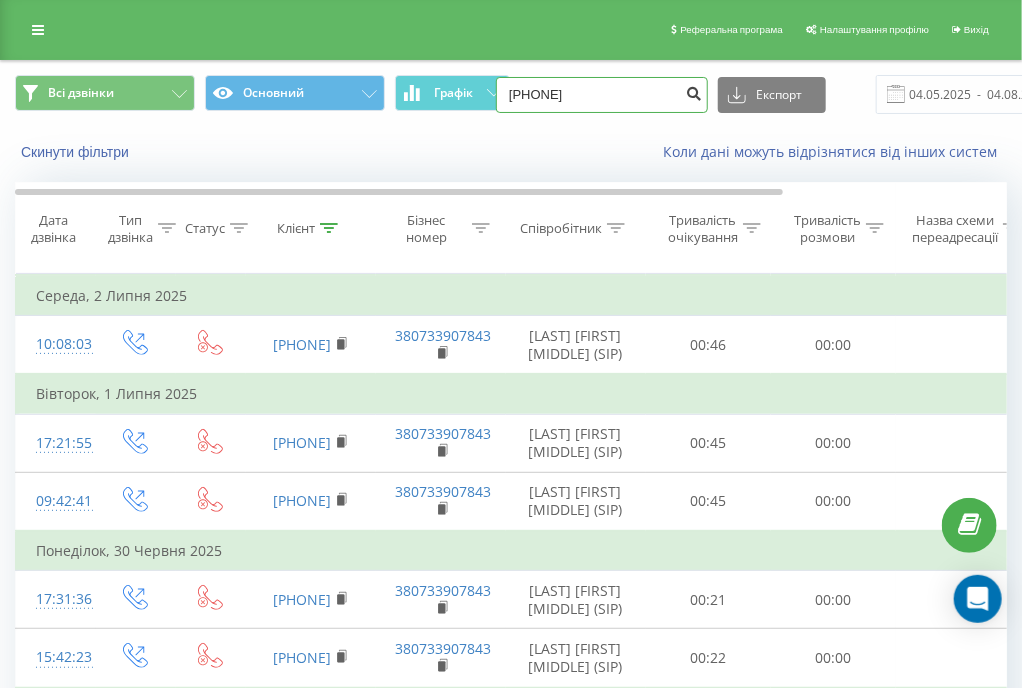 type on "0979770550" 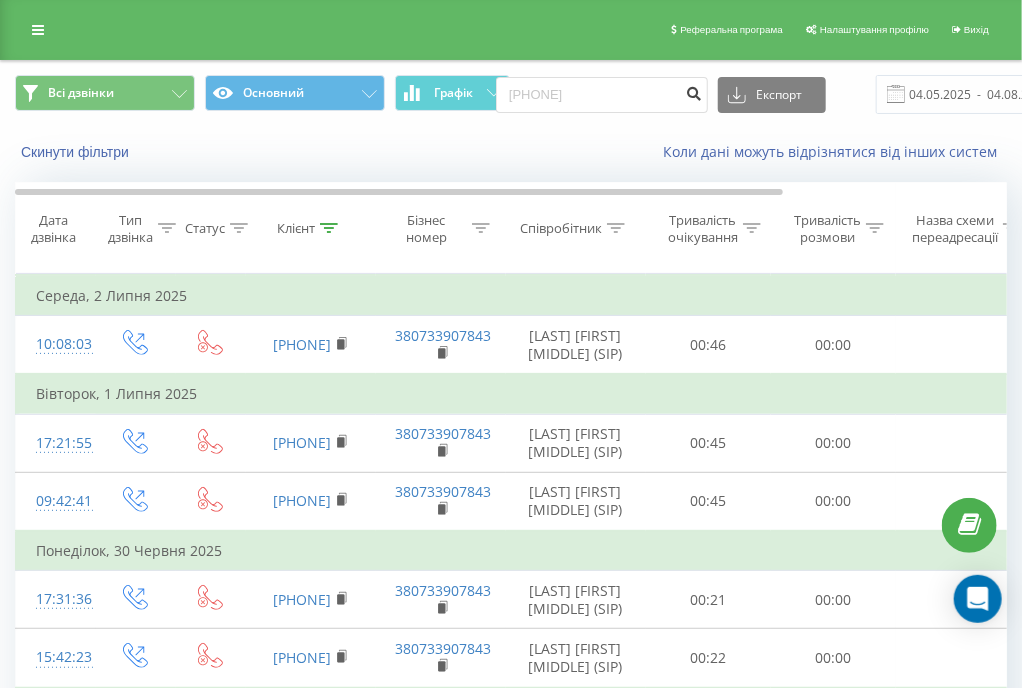 click at bounding box center [694, 91] 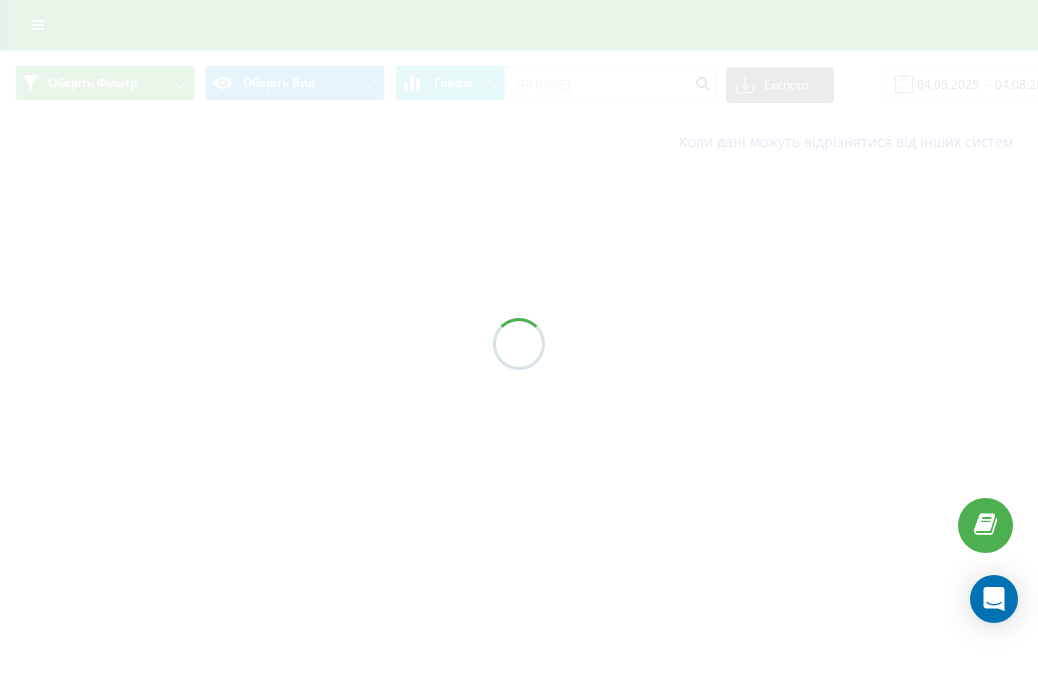 scroll, scrollTop: 0, scrollLeft: 0, axis: both 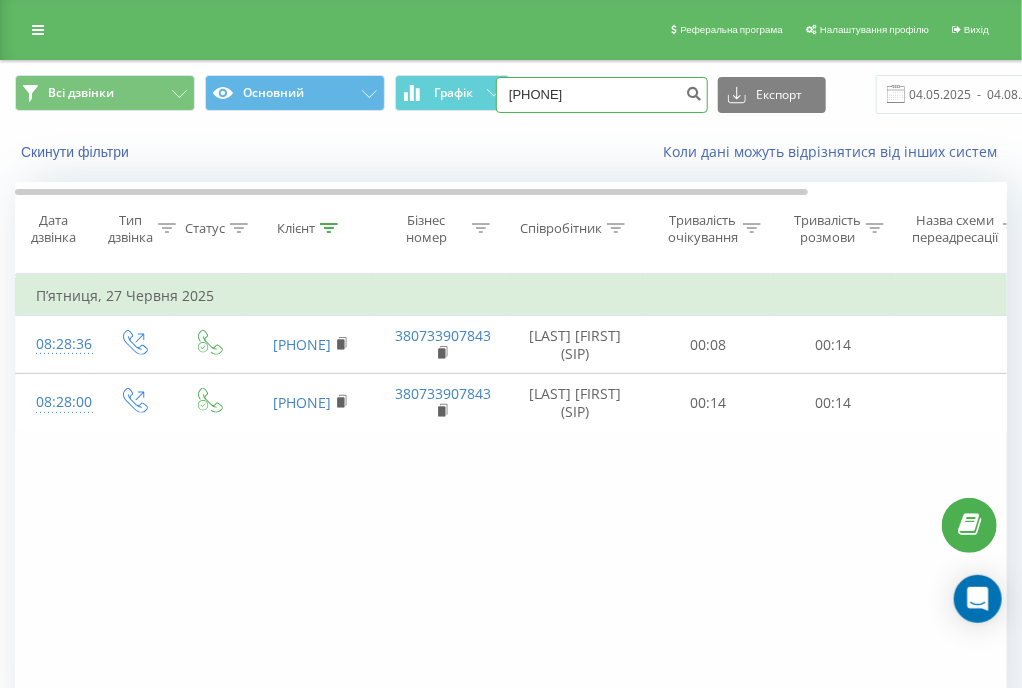 click on "0979770550" at bounding box center [602, 95] 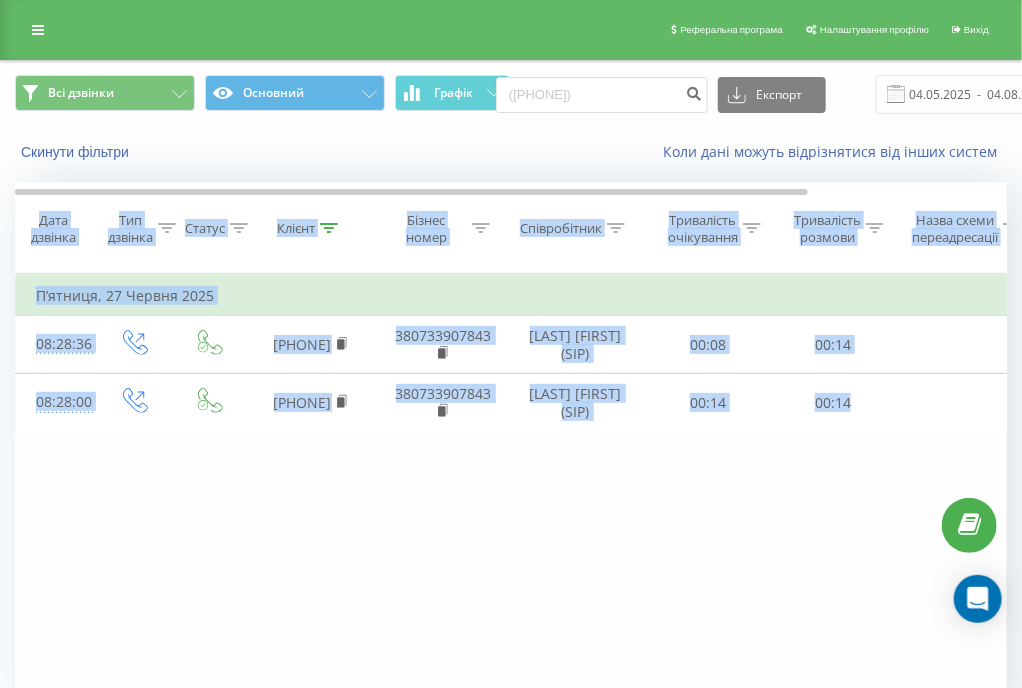 drag, startPoint x: 905, startPoint y: 268, endPoint x: 1177, endPoint y: 471, distance: 339.40094 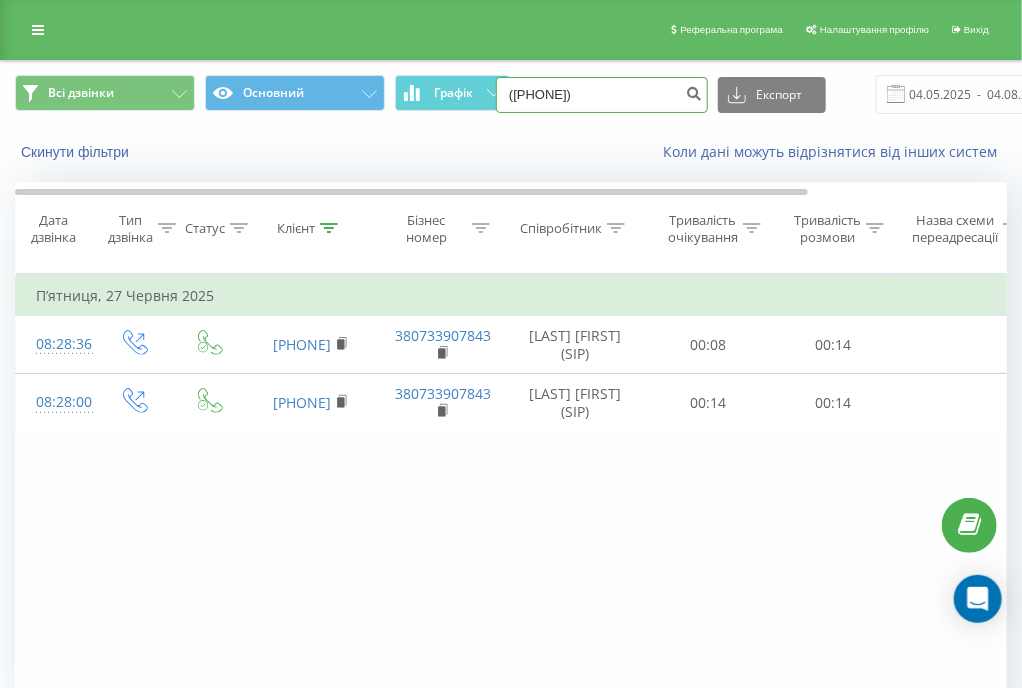 drag, startPoint x: 608, startPoint y: 102, endPoint x: 502, endPoint y: 106, distance: 106.07545 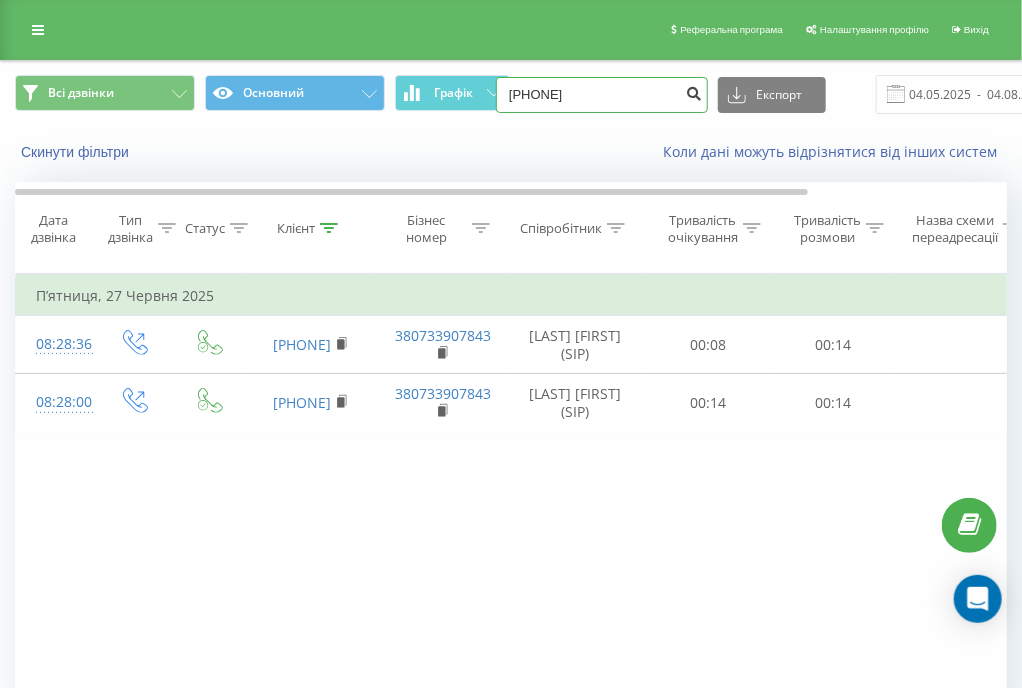 type on "0630631002" 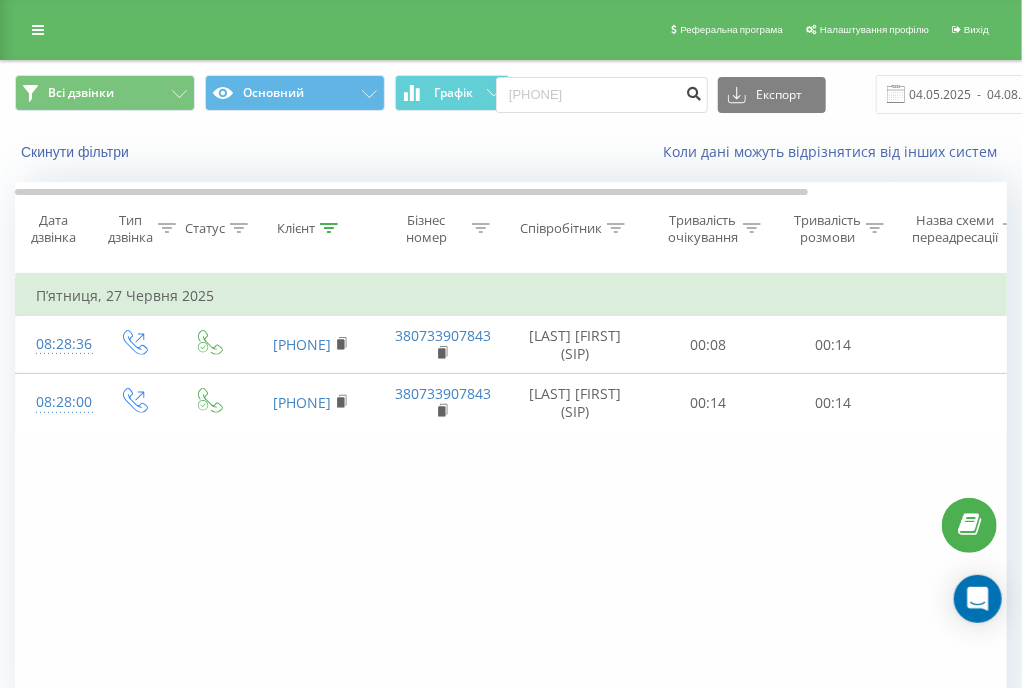 click at bounding box center [694, 91] 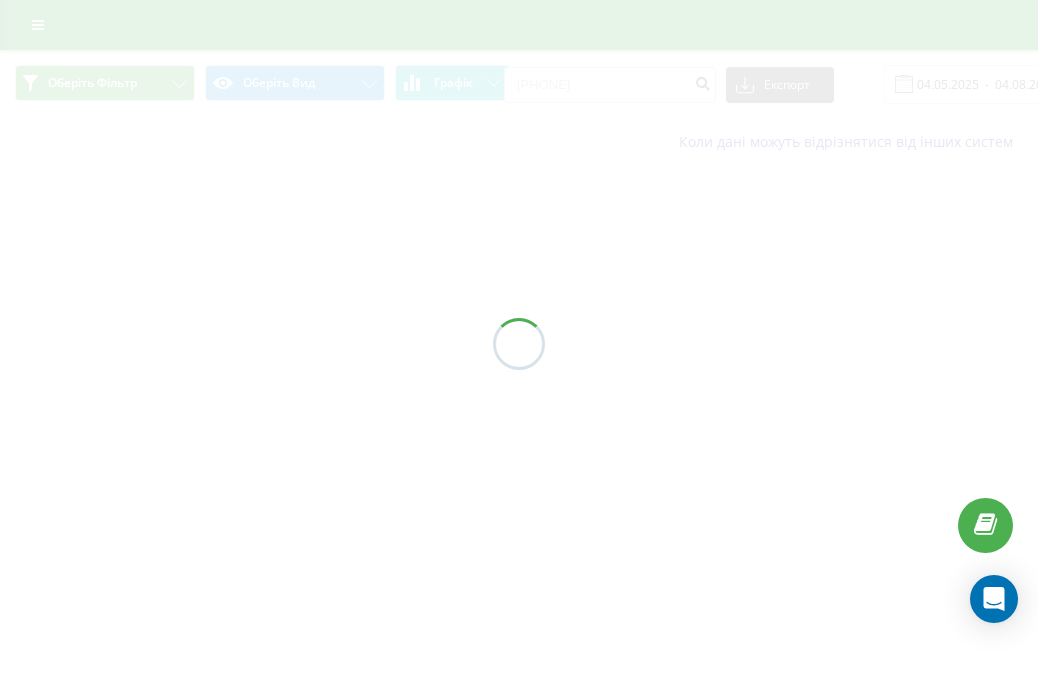 scroll, scrollTop: 0, scrollLeft: 0, axis: both 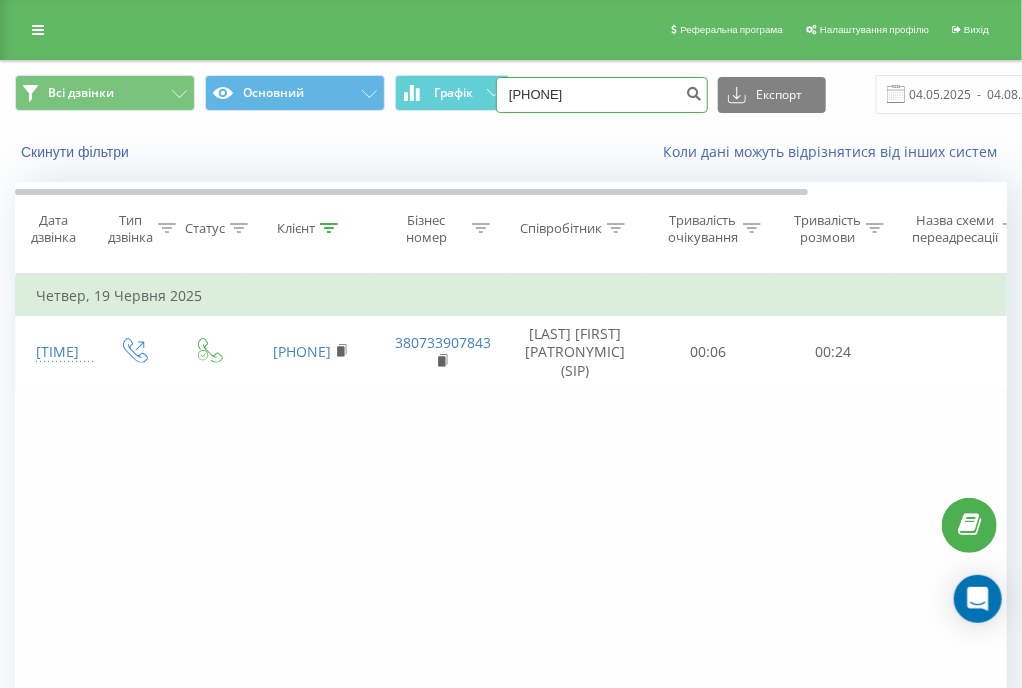 drag, startPoint x: 576, startPoint y: 100, endPoint x: 454, endPoint y: 120, distance: 123.62848 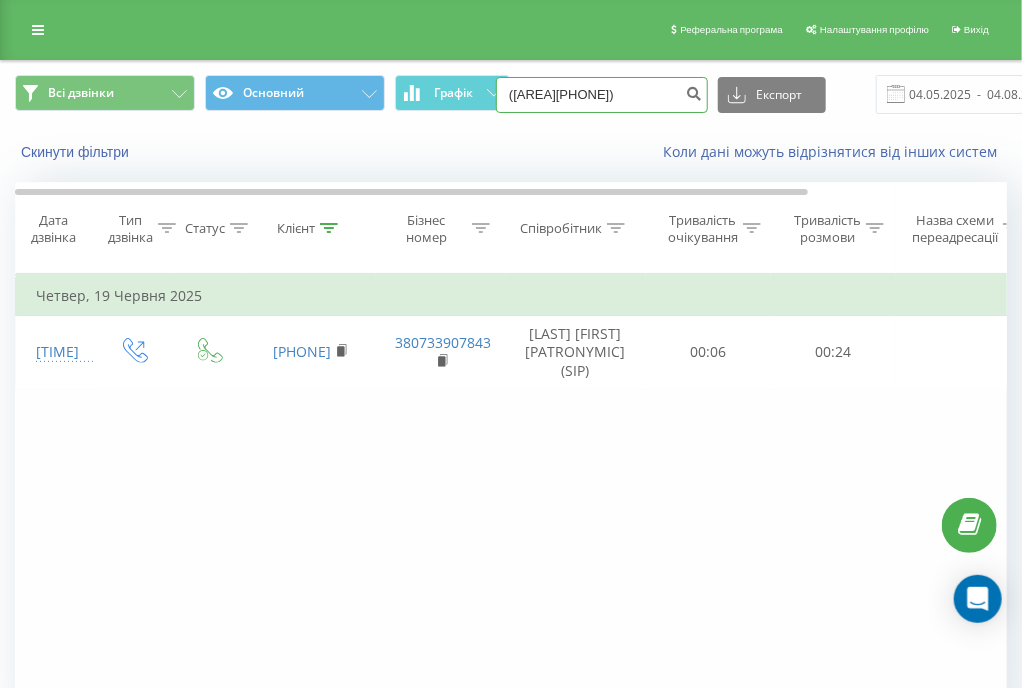 click on "(0676204604" at bounding box center [602, 95] 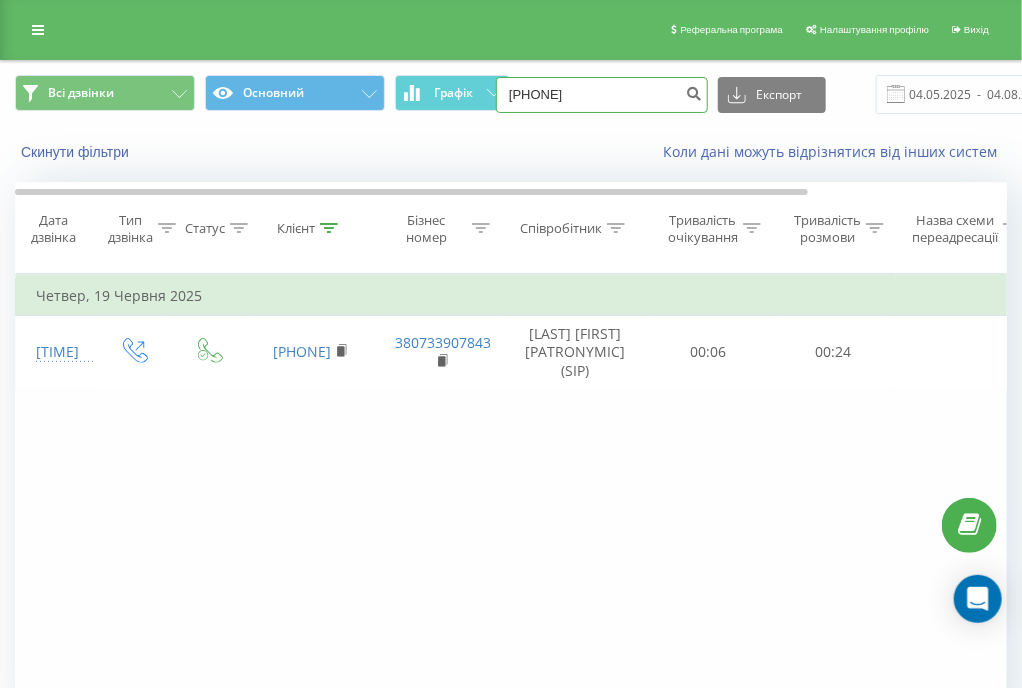 type on "0676204604" 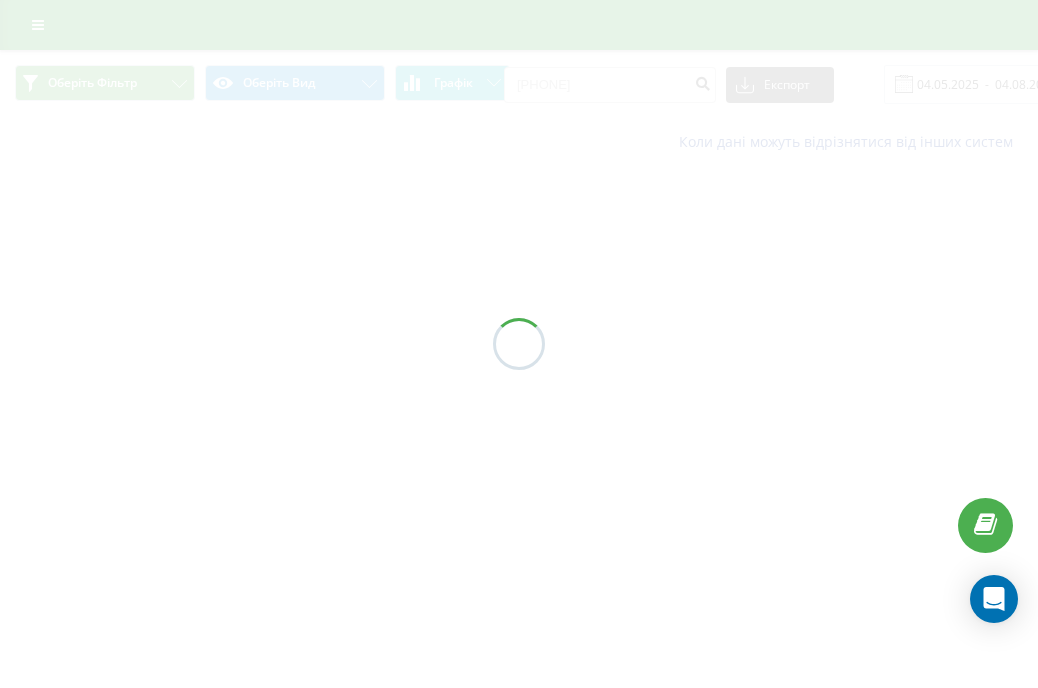 scroll, scrollTop: 0, scrollLeft: 0, axis: both 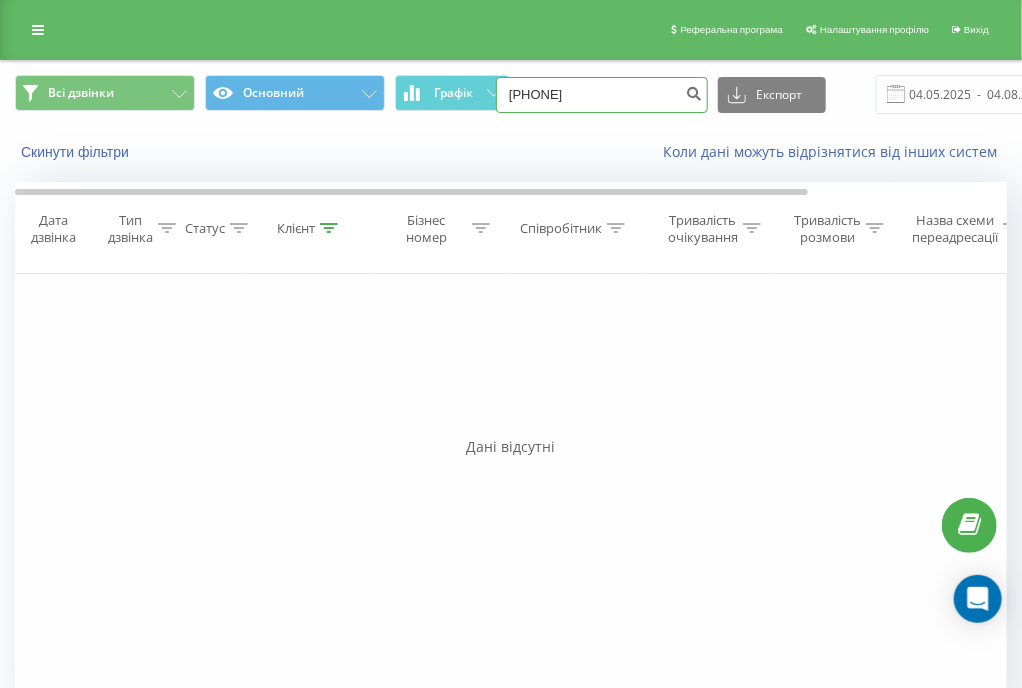 click on "0676204604" at bounding box center (602, 95) 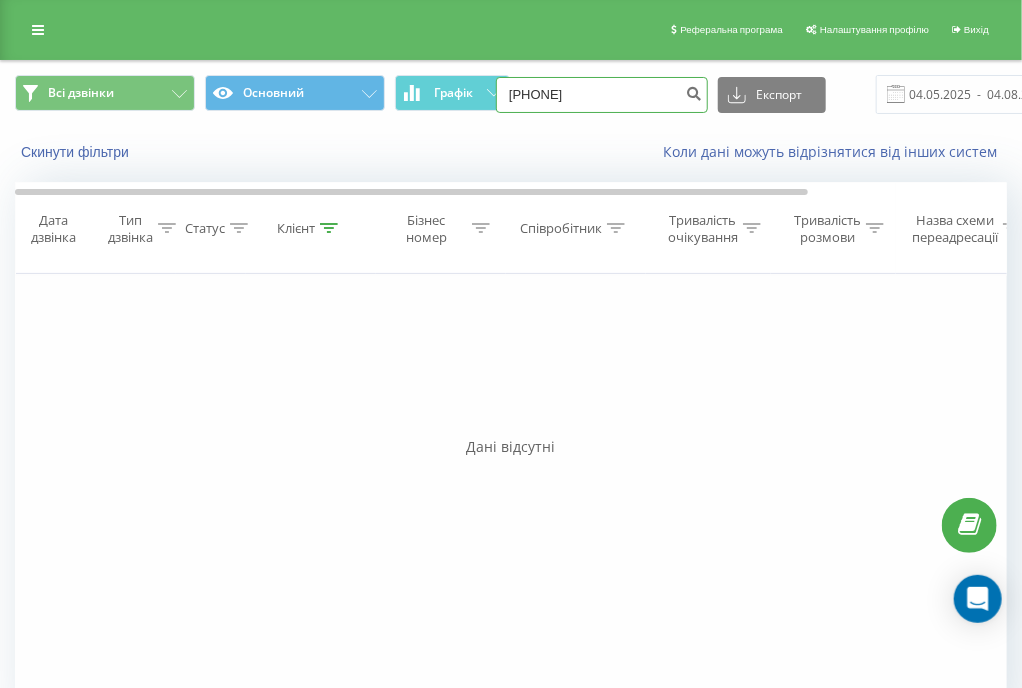 drag, startPoint x: 528, startPoint y: 92, endPoint x: 602, endPoint y: 89, distance: 74.06078 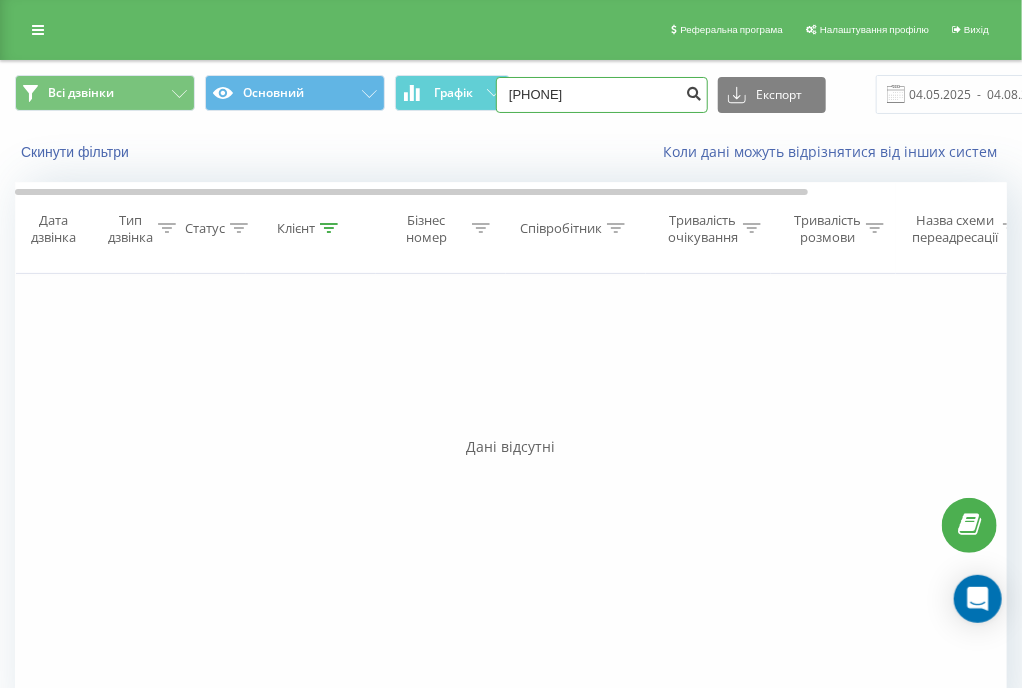 type on "0968654421" 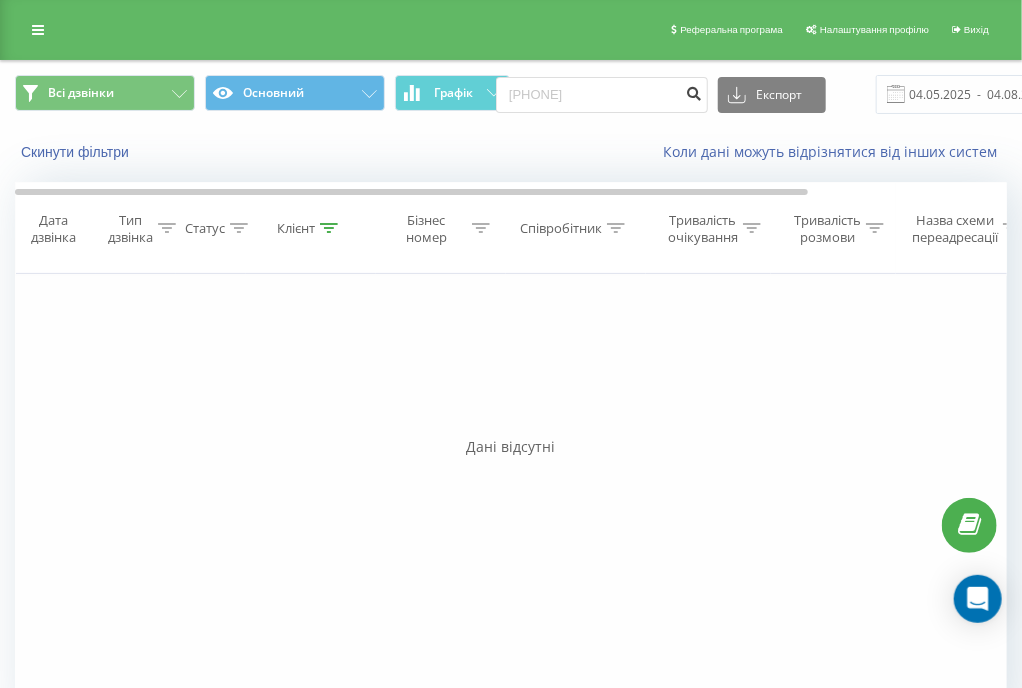click at bounding box center (694, 91) 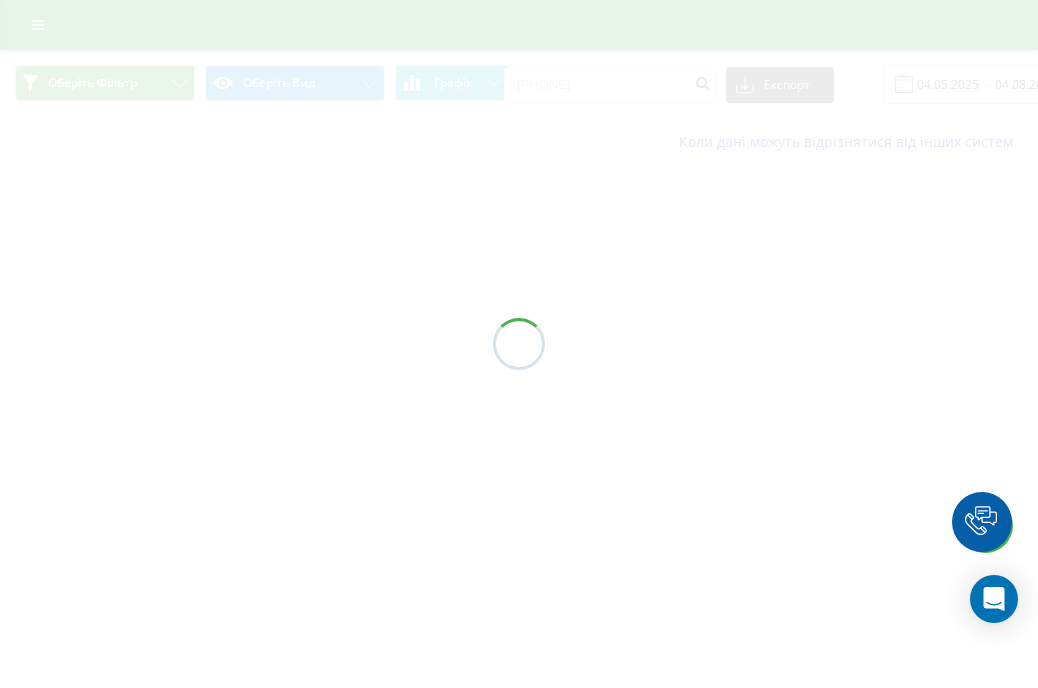 scroll, scrollTop: 0, scrollLeft: 0, axis: both 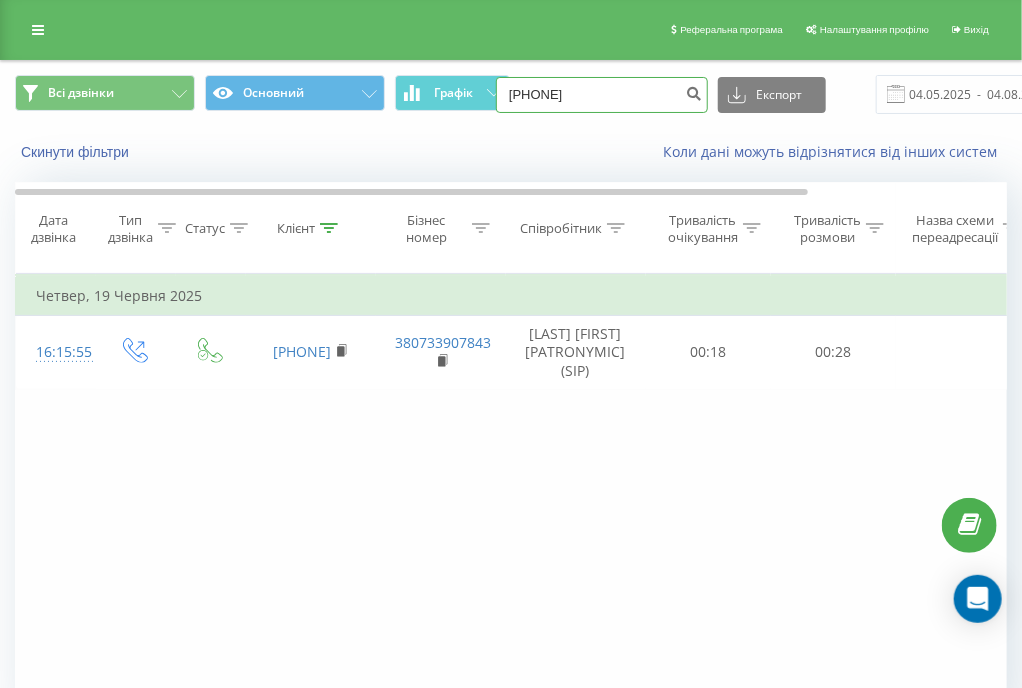 click on "[PHONE]" at bounding box center [602, 95] 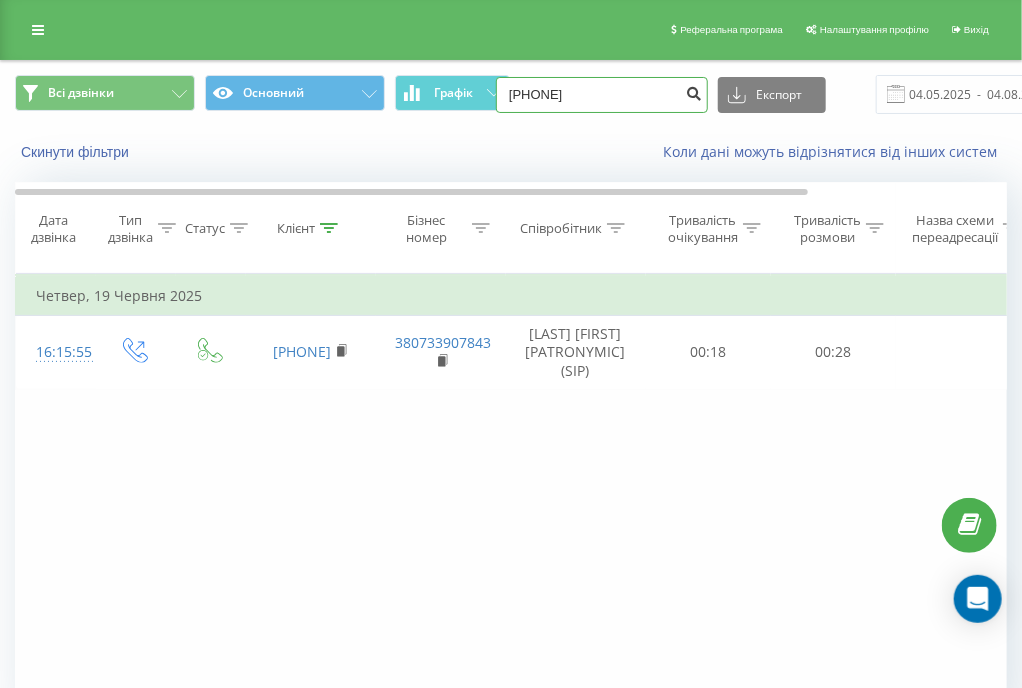 type on "[PHONE]" 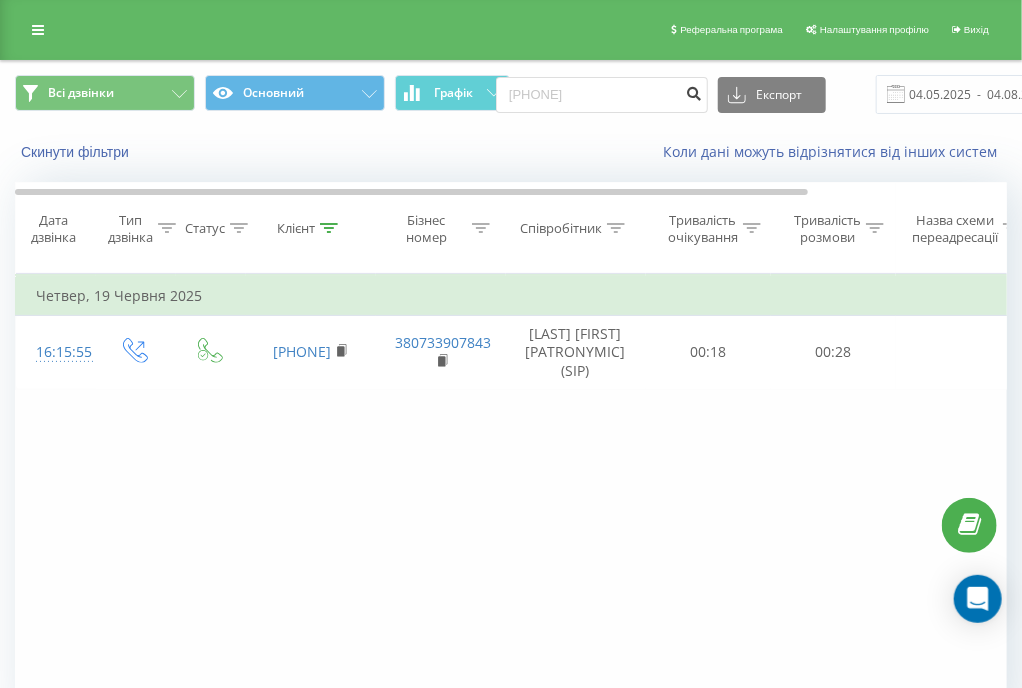 click at bounding box center [694, 91] 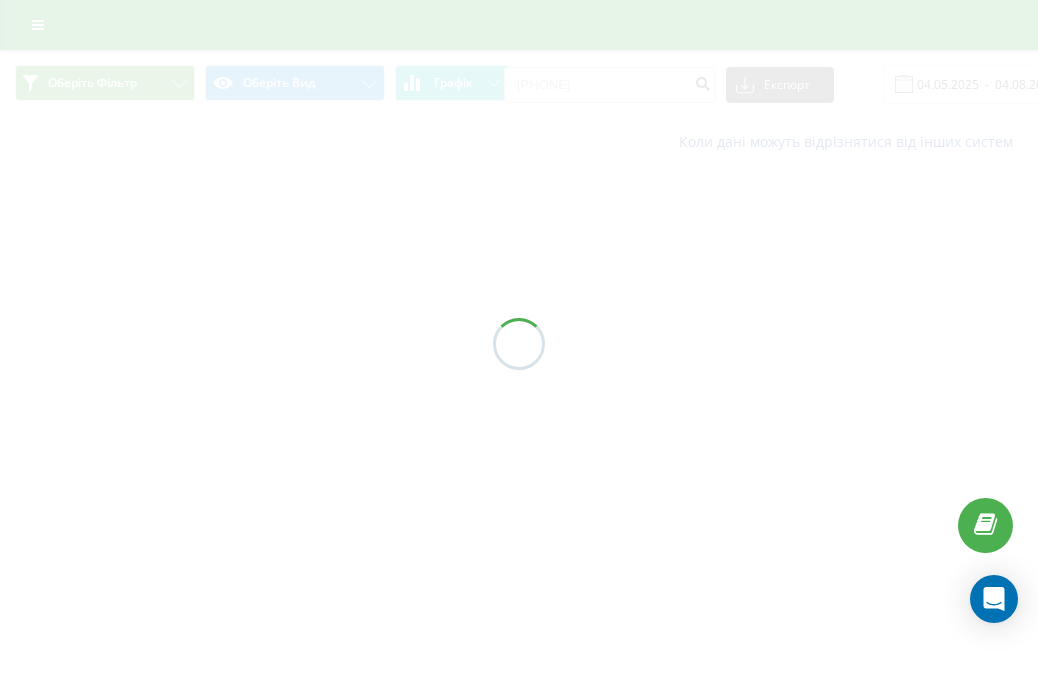 scroll, scrollTop: 0, scrollLeft: 0, axis: both 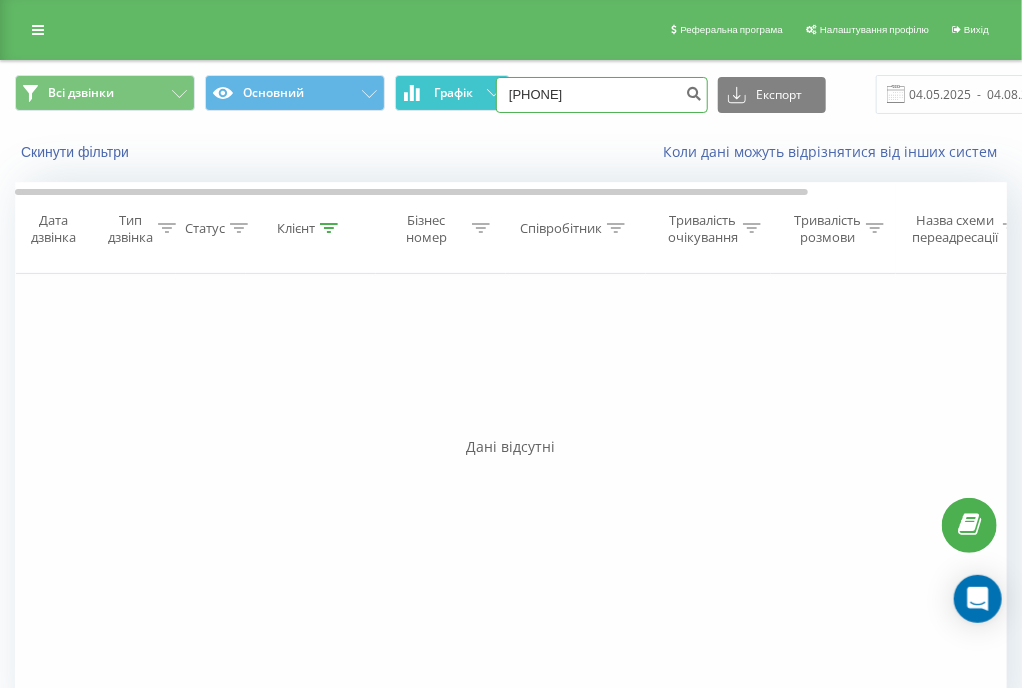 drag, startPoint x: 619, startPoint y: 101, endPoint x: 488, endPoint y: 95, distance: 131.13733 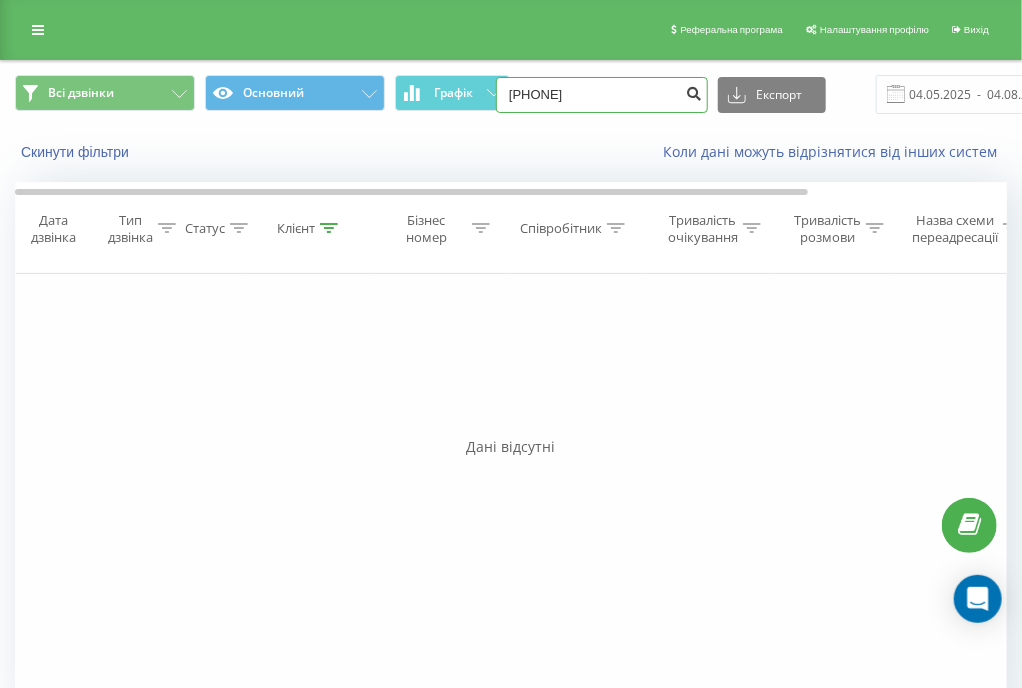 type on "[PHONE]" 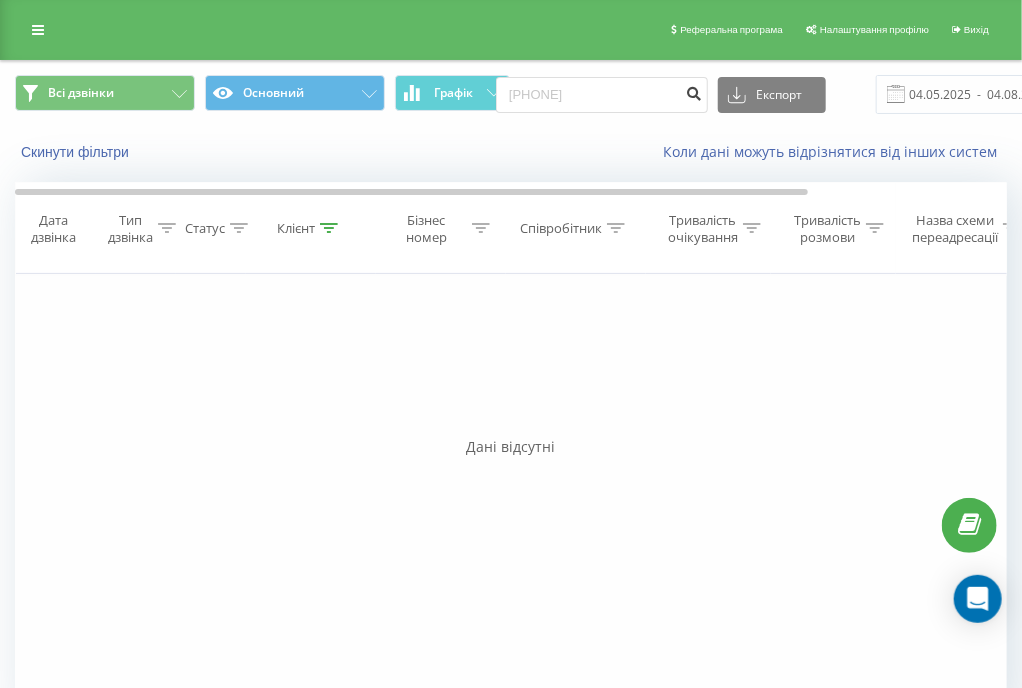 click at bounding box center [694, 91] 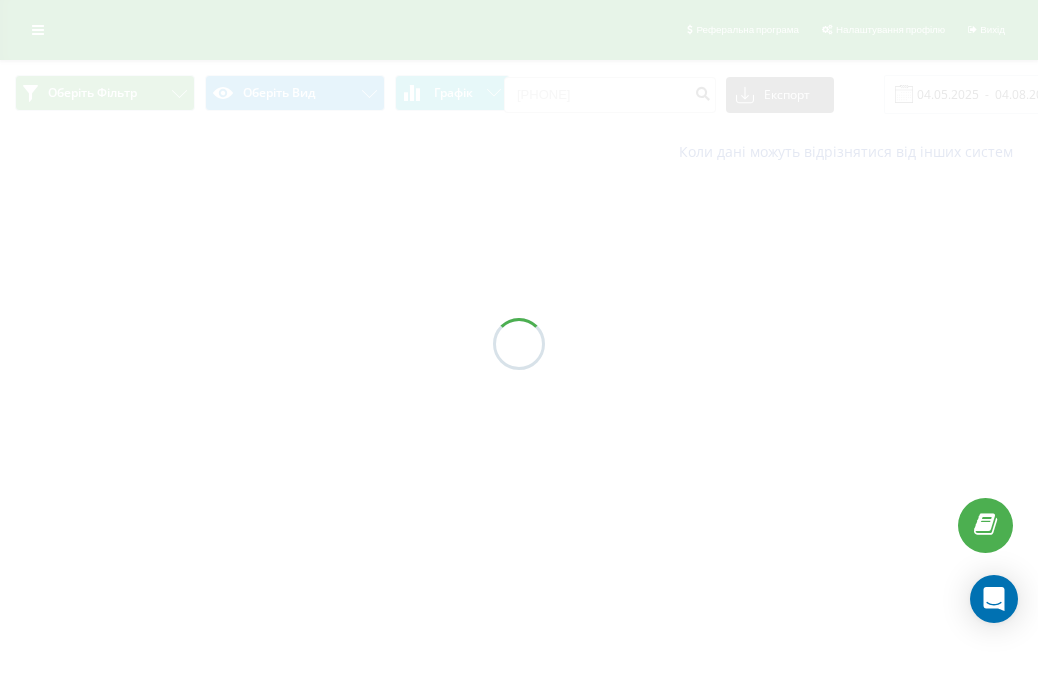 scroll, scrollTop: 0, scrollLeft: 0, axis: both 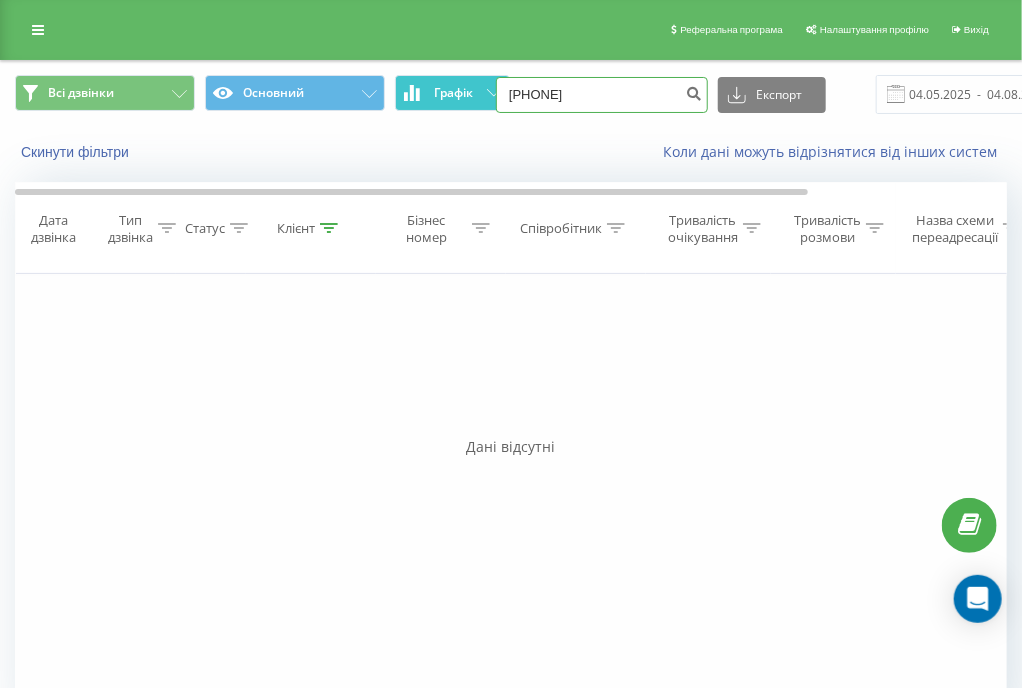 drag, startPoint x: 612, startPoint y: 87, endPoint x: 426, endPoint y: 89, distance: 186.01076 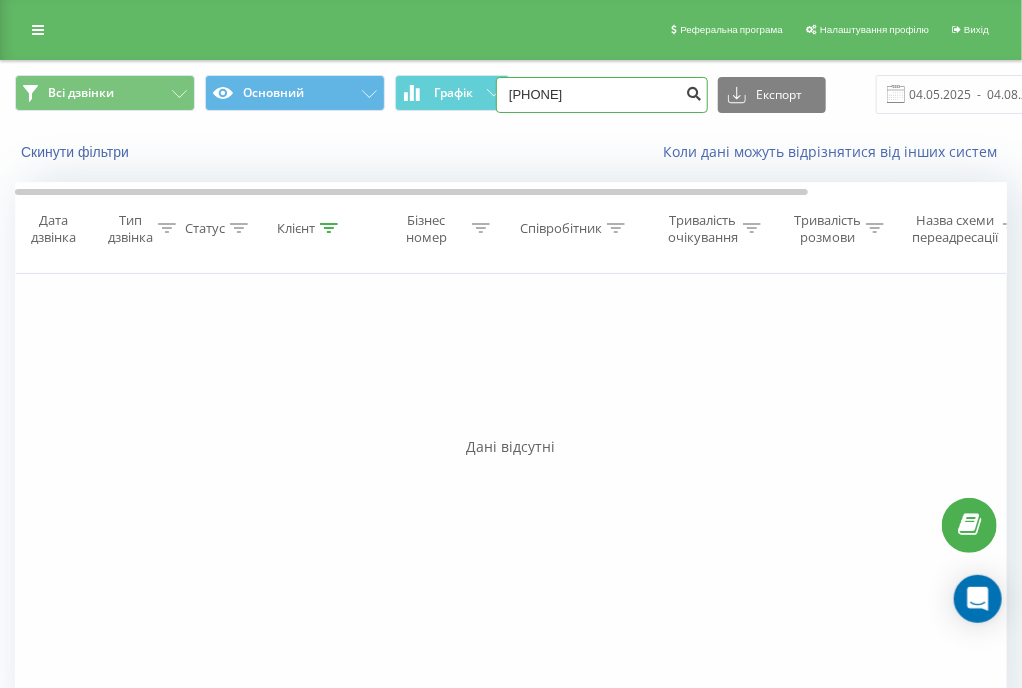 type on "[PHONE]" 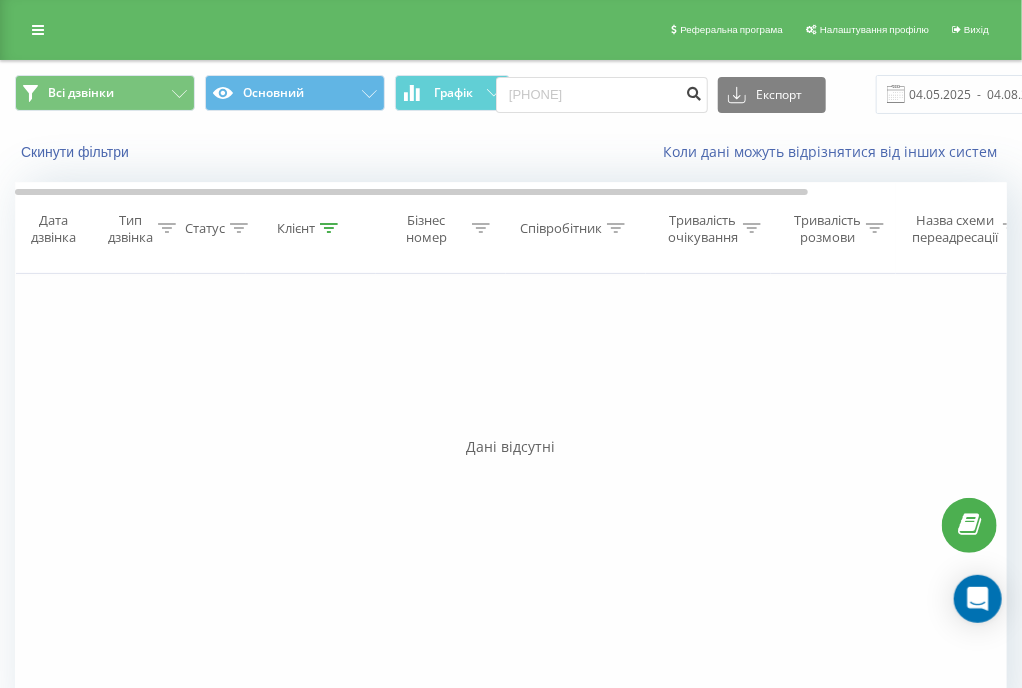 click at bounding box center [694, 91] 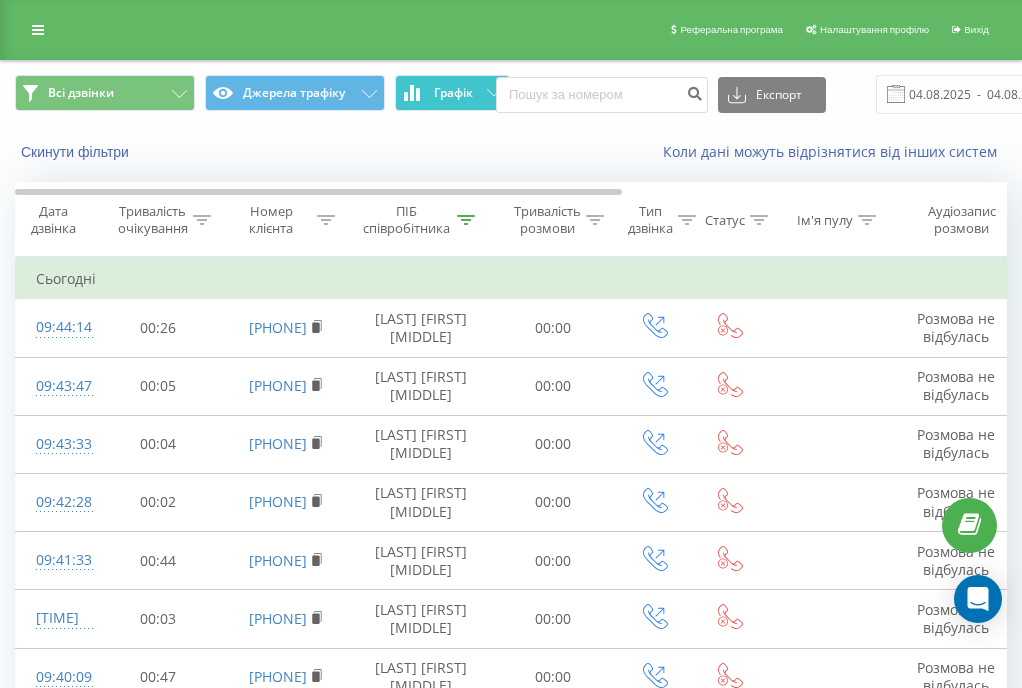 scroll, scrollTop: 0, scrollLeft: 0, axis: both 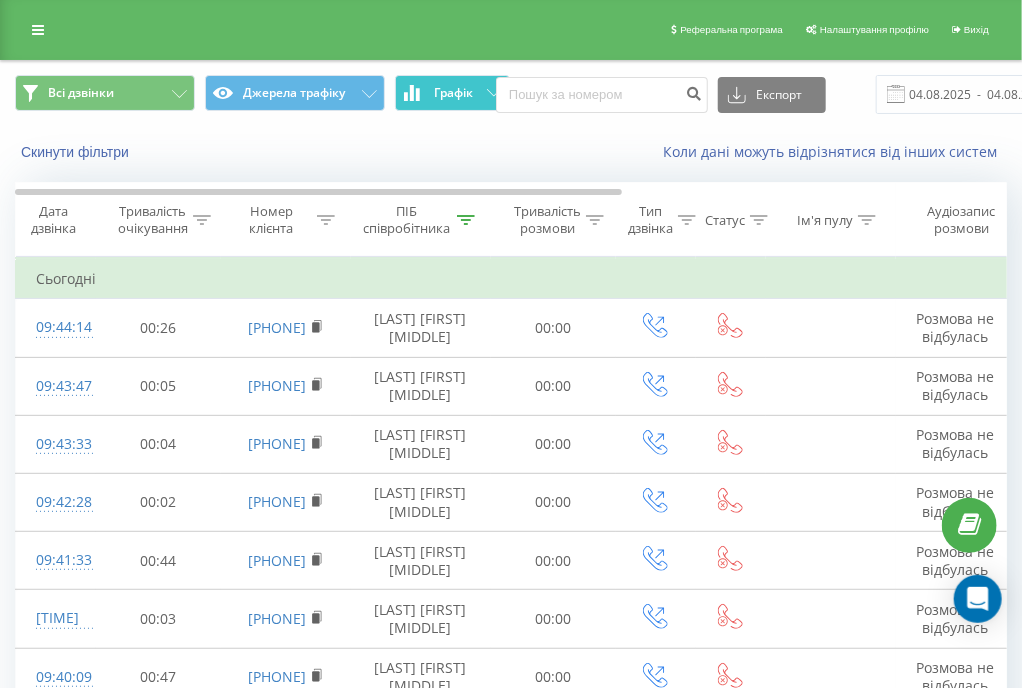 click on "Графік" at bounding box center (452, 93) 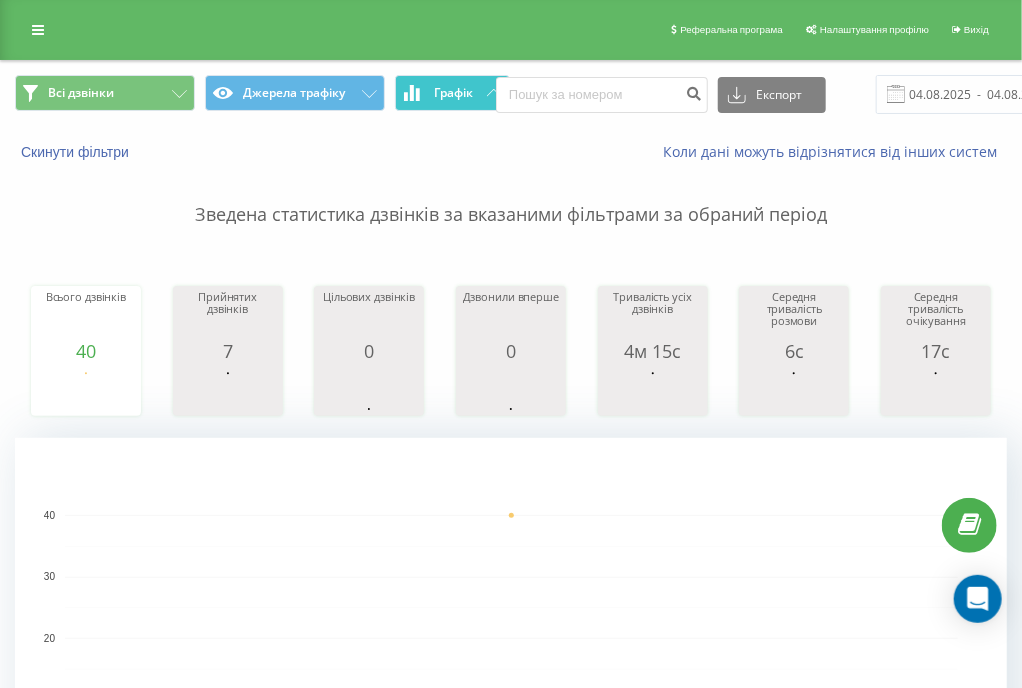 click on "Графік" at bounding box center (453, 93) 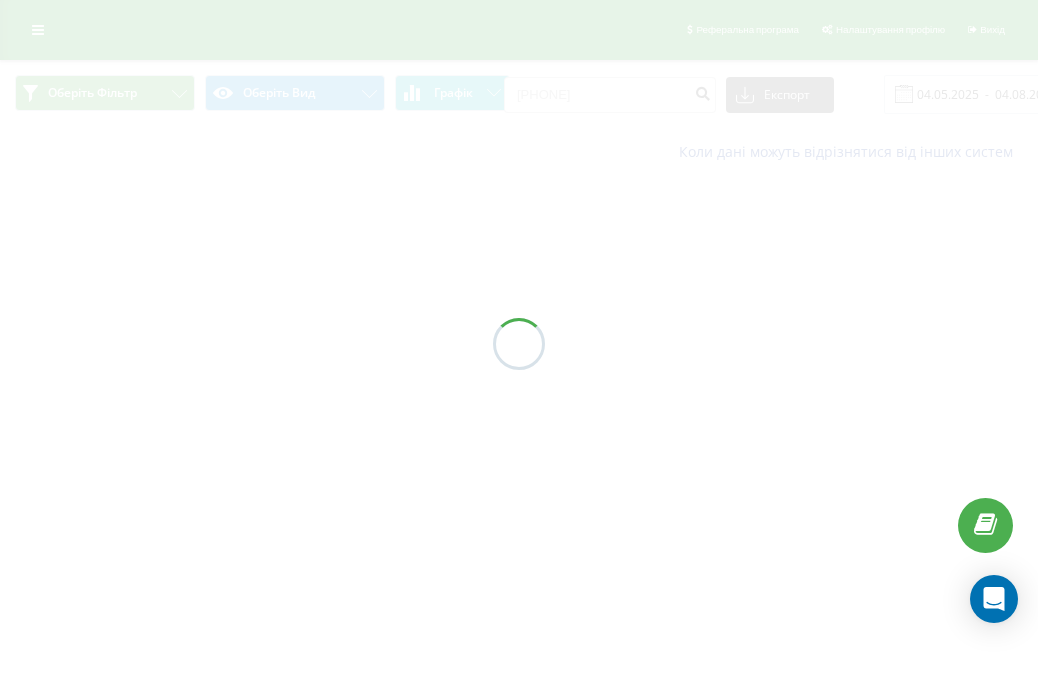 scroll, scrollTop: 0, scrollLeft: 0, axis: both 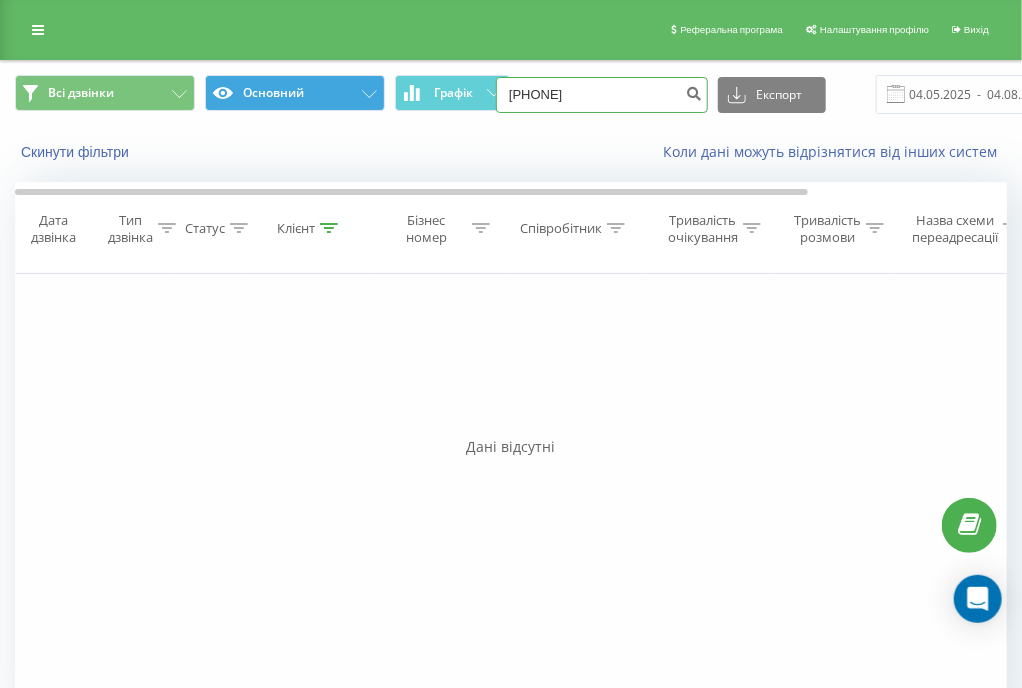 drag, startPoint x: 612, startPoint y: 100, endPoint x: 356, endPoint y: 93, distance: 256.09567 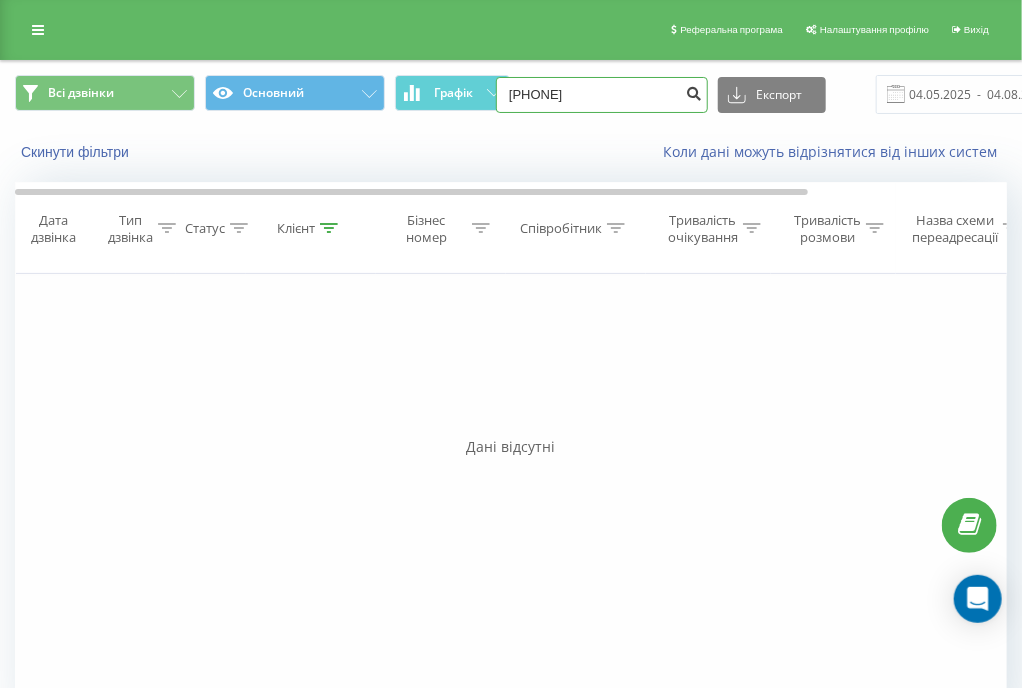 type on "[PHONE]" 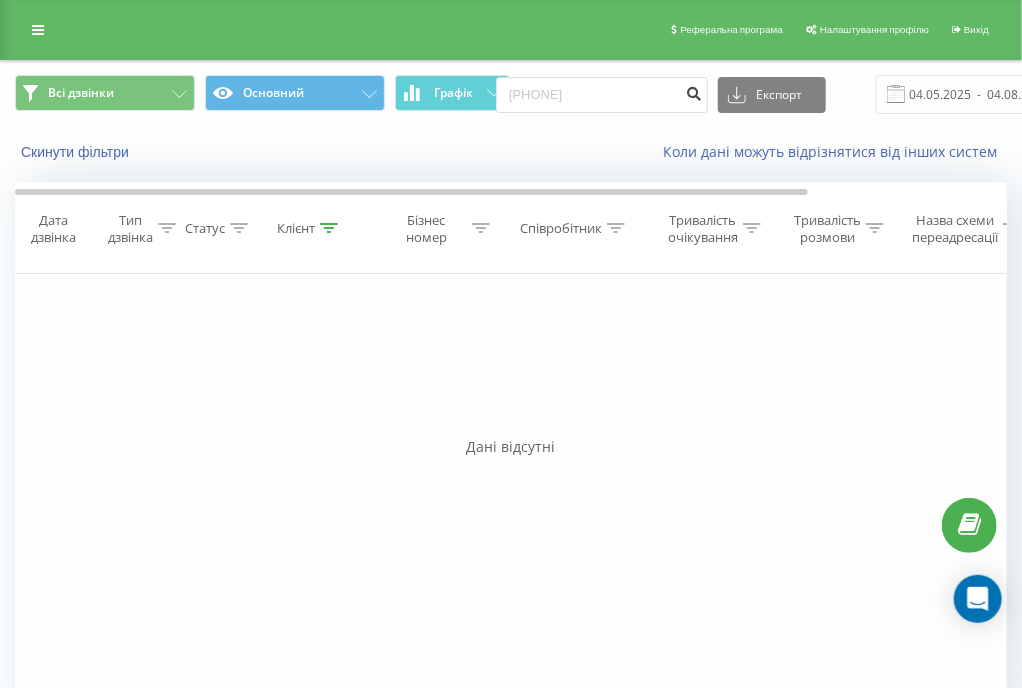 click at bounding box center (694, 91) 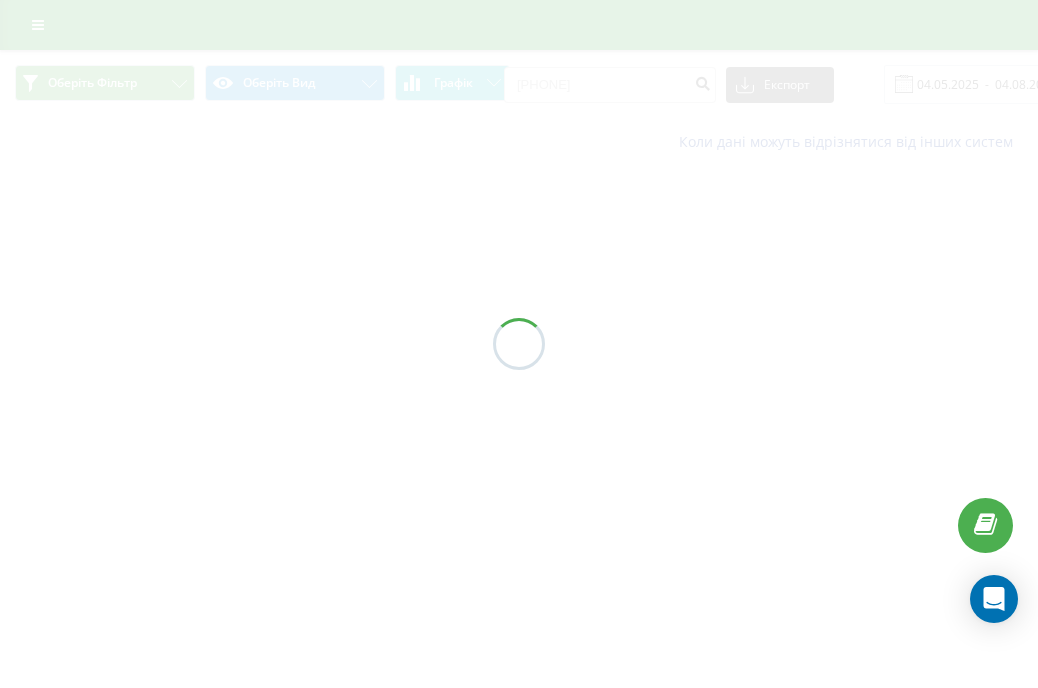 scroll, scrollTop: 0, scrollLeft: 0, axis: both 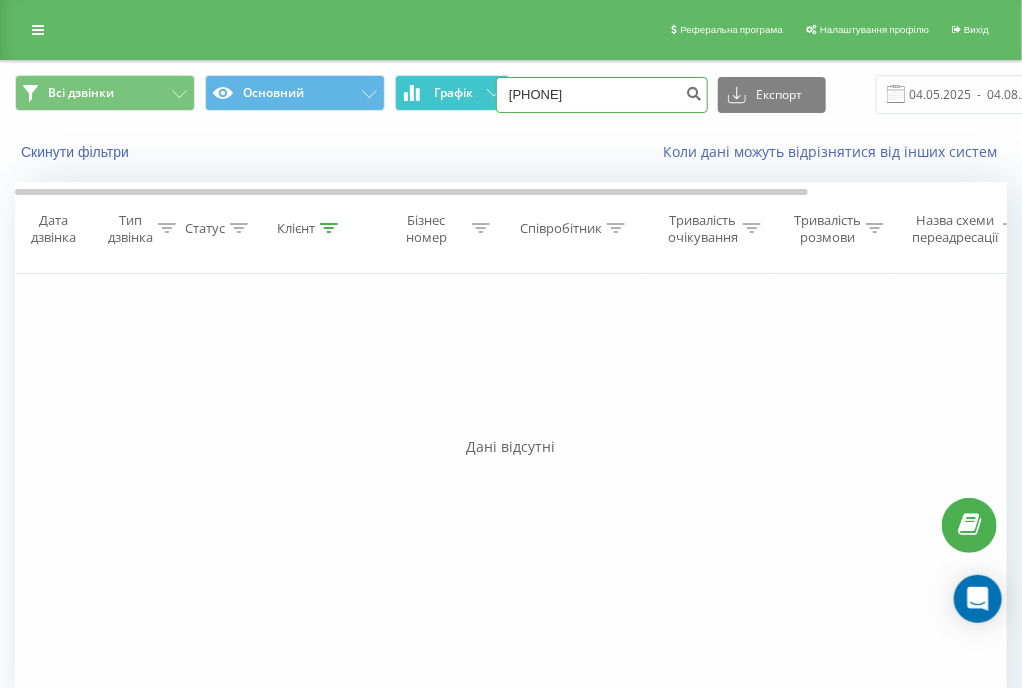 drag, startPoint x: 604, startPoint y: 99, endPoint x: 404, endPoint y: 87, distance: 200.35968 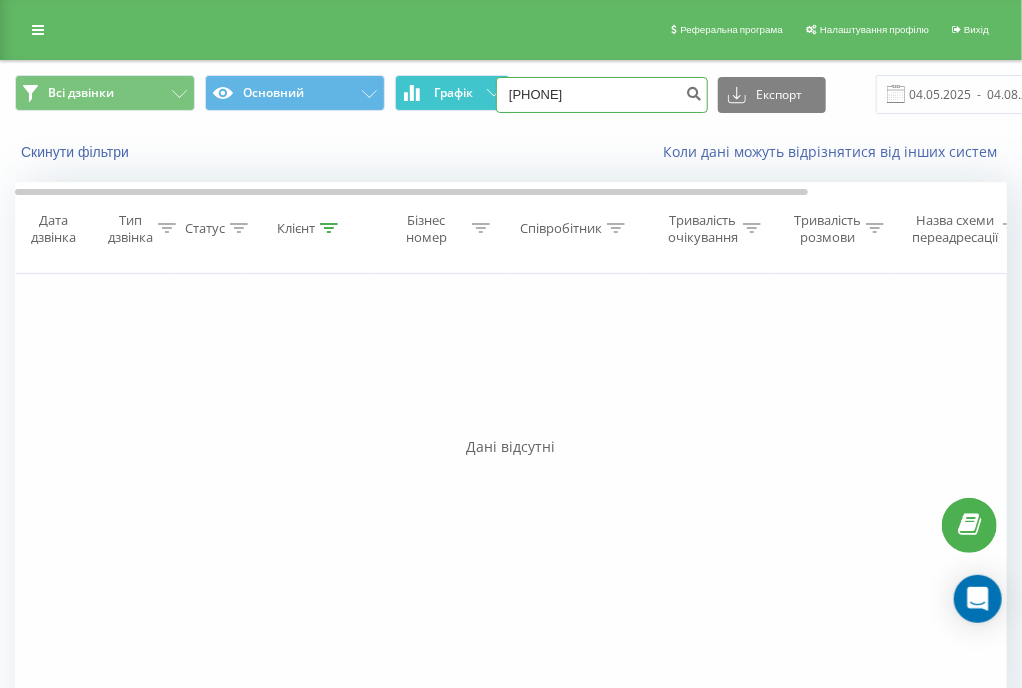 click on "Всі дзвінки Основний Графік 0505628476 Експорт .csv .xls .xlsx 04.05.2025  -  04.08.2025" at bounding box center (511, 94) 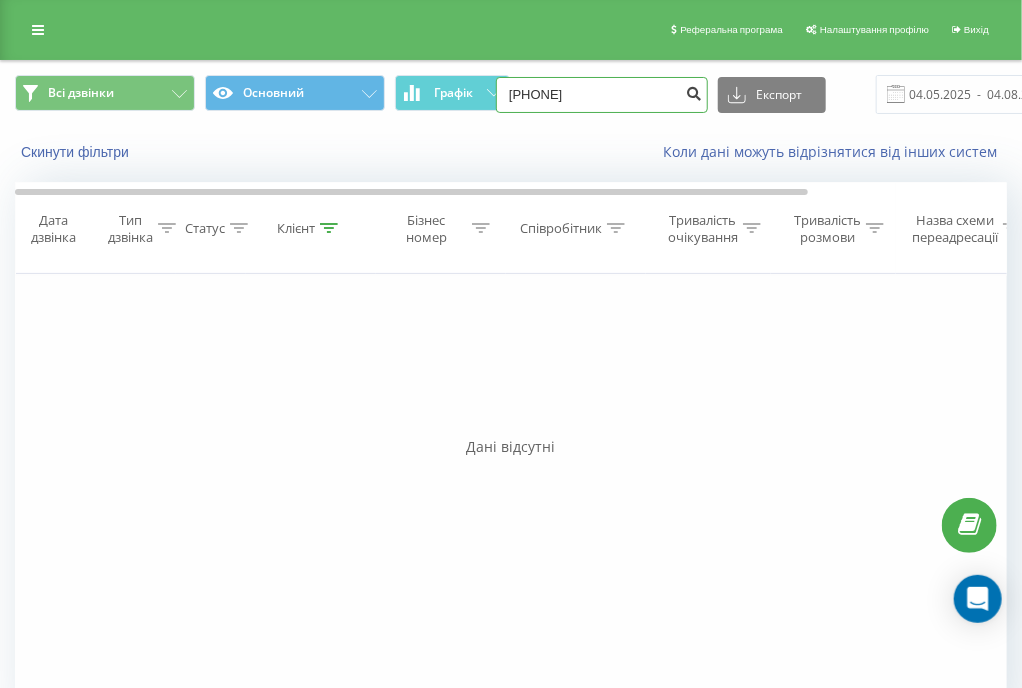 type on "0974081558" 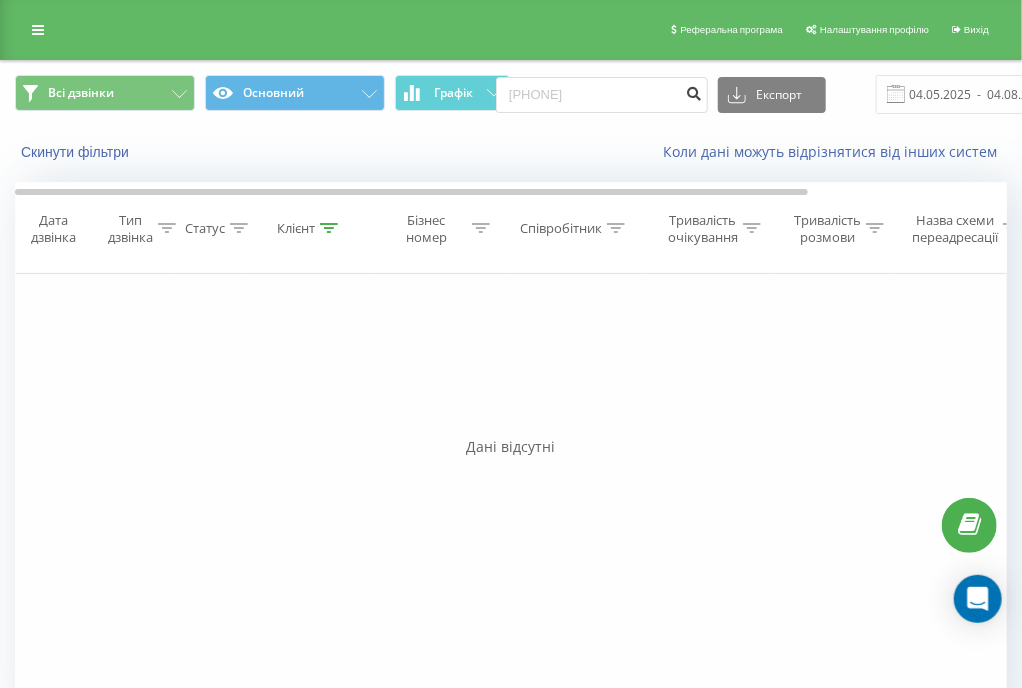 click at bounding box center (694, 91) 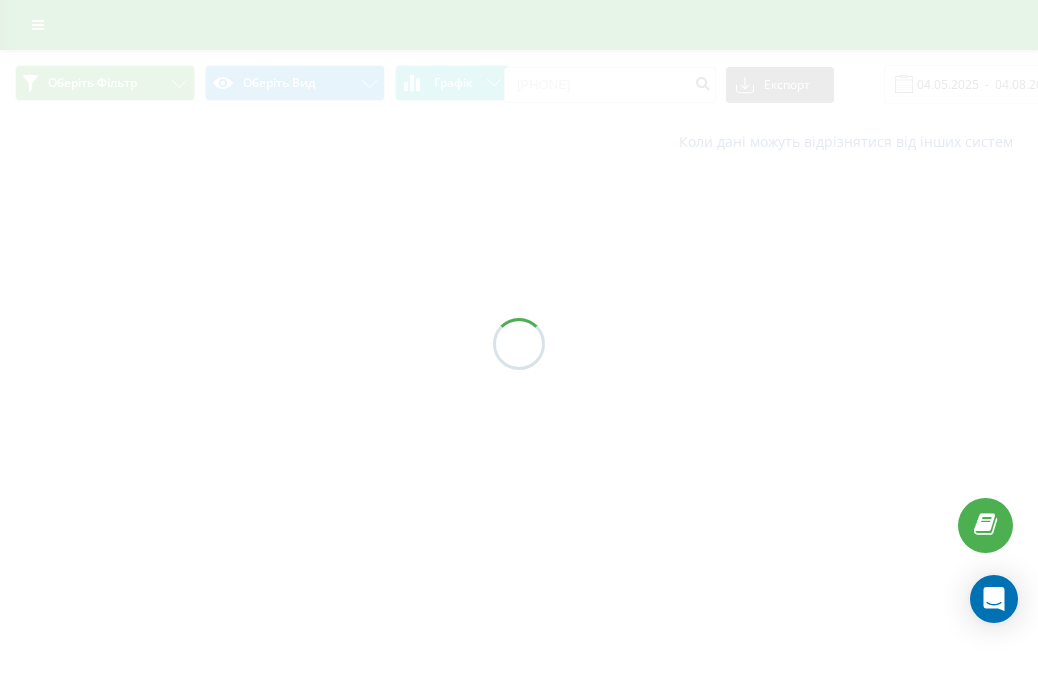 scroll, scrollTop: 0, scrollLeft: 0, axis: both 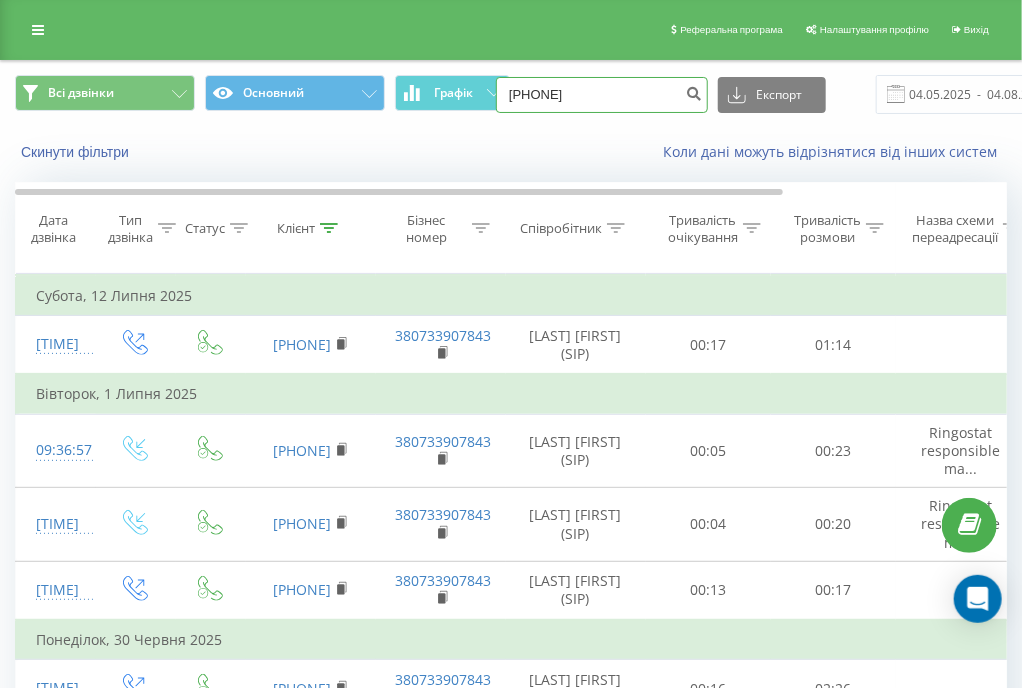 drag, startPoint x: 496, startPoint y: 82, endPoint x: 411, endPoint y: 69, distance: 85.98837 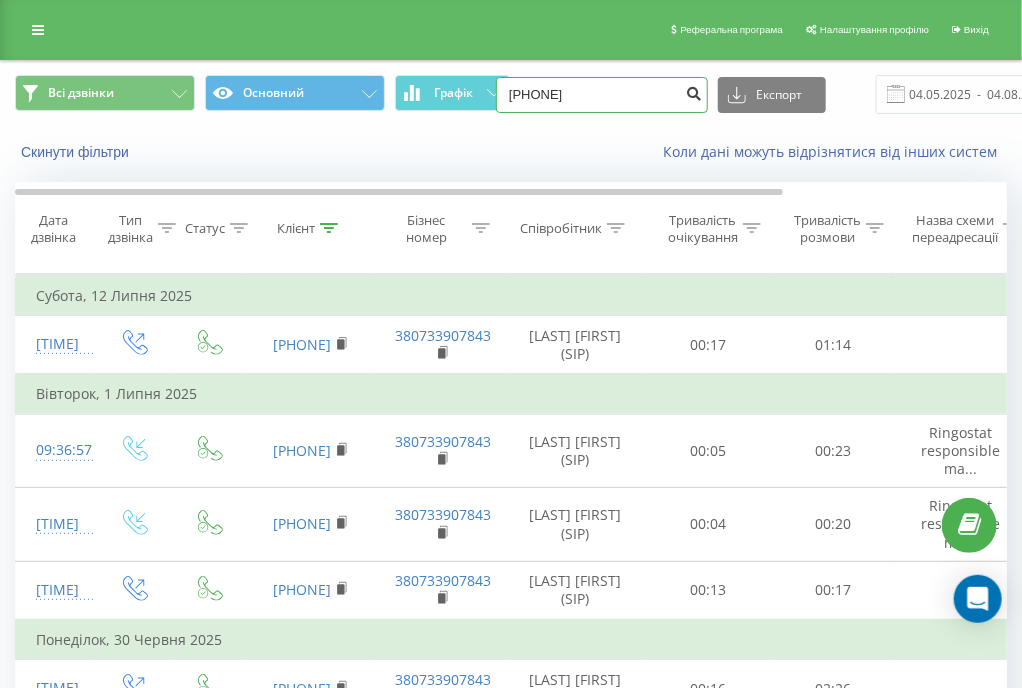 type on "[PHONE]" 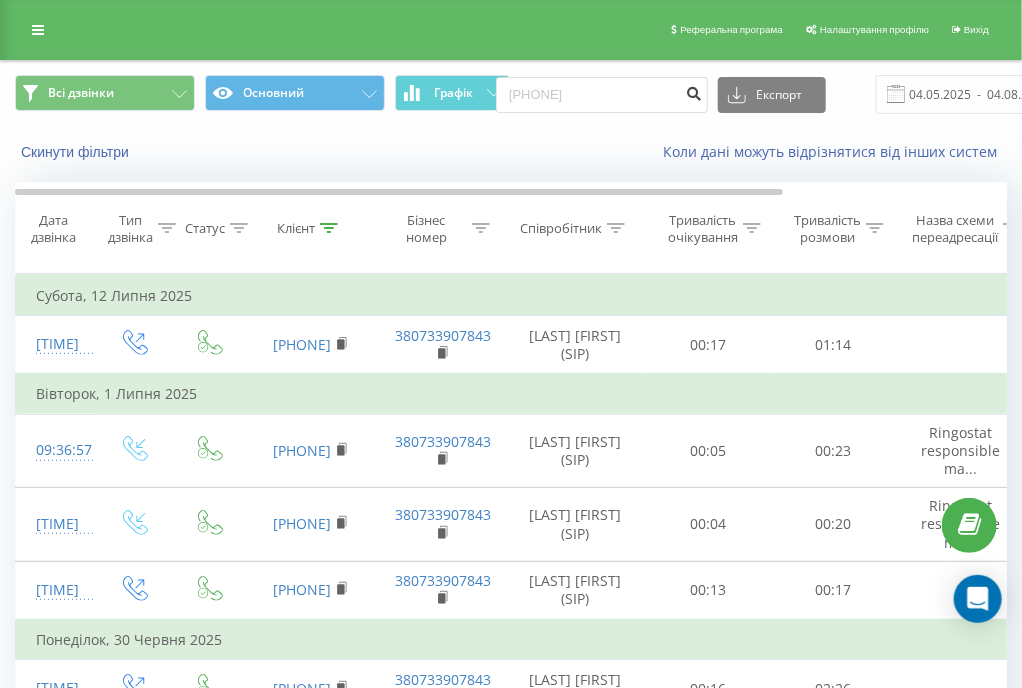 click at bounding box center [694, 91] 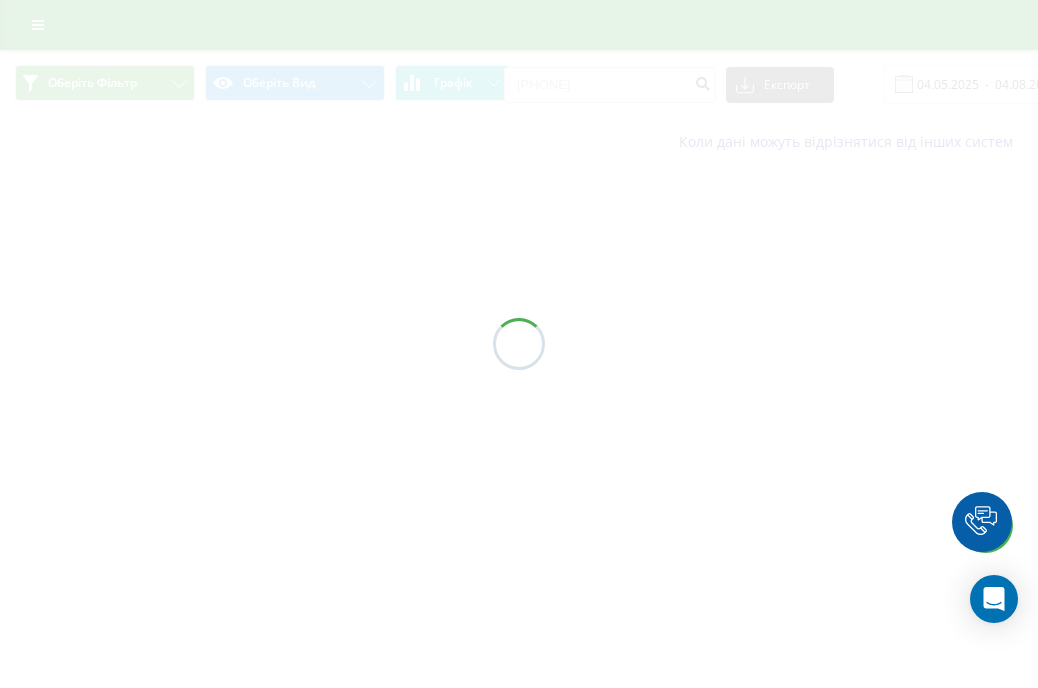 scroll, scrollTop: 0, scrollLeft: 0, axis: both 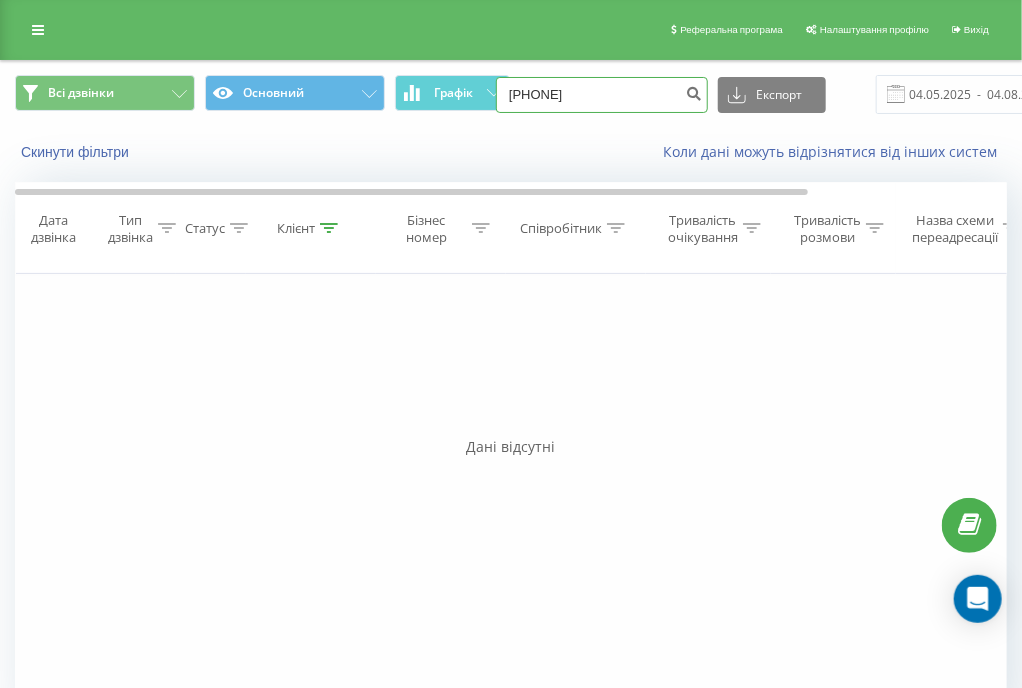 click on "[PHONE]" at bounding box center [602, 95] 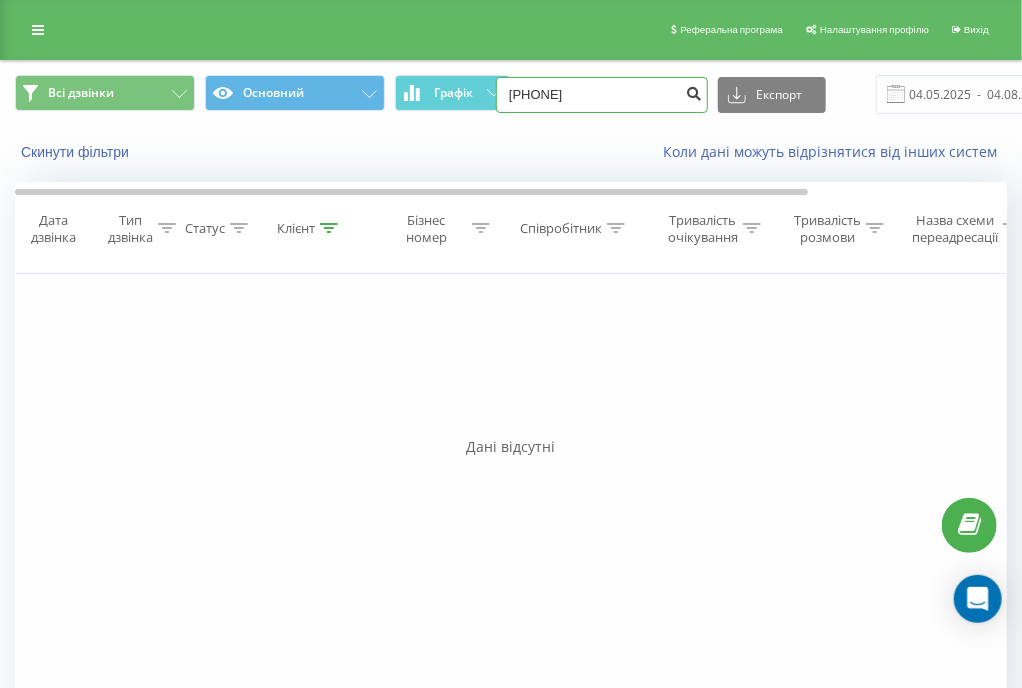 type on "[PHONE]" 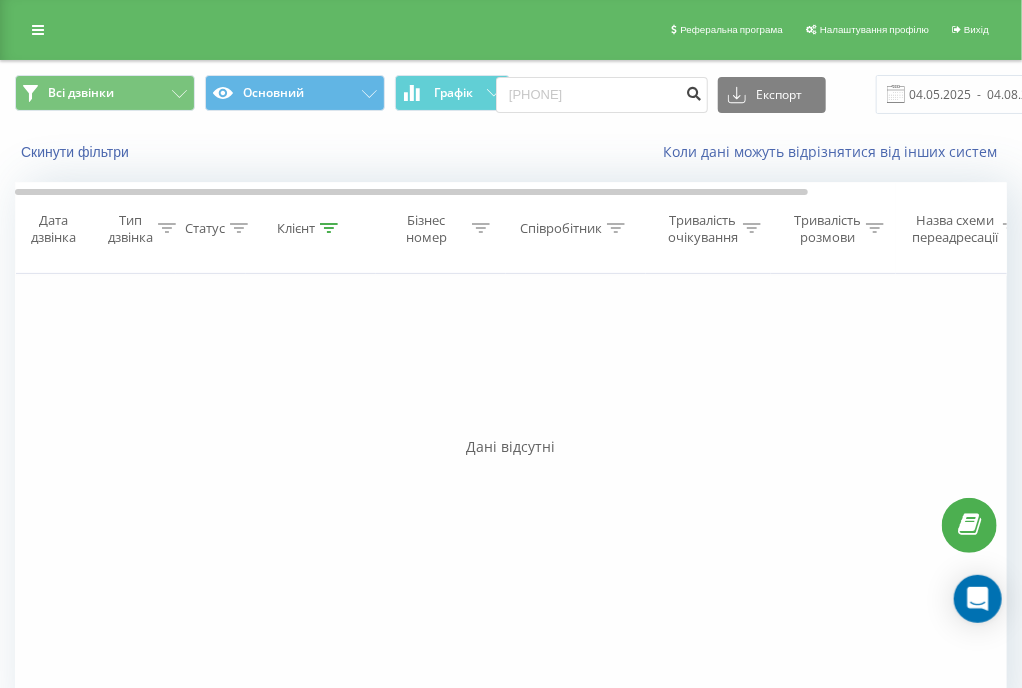 click at bounding box center [694, 91] 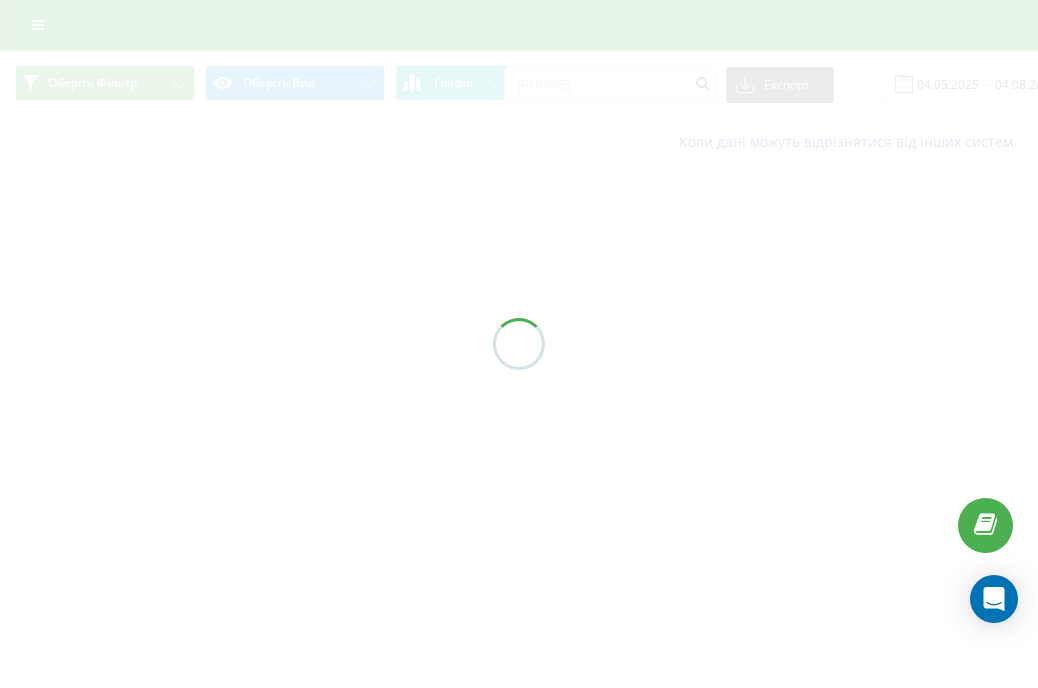 scroll, scrollTop: 0, scrollLeft: 0, axis: both 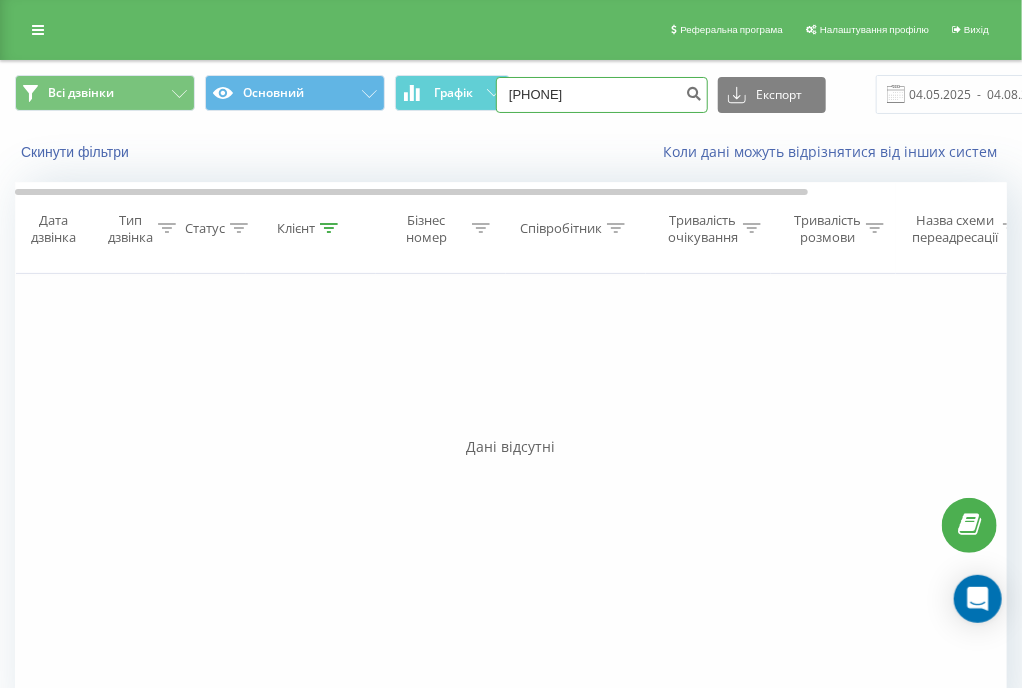 click on "0671775385" at bounding box center (602, 95) 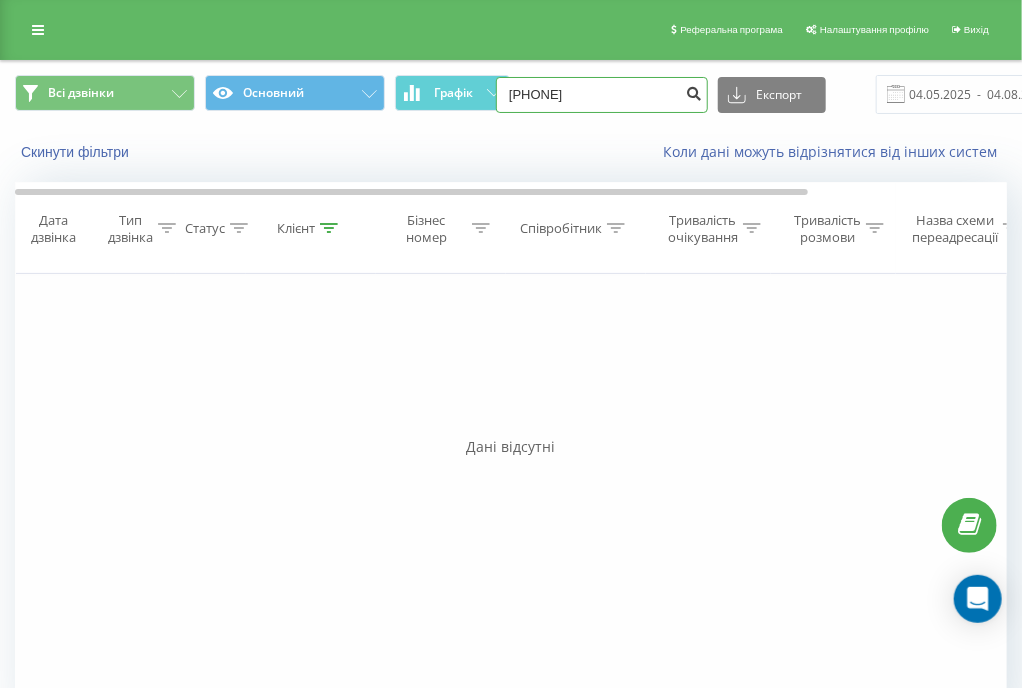 type on "0687092920" 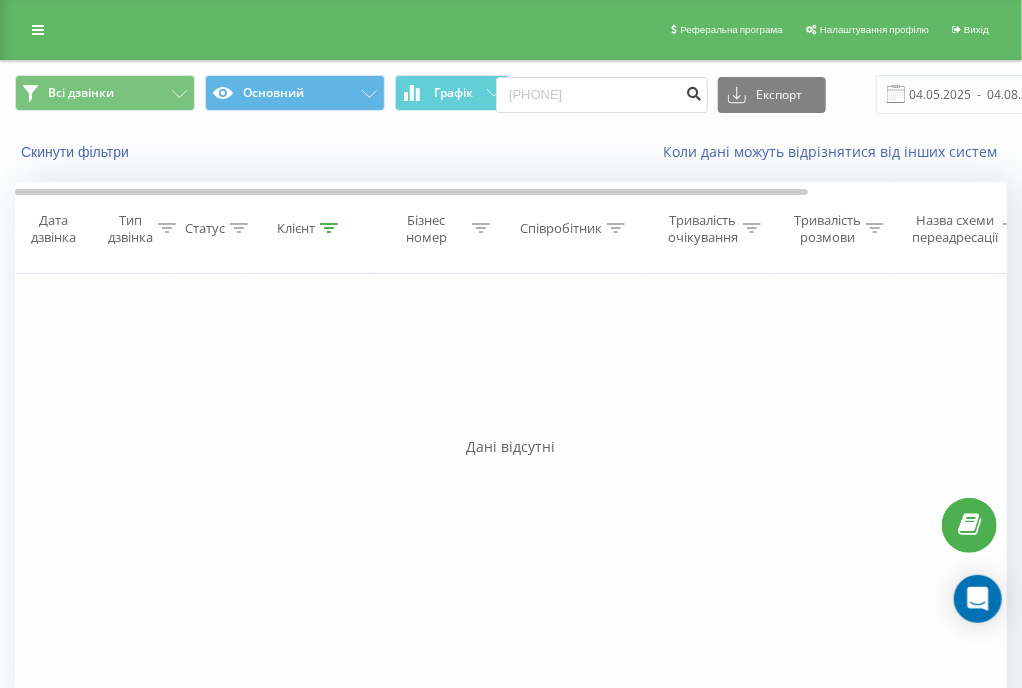 click at bounding box center (694, 91) 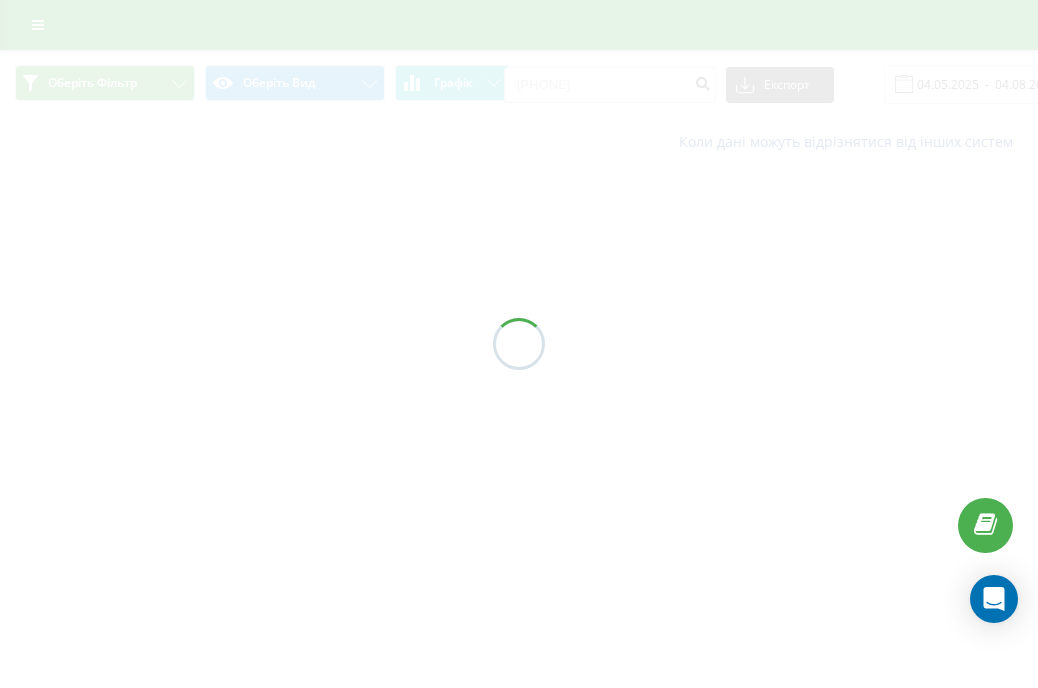 scroll, scrollTop: 0, scrollLeft: 0, axis: both 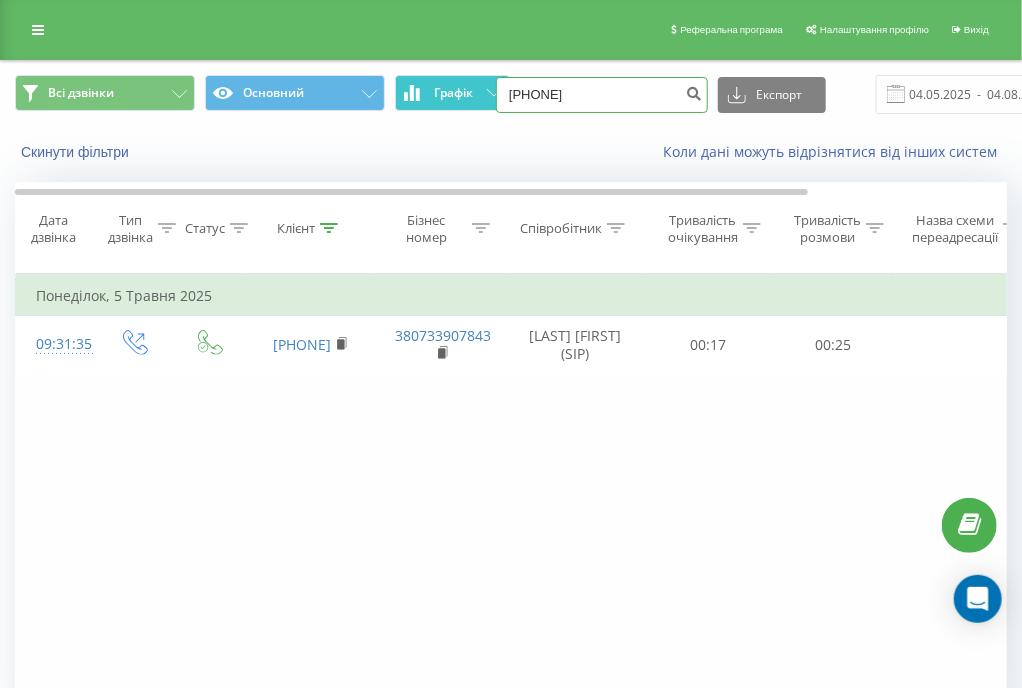drag, startPoint x: 593, startPoint y: 96, endPoint x: 461, endPoint y: 88, distance: 132.2422 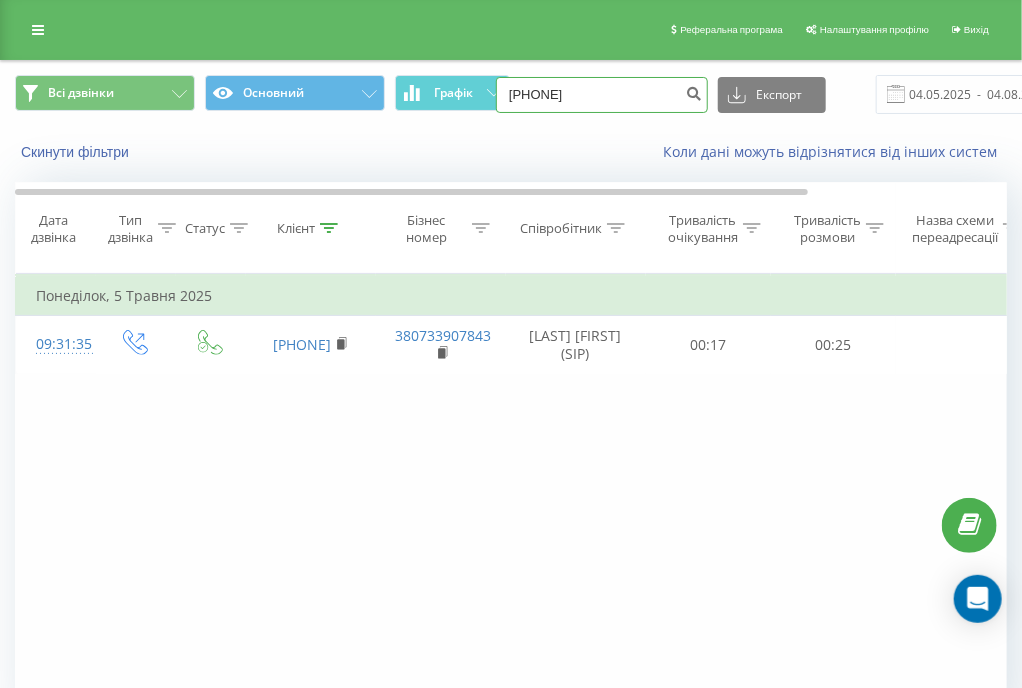 type on "0931388777" 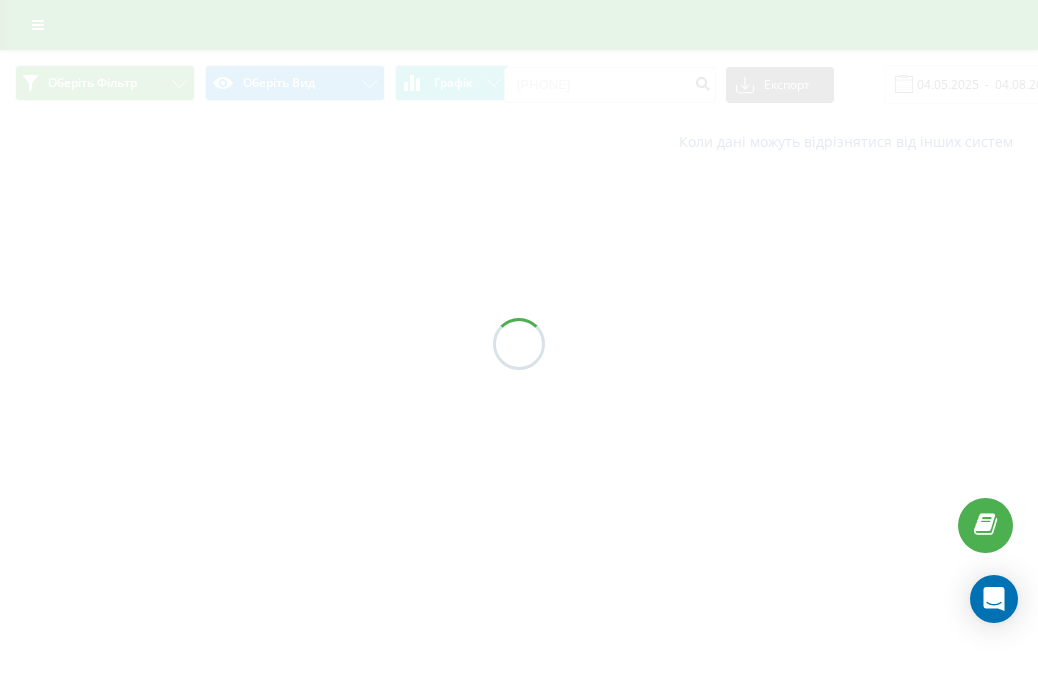 scroll, scrollTop: 0, scrollLeft: 0, axis: both 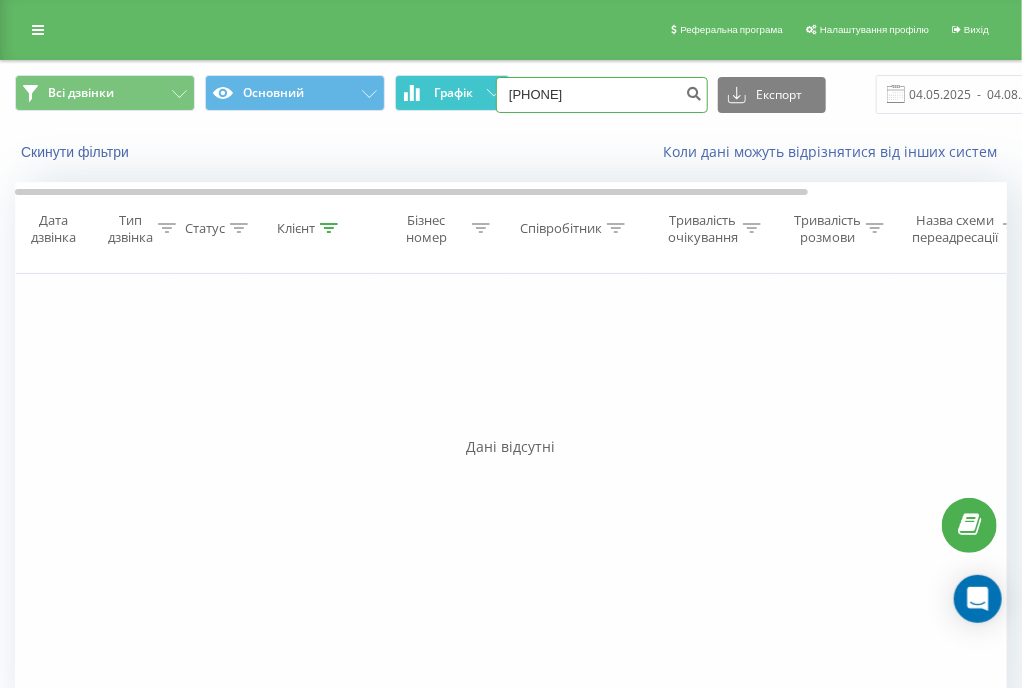 drag, startPoint x: 608, startPoint y: 96, endPoint x: 472, endPoint y: 98, distance: 136.01471 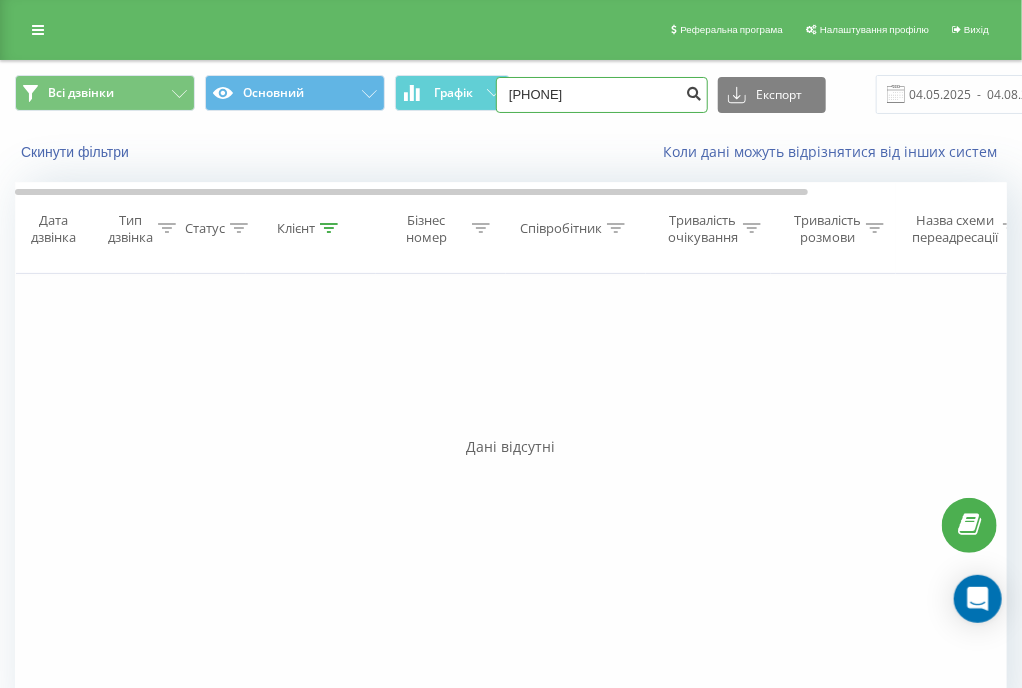 type on "0935795653" 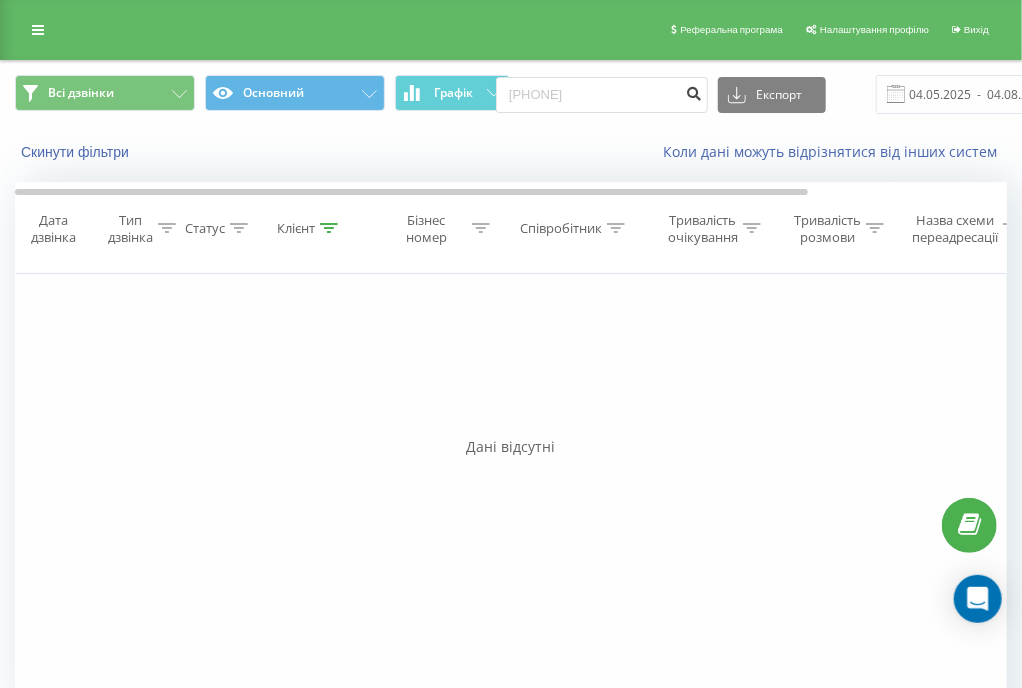click at bounding box center (694, 91) 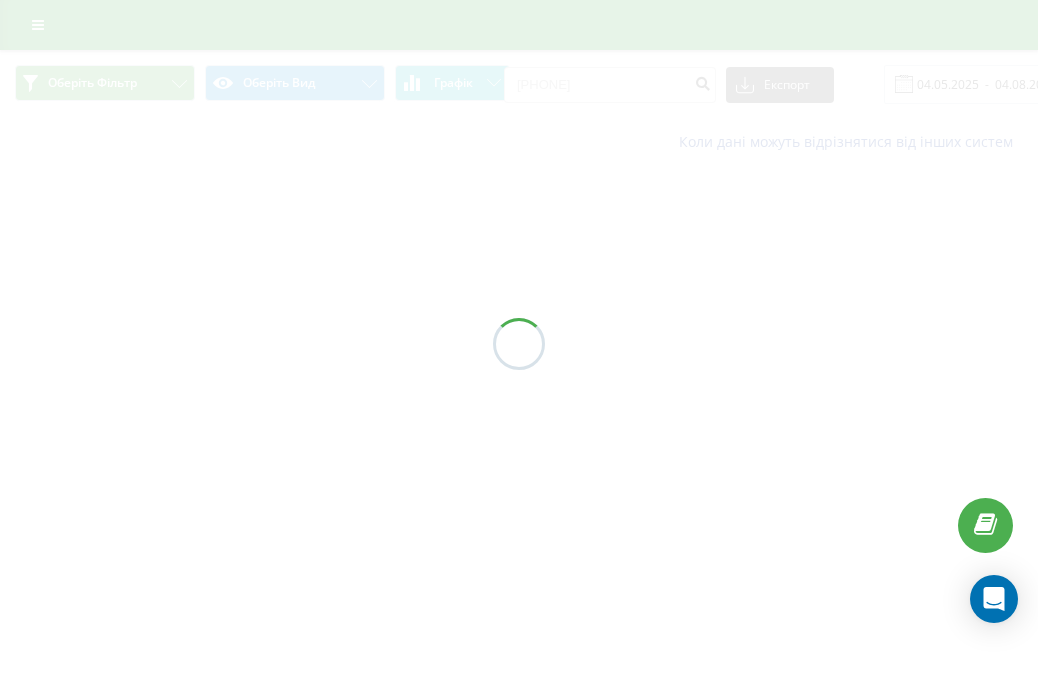 scroll, scrollTop: 0, scrollLeft: 0, axis: both 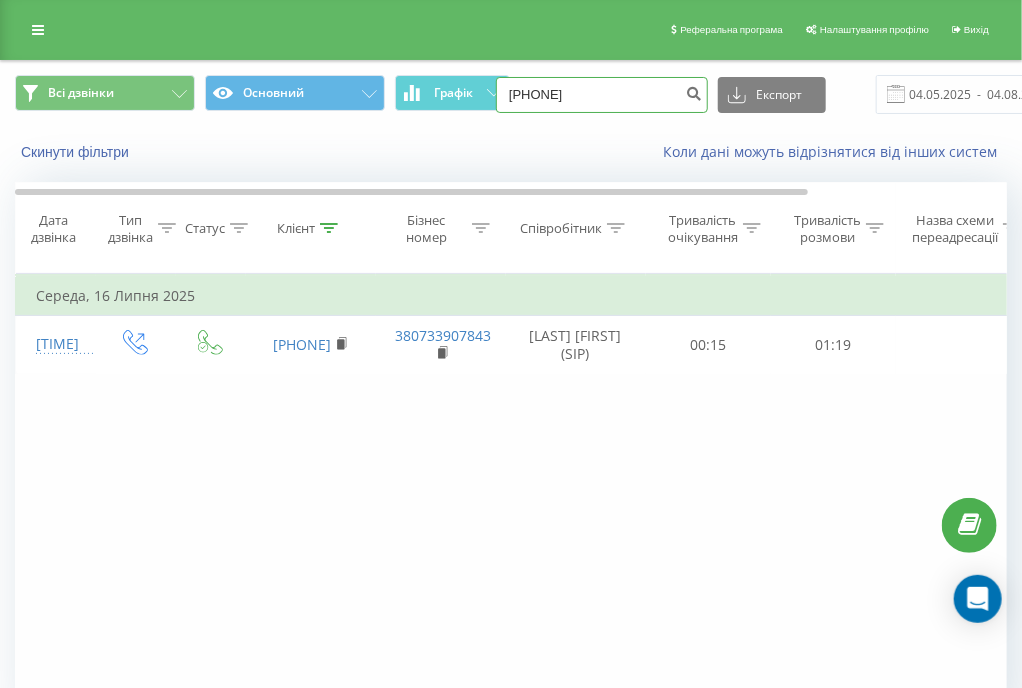 click on "[PHONE]" at bounding box center [602, 95] 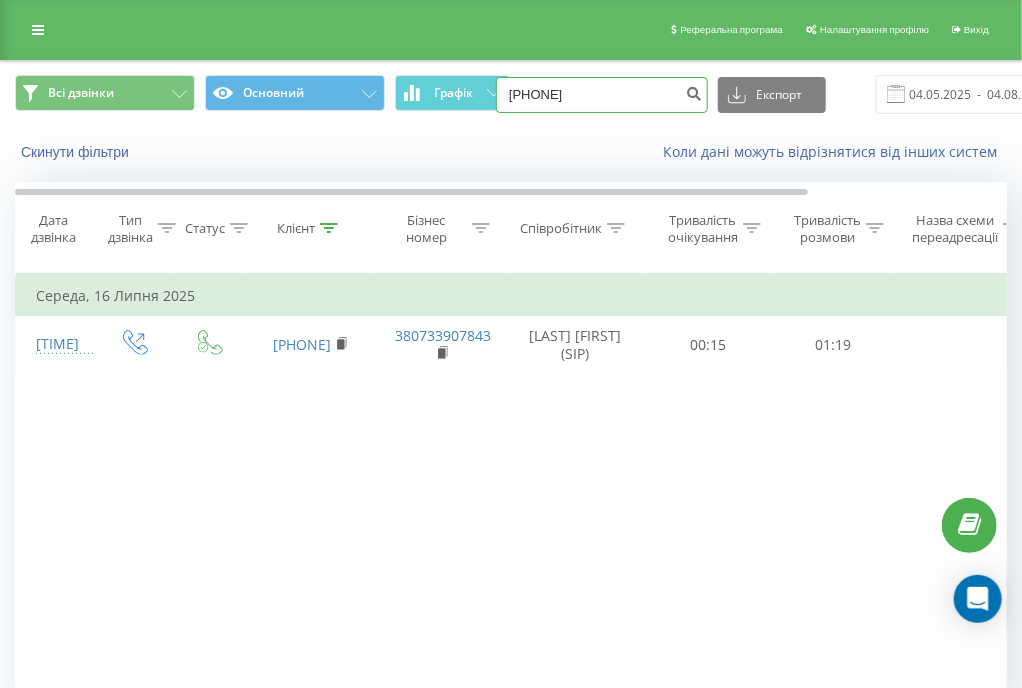 type on "[PHONE]" 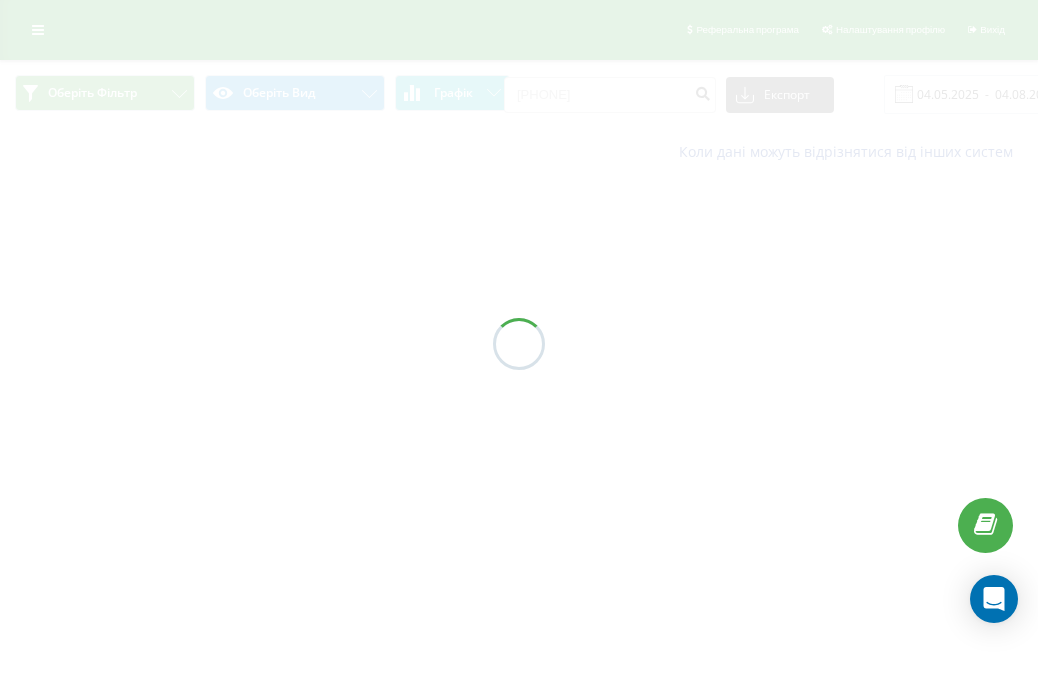 scroll, scrollTop: 0, scrollLeft: 0, axis: both 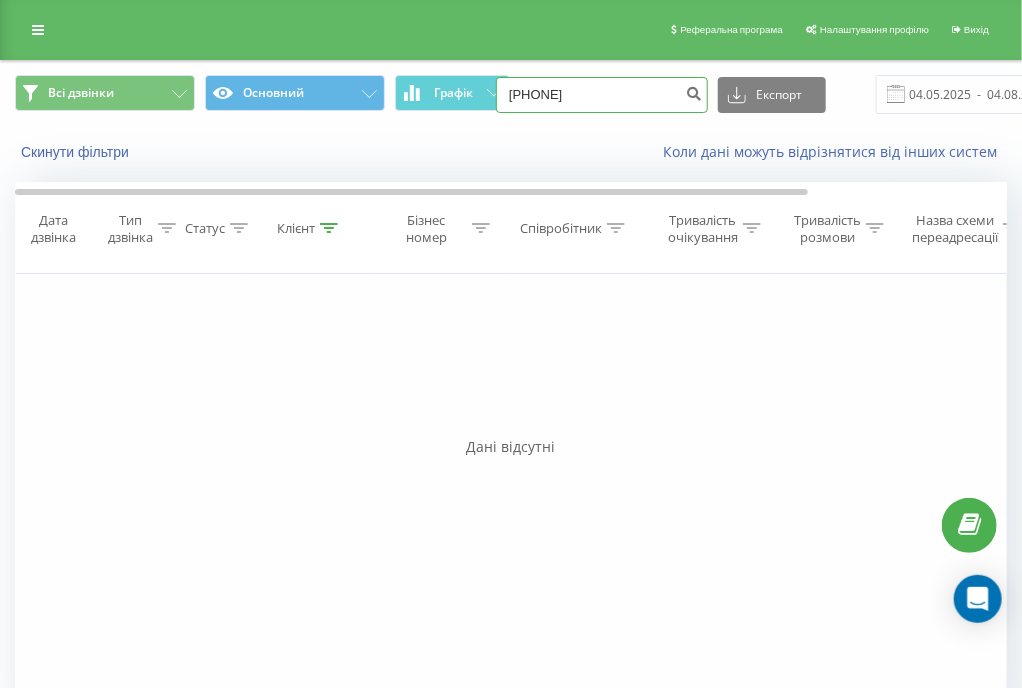 click on "0989543467" at bounding box center [602, 95] 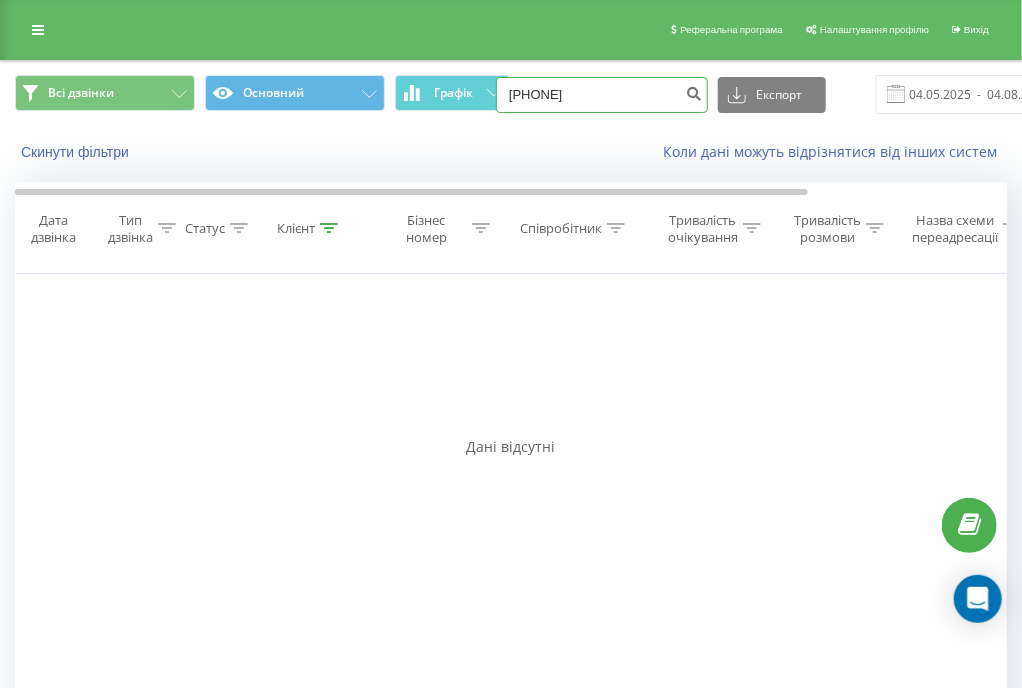 type on "[PHONE]" 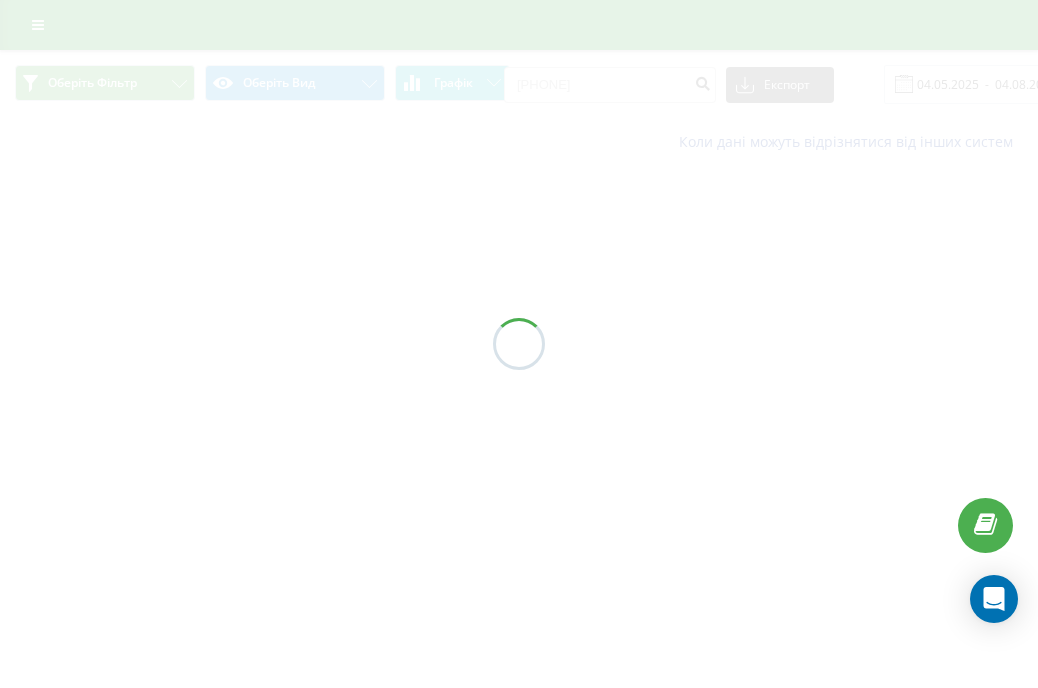 scroll, scrollTop: 0, scrollLeft: 0, axis: both 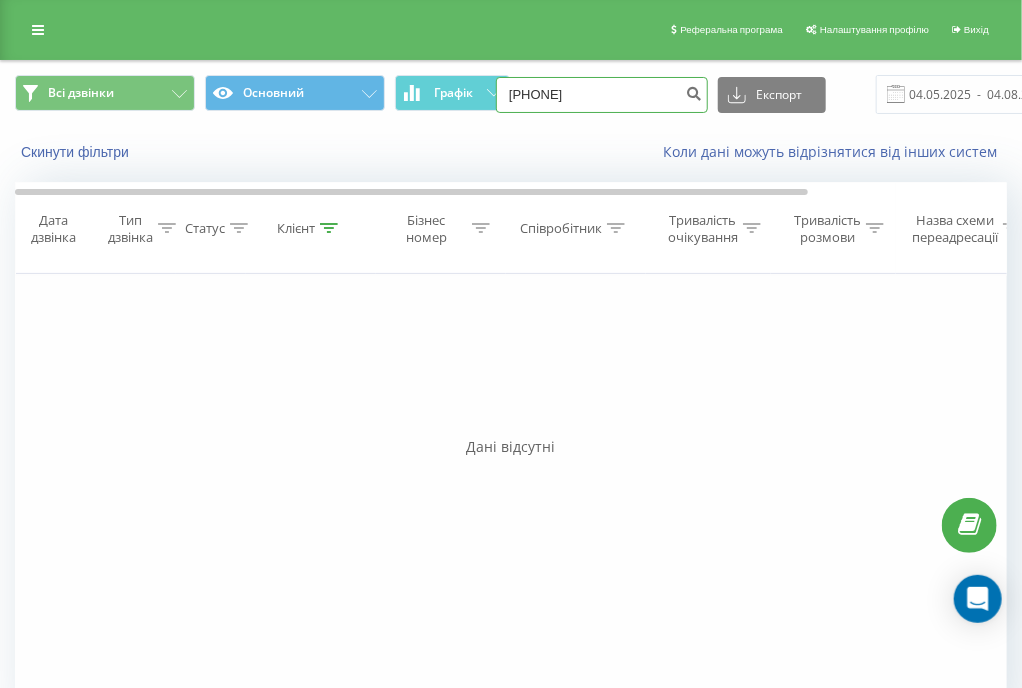 click on "[PHONE]" at bounding box center [602, 95] 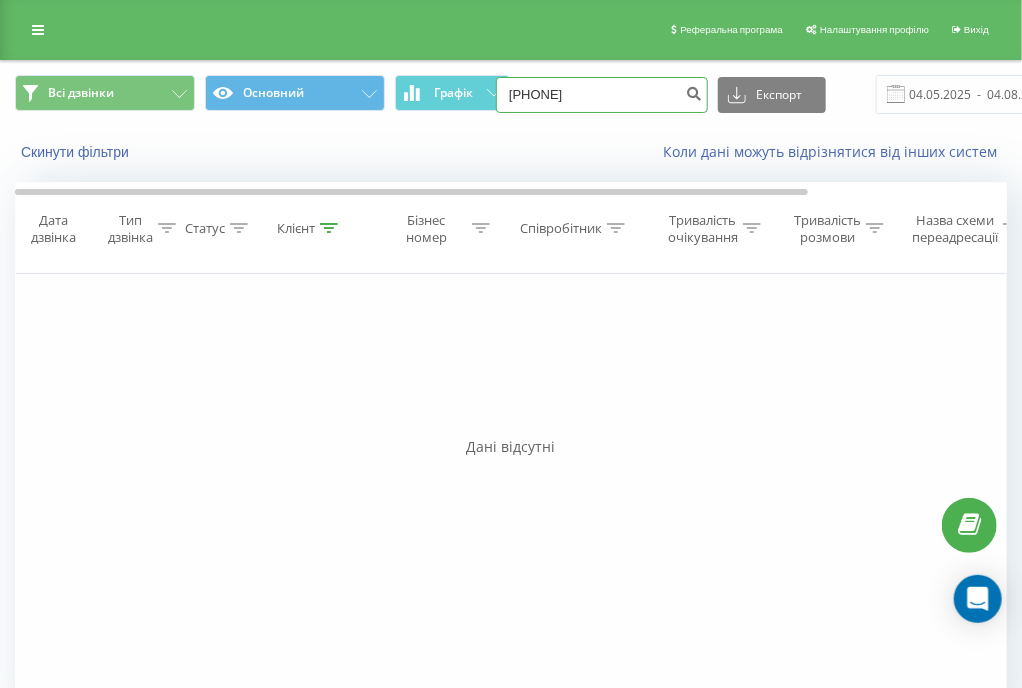 type on "[PHONE]" 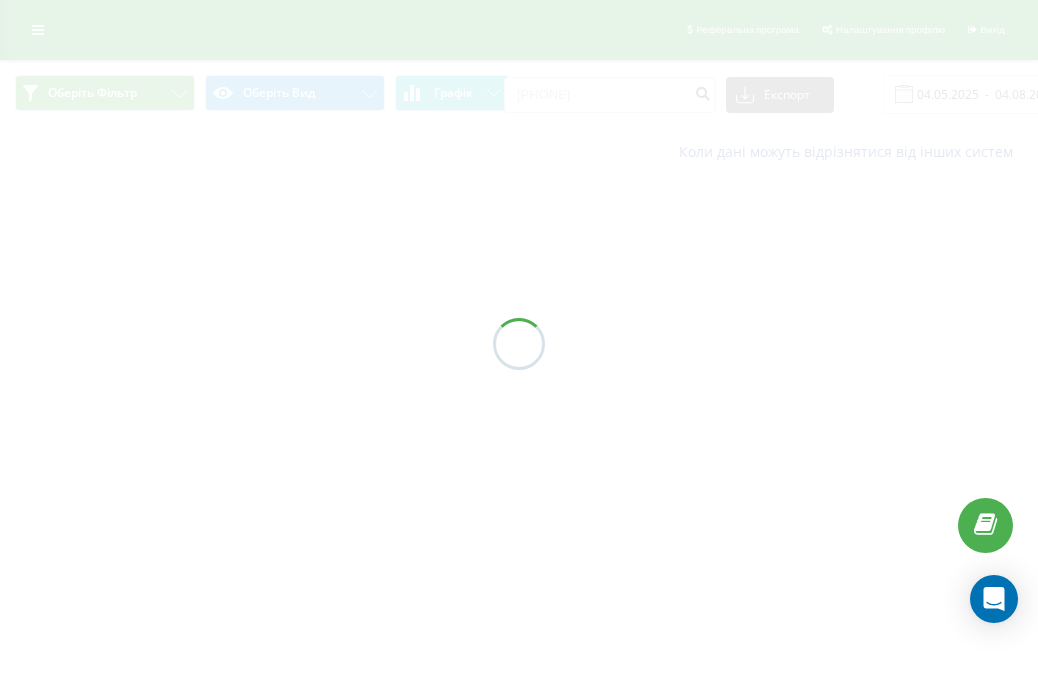 scroll, scrollTop: 0, scrollLeft: 0, axis: both 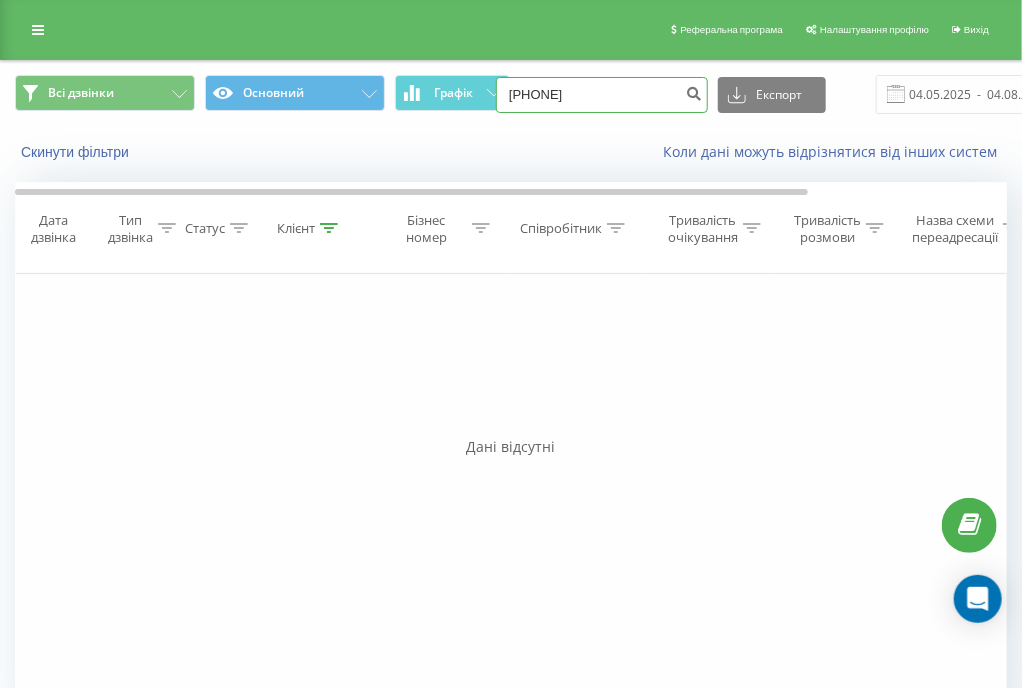 click on "0675925575" at bounding box center (602, 95) 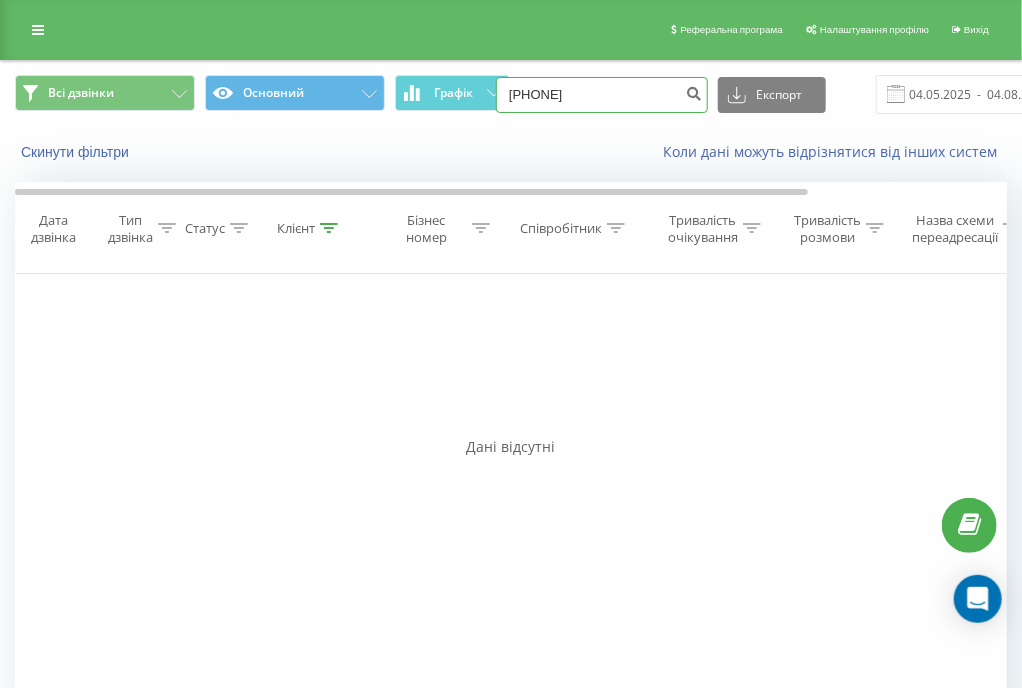 type on "0678866751" 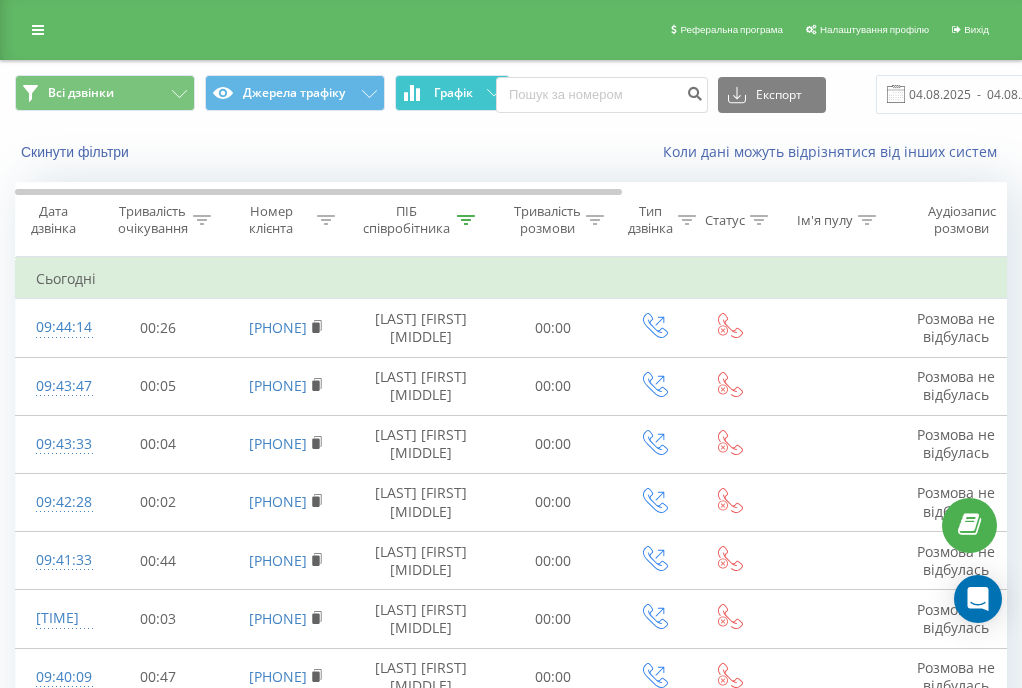 scroll, scrollTop: 0, scrollLeft: 0, axis: both 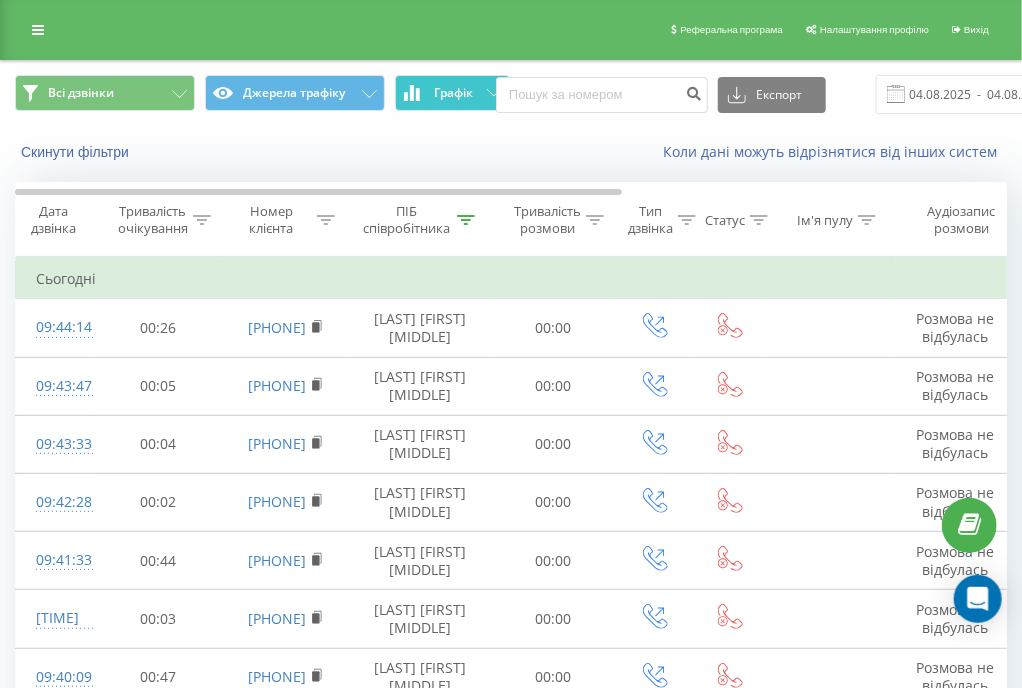 click on "Графік" at bounding box center (452, 93) 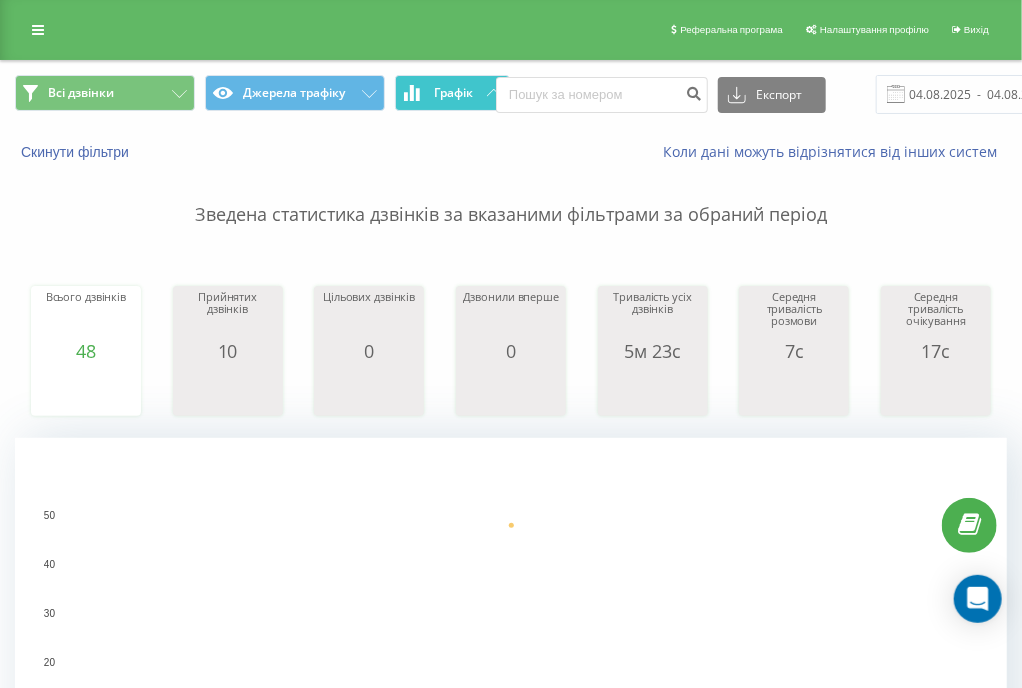 click on "Графік" at bounding box center (453, 93) 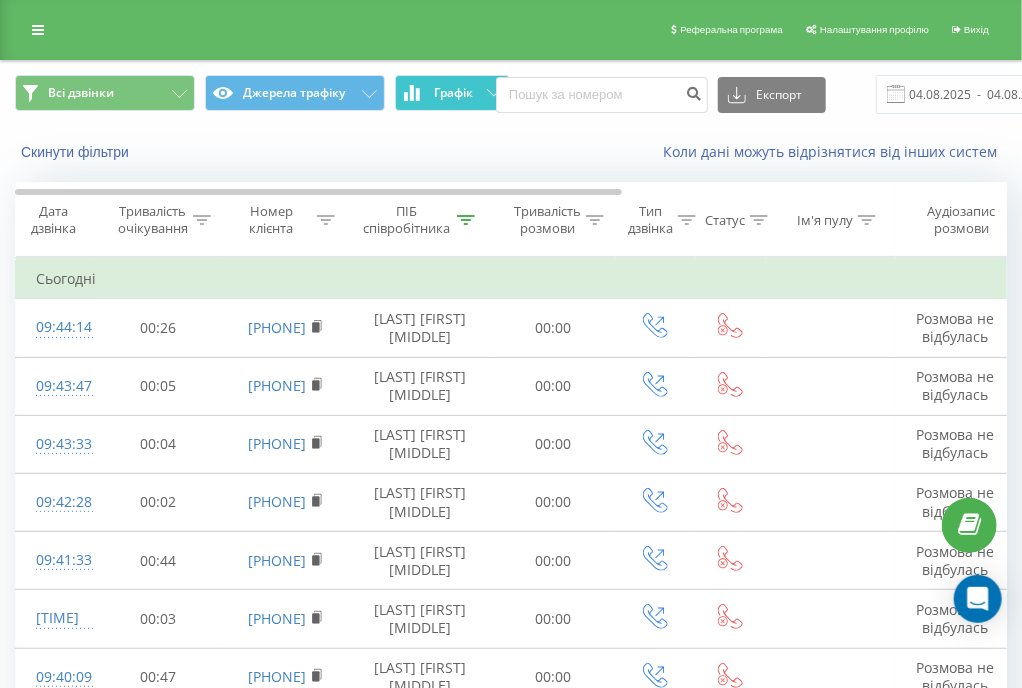 click on "Графік" at bounding box center [453, 93] 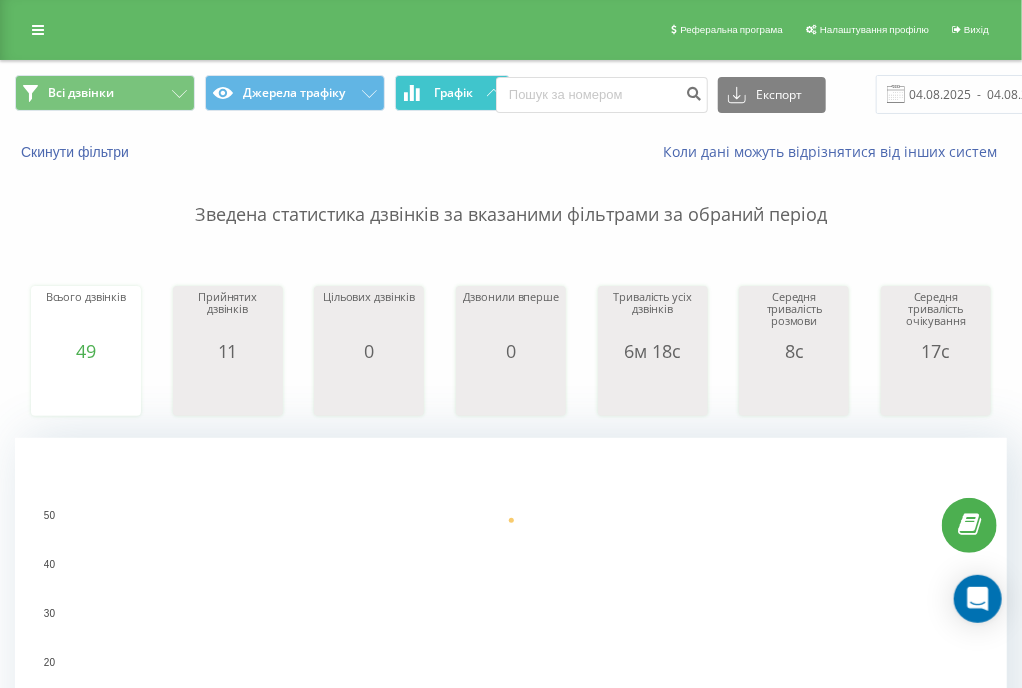 click on "Графік" at bounding box center [453, 93] 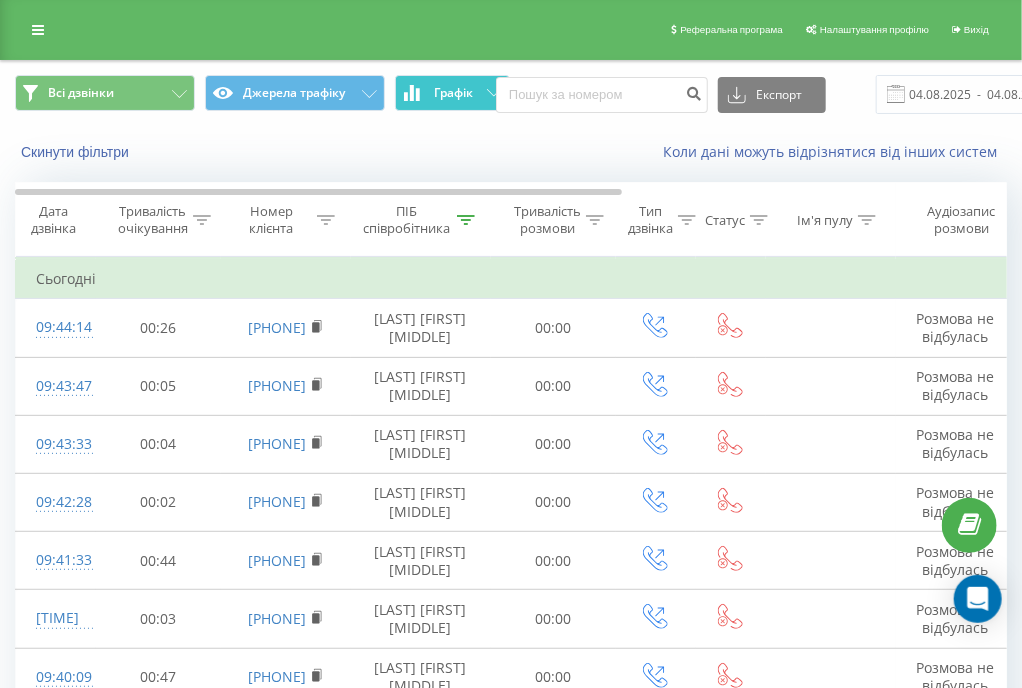 click on "Графік" at bounding box center [452, 93] 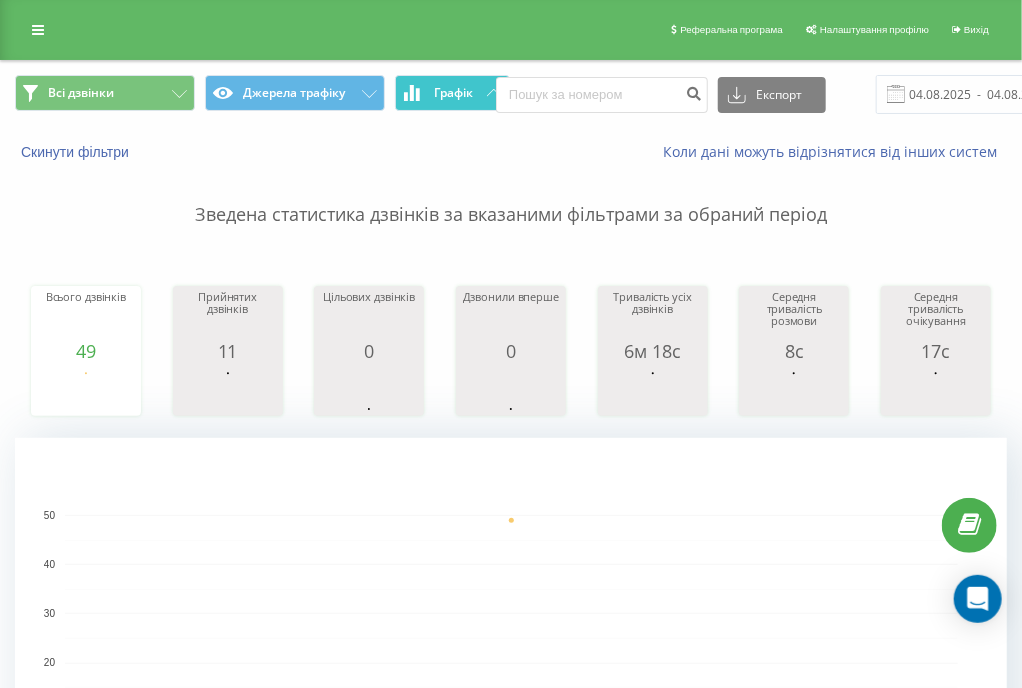 click on "Графік" at bounding box center (452, 93) 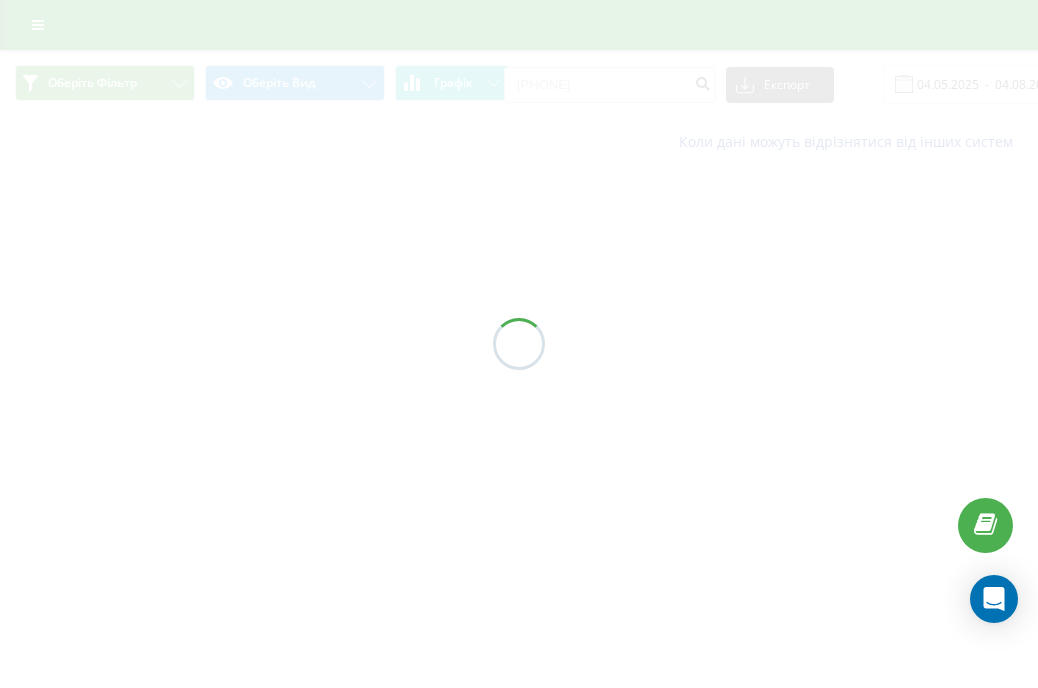 scroll, scrollTop: 0, scrollLeft: 0, axis: both 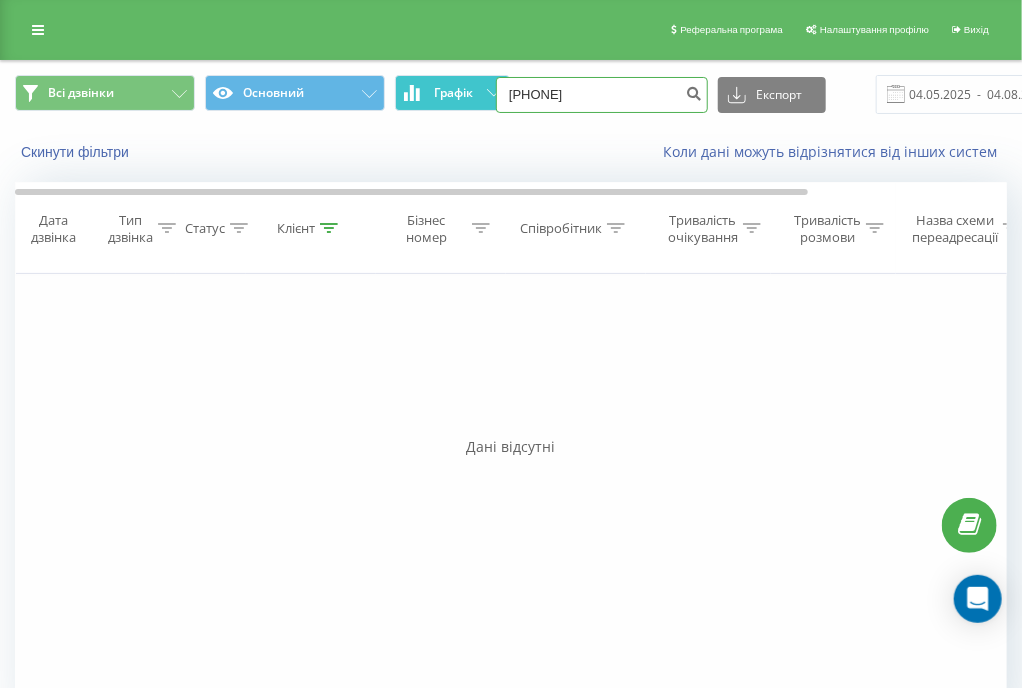 drag, startPoint x: 615, startPoint y: 103, endPoint x: 444, endPoint y: 78, distance: 172.81783 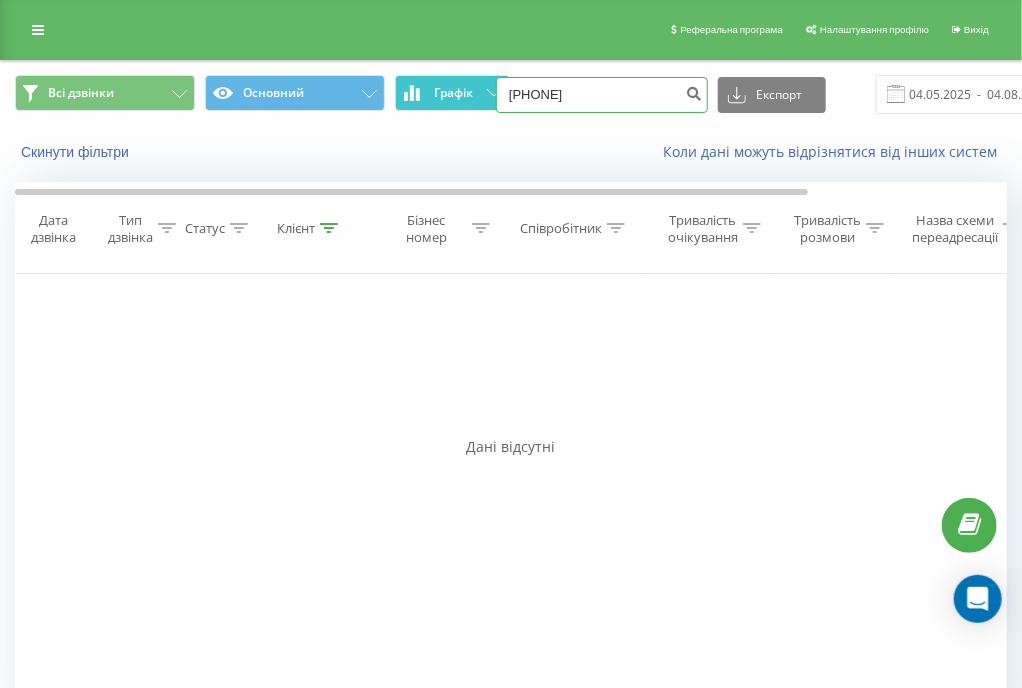 paste on "[PHONE]" 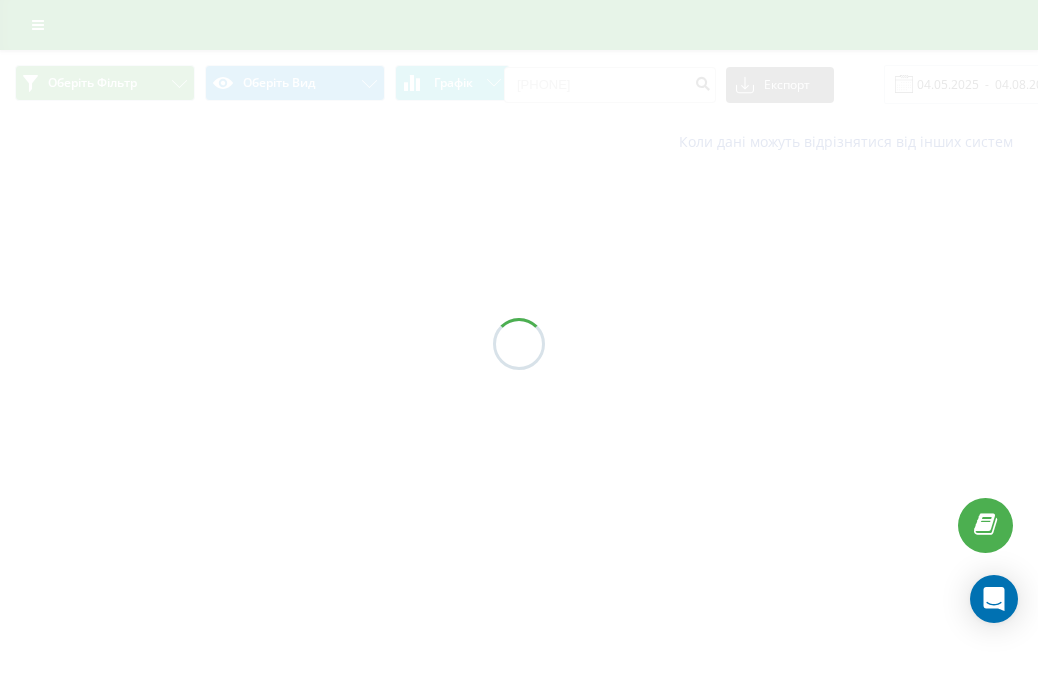 scroll, scrollTop: 0, scrollLeft: 0, axis: both 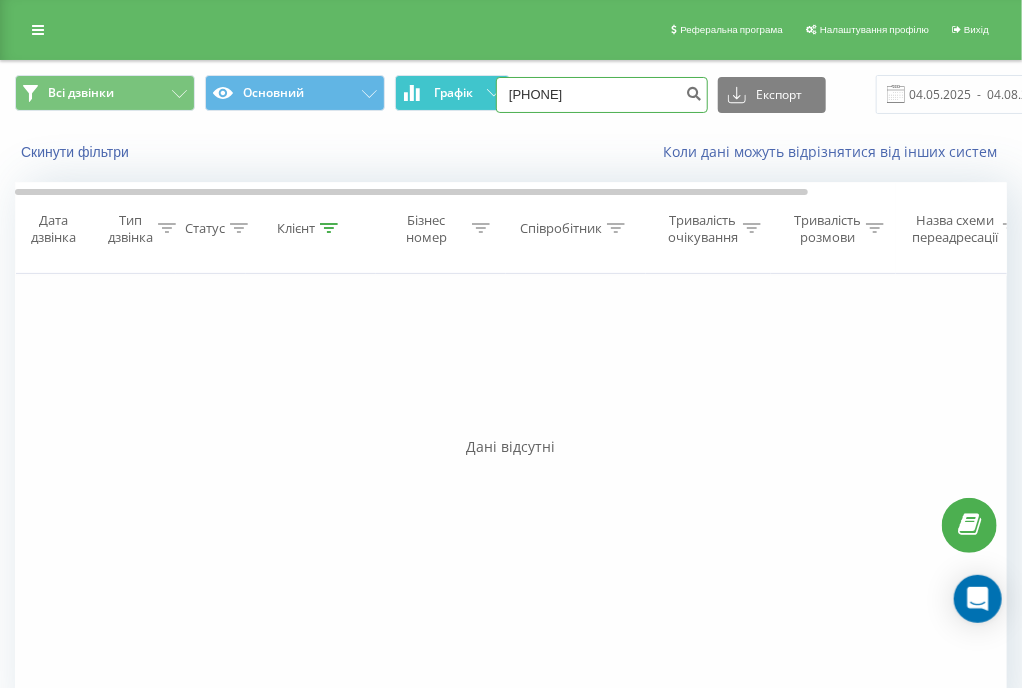 drag, startPoint x: 568, startPoint y: 104, endPoint x: 464, endPoint y: 102, distance: 104.019226 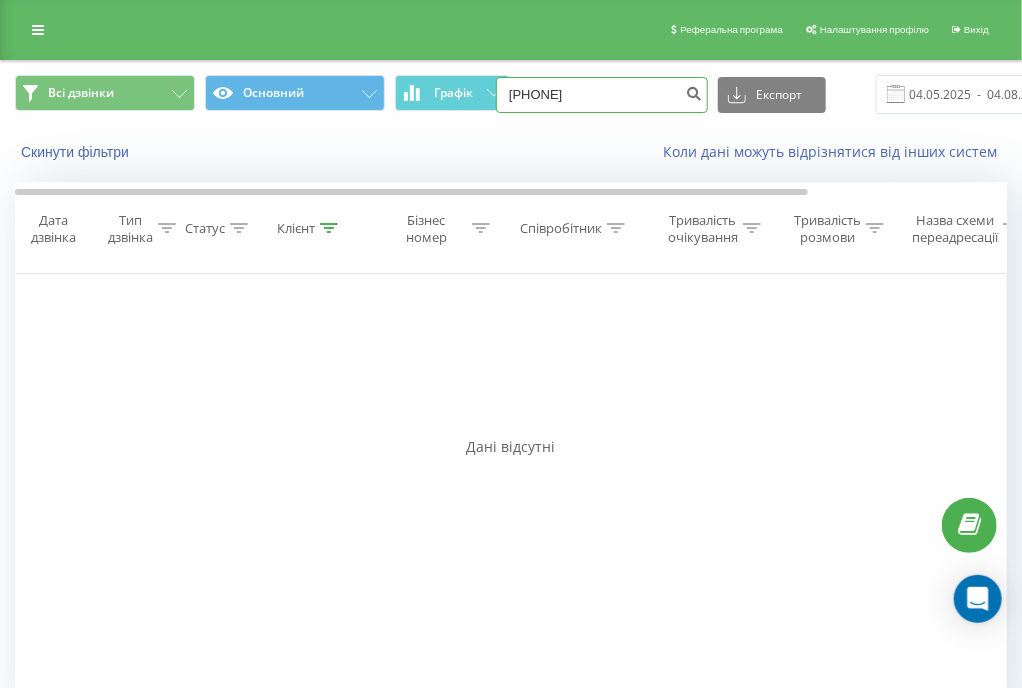 type on "0668272580" 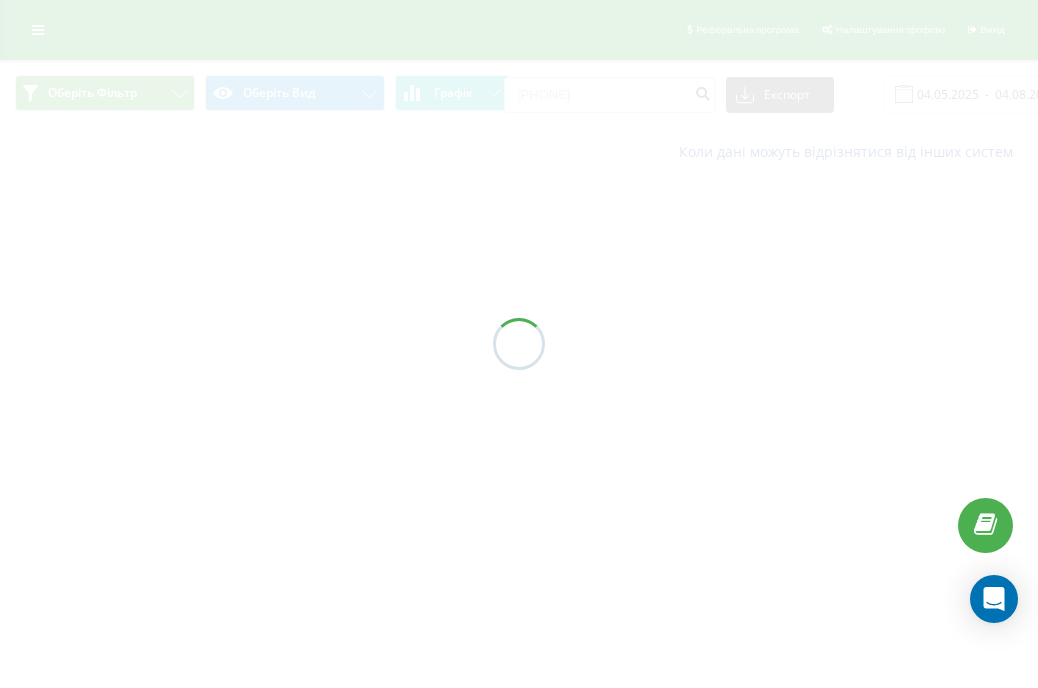 scroll, scrollTop: 0, scrollLeft: 0, axis: both 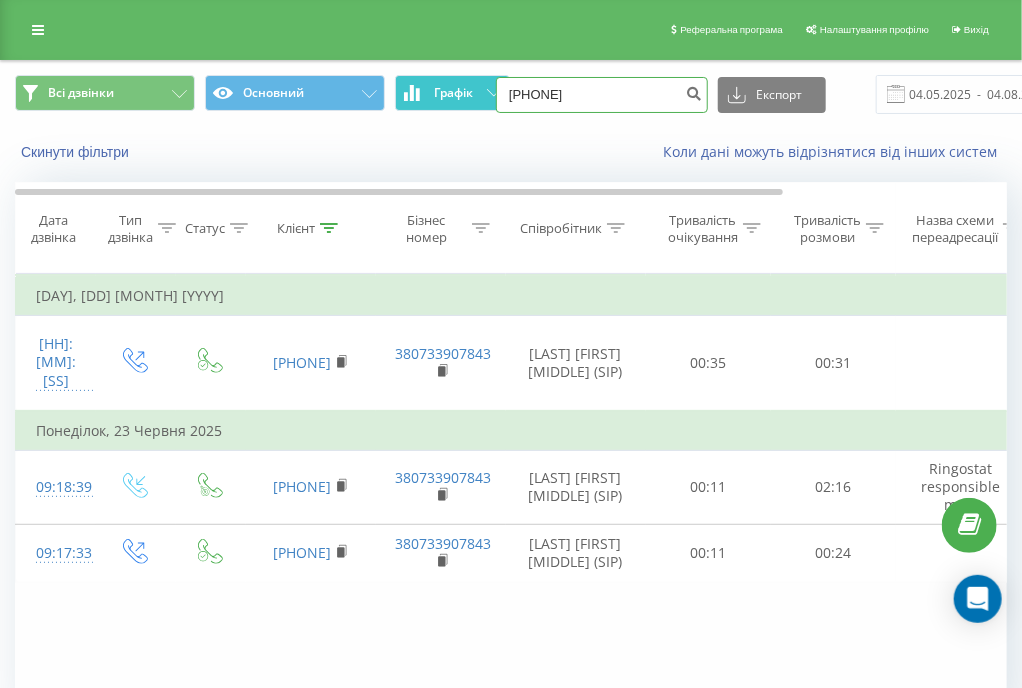 drag, startPoint x: 595, startPoint y: 102, endPoint x: 466, endPoint y: 79, distance: 131.03435 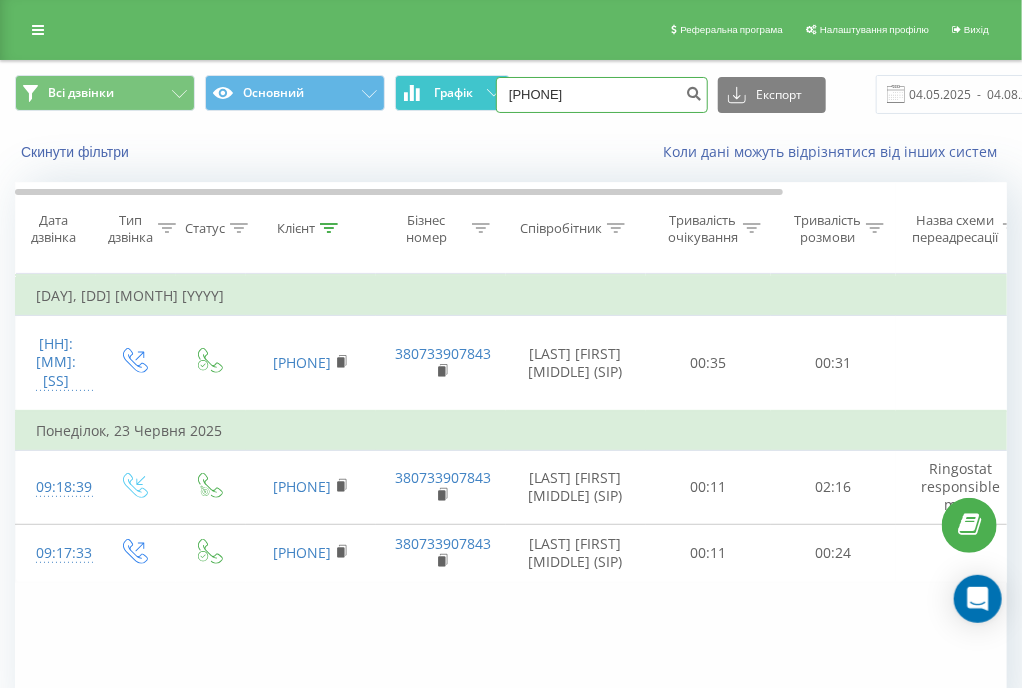 paste on "(096) 708 15 2" 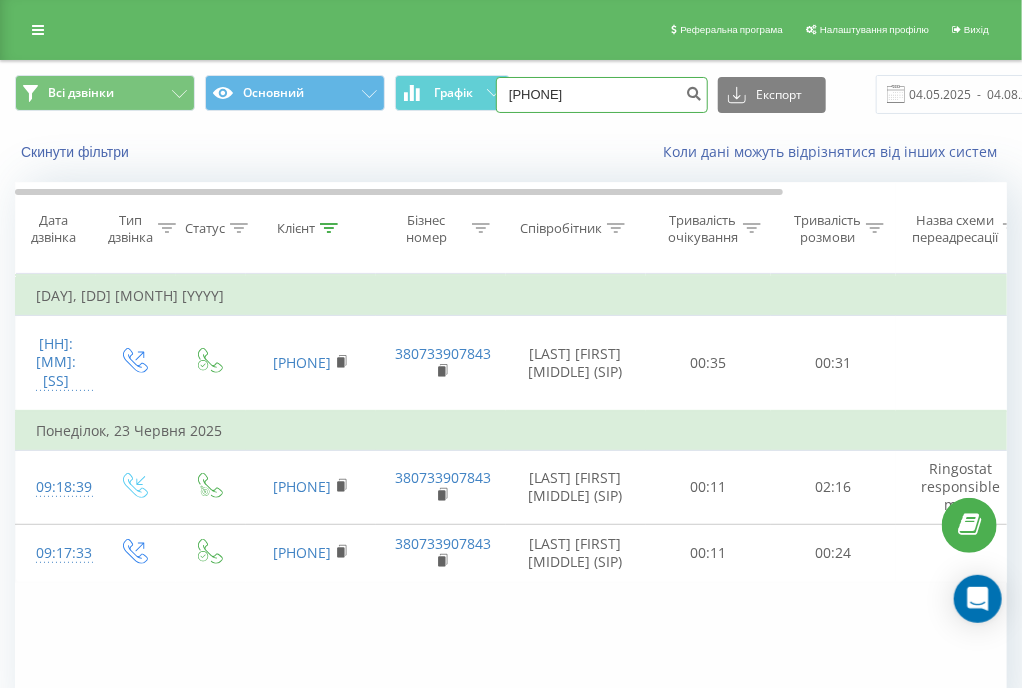 type on "0967081520" 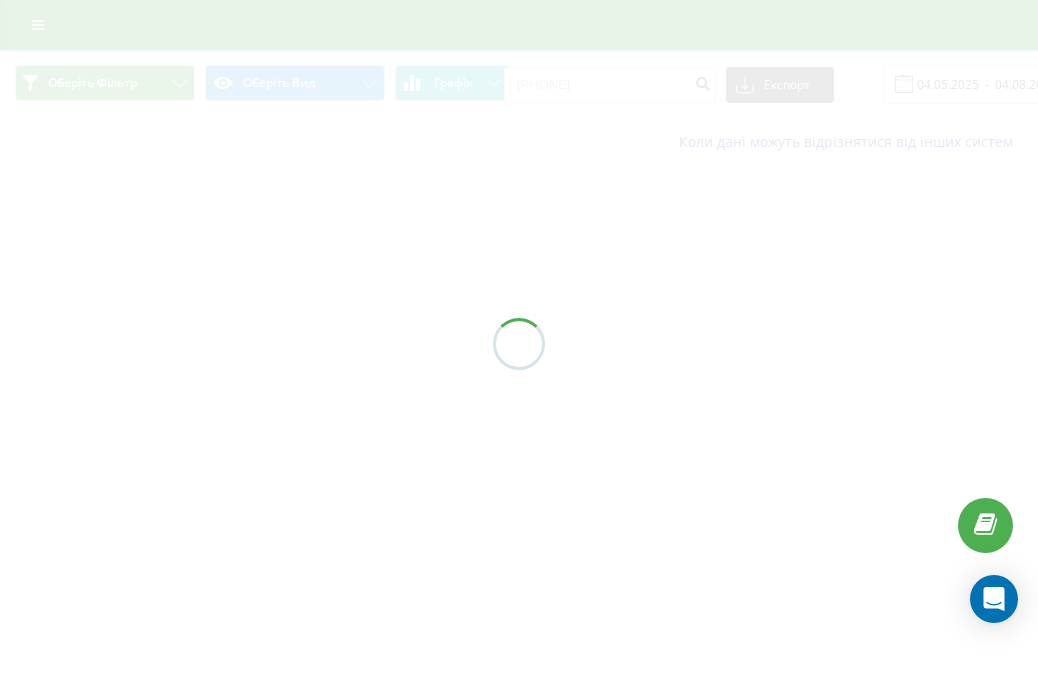 scroll, scrollTop: 0, scrollLeft: 0, axis: both 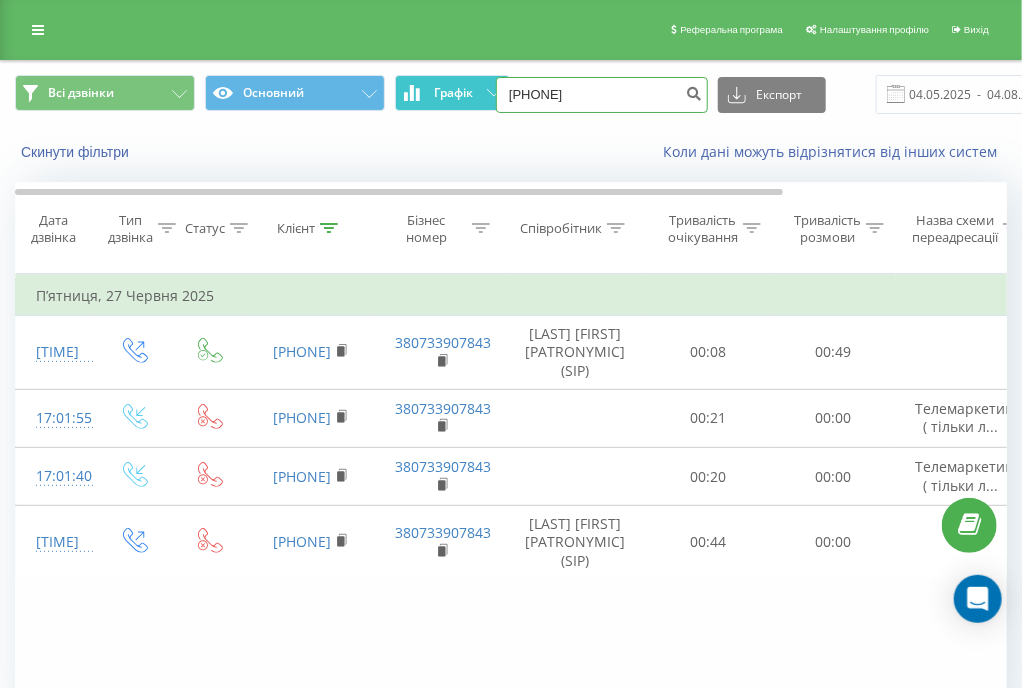drag, startPoint x: 585, startPoint y: 87, endPoint x: 482, endPoint y: 79, distance: 103.31021 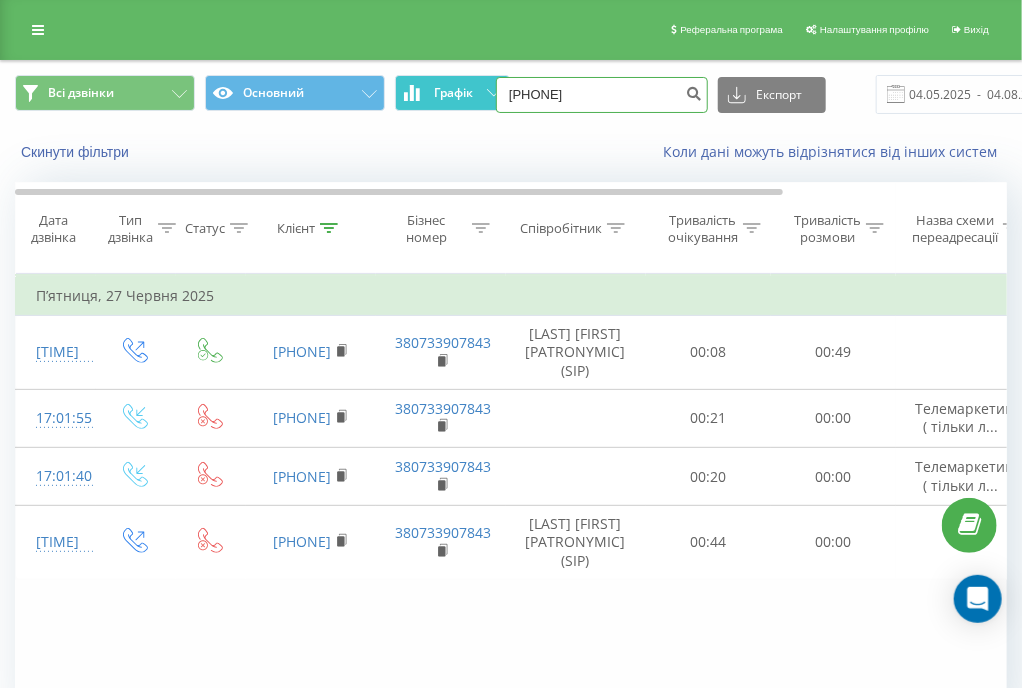 type on "[PHONE]" 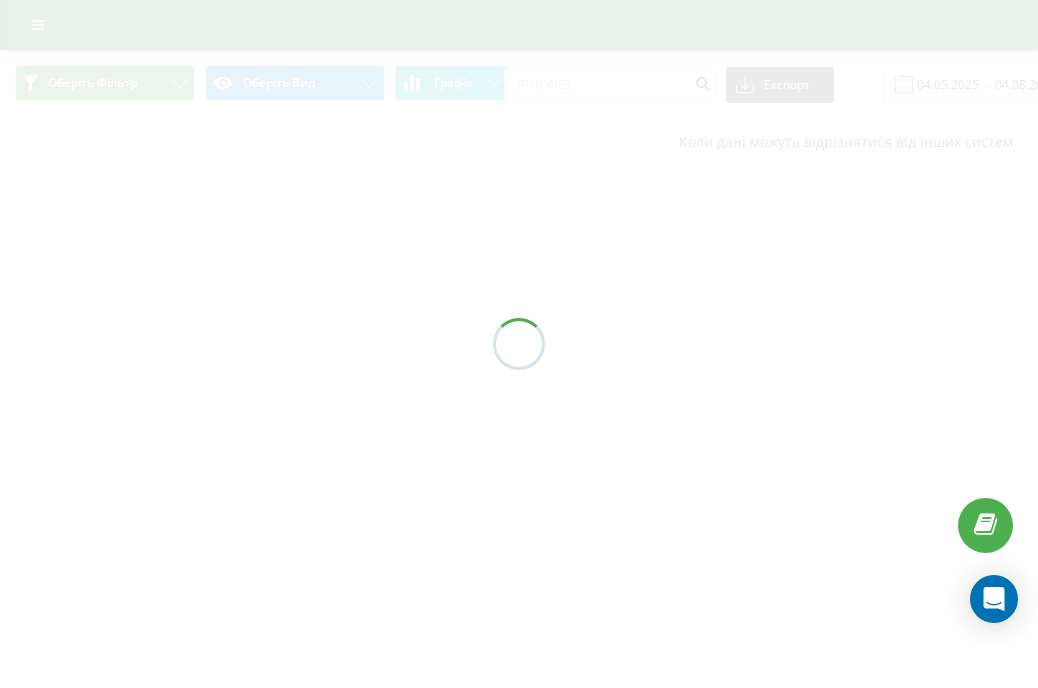 scroll, scrollTop: 0, scrollLeft: 0, axis: both 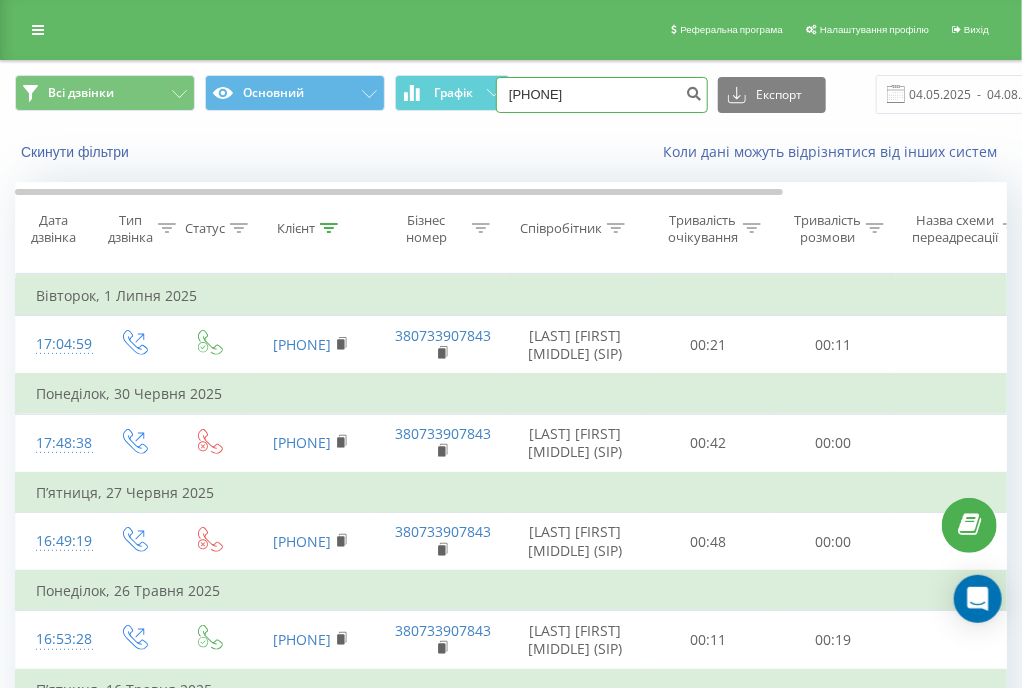 click on "0508127439" at bounding box center [602, 95] 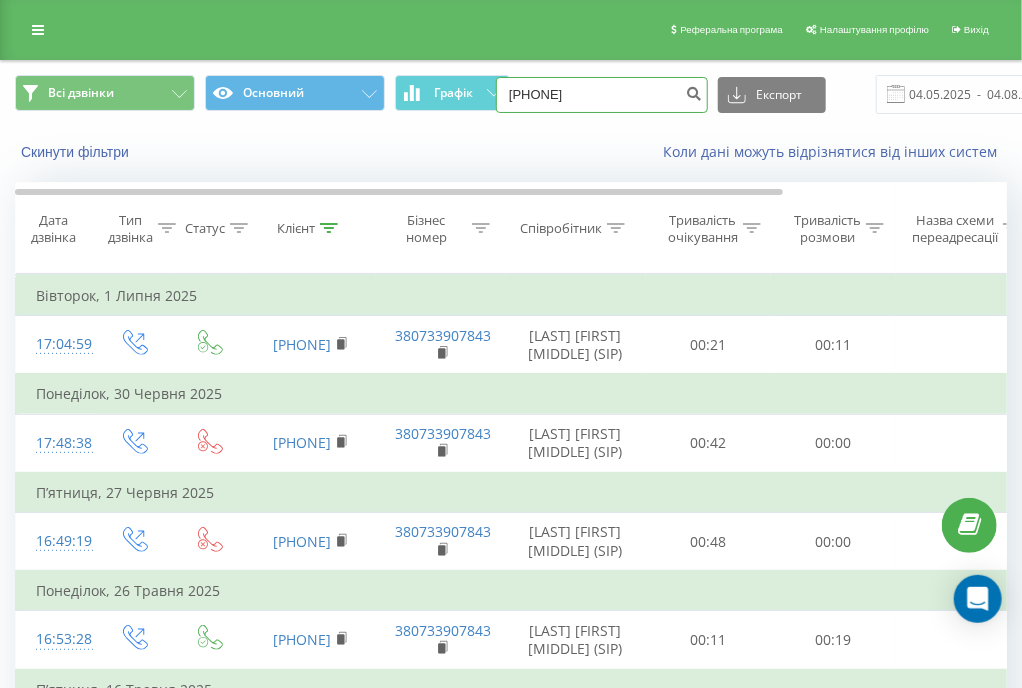 type on "0962809756" 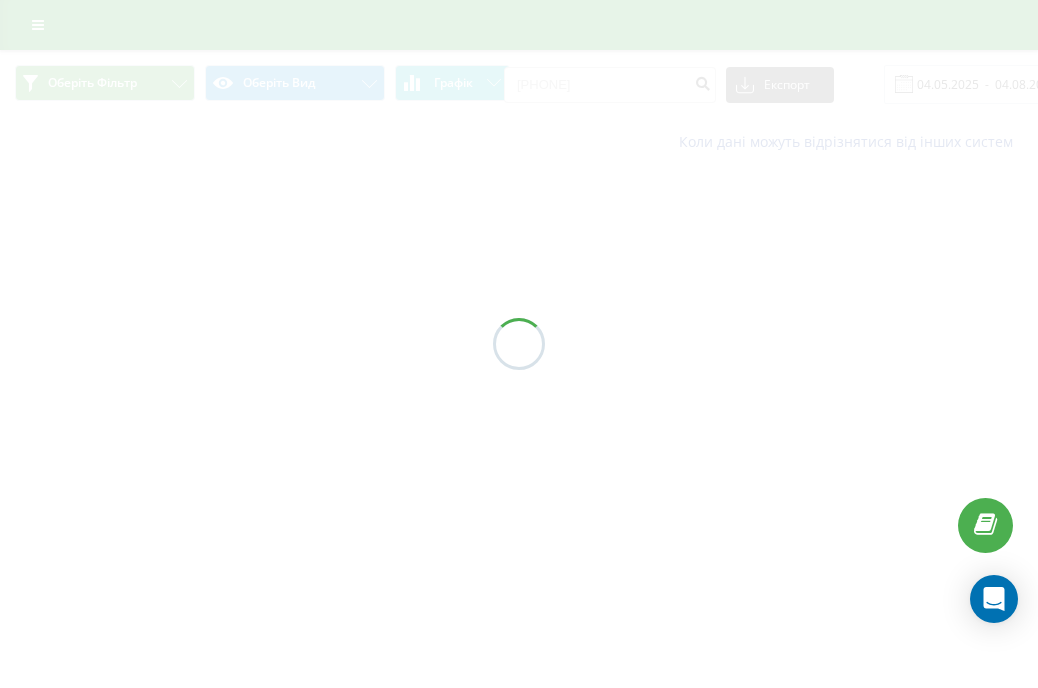 scroll, scrollTop: 0, scrollLeft: 0, axis: both 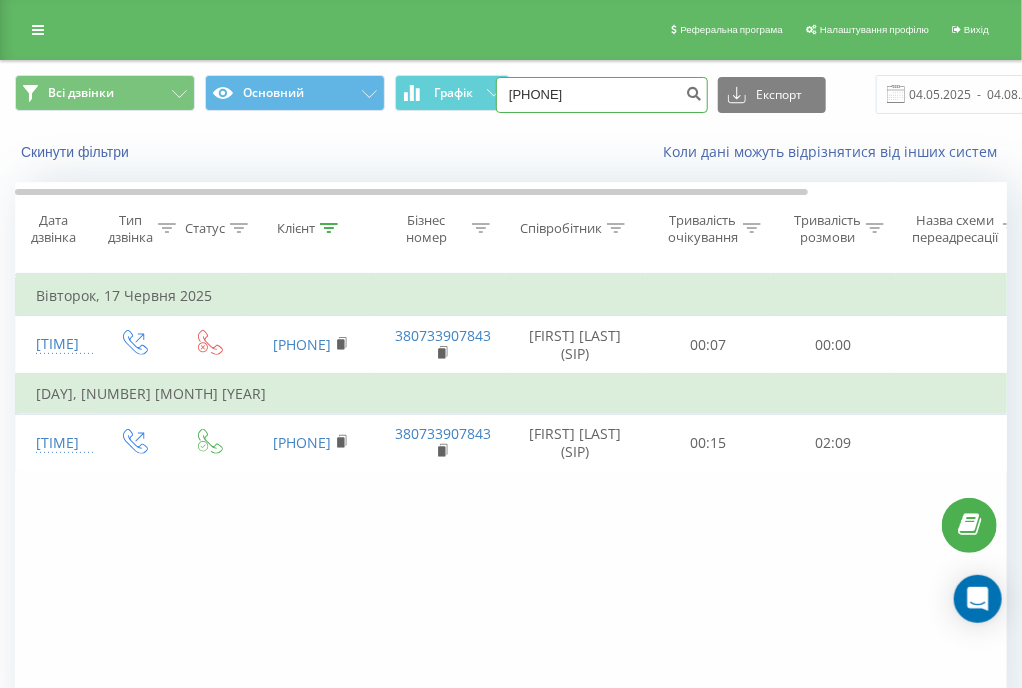 click on "[PHONE]" at bounding box center (602, 95) 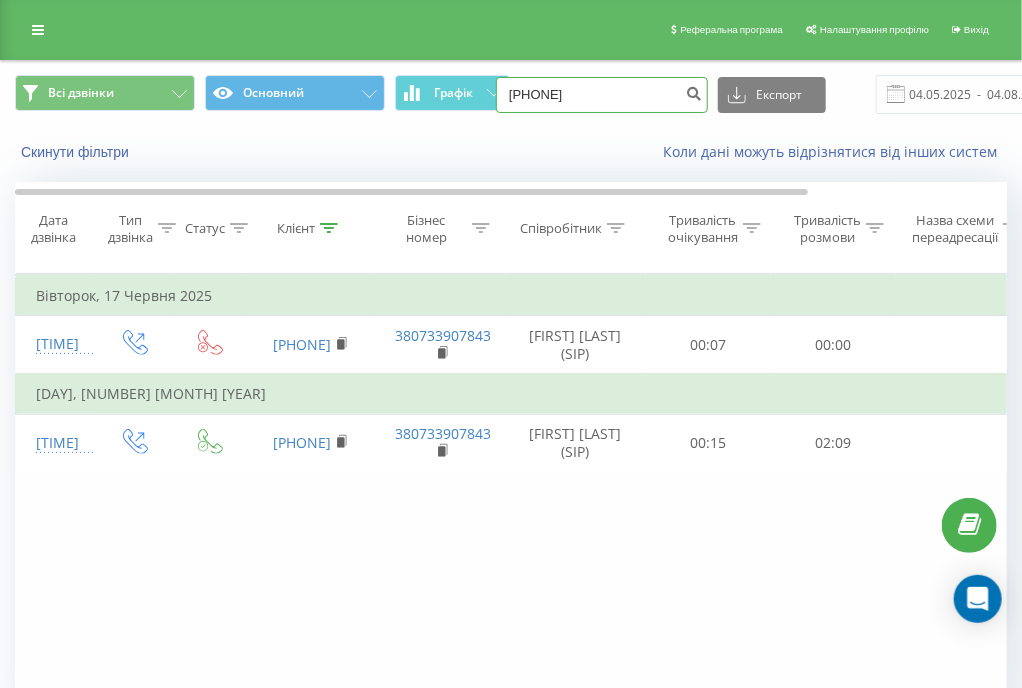 type on "[PHONE]" 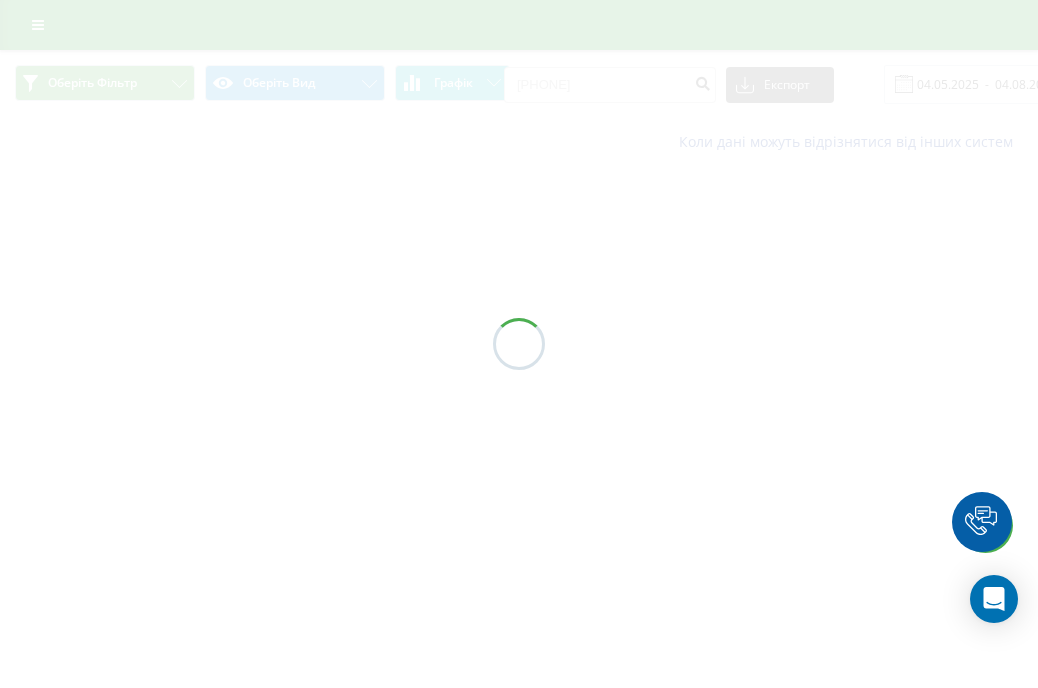 scroll, scrollTop: 0, scrollLeft: 0, axis: both 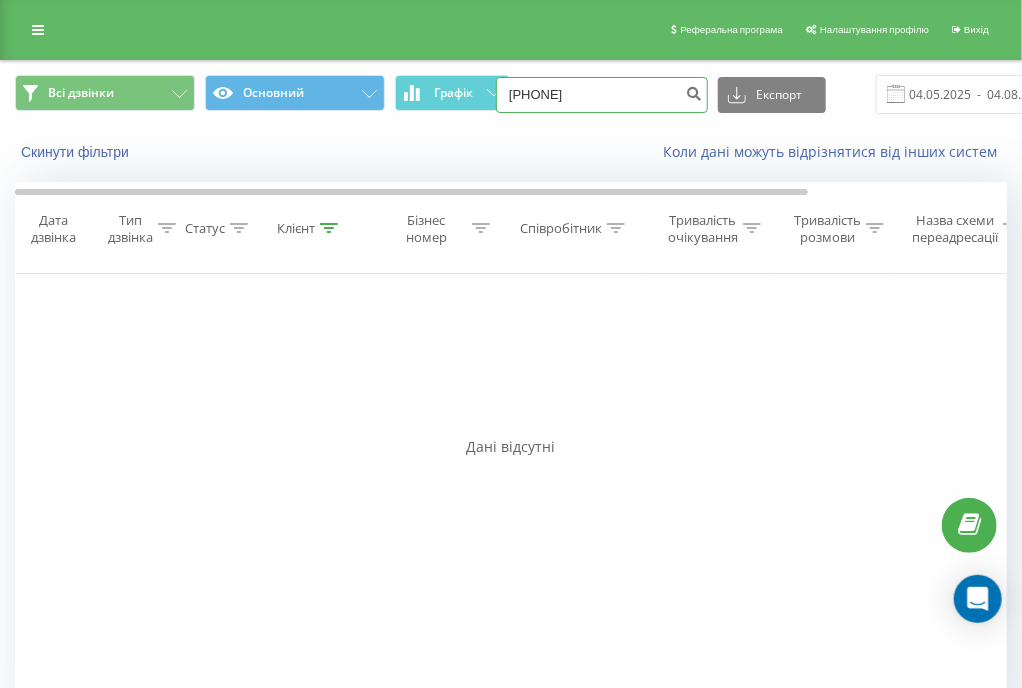 click on "[PHONE]" at bounding box center (602, 95) 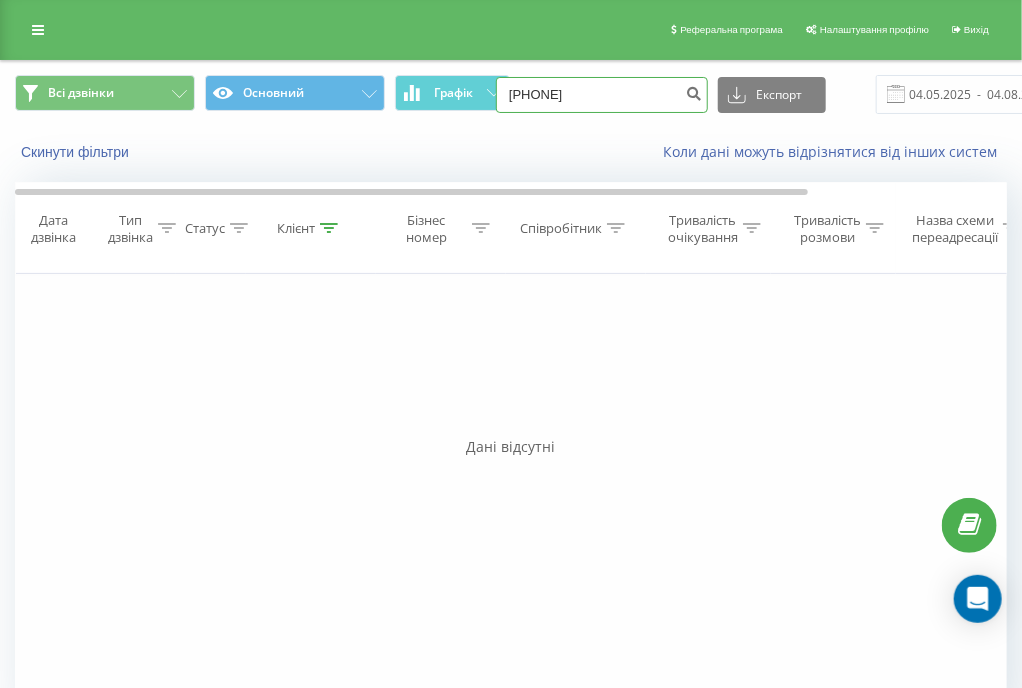 type on "[PHONE]" 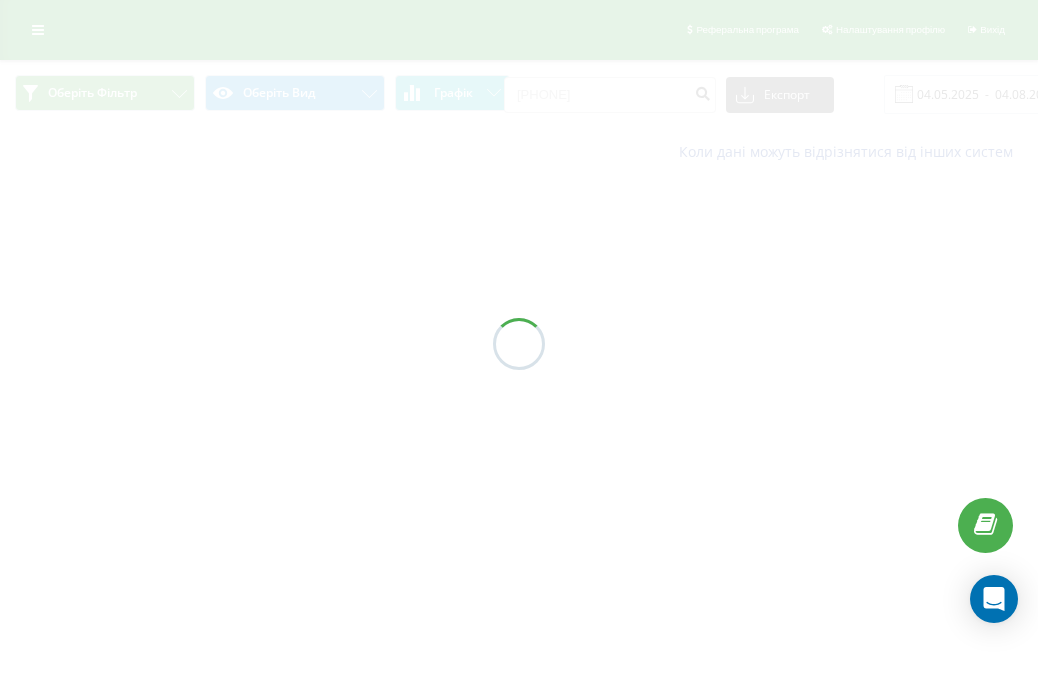 scroll, scrollTop: 0, scrollLeft: 0, axis: both 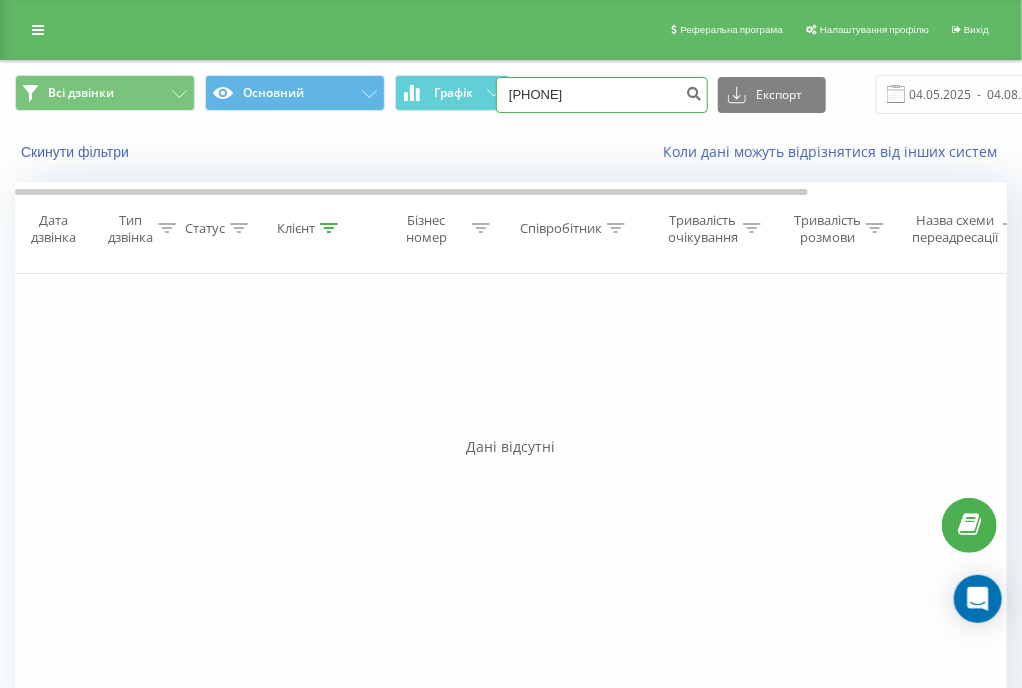 click on "[PHONE]" at bounding box center [602, 95] 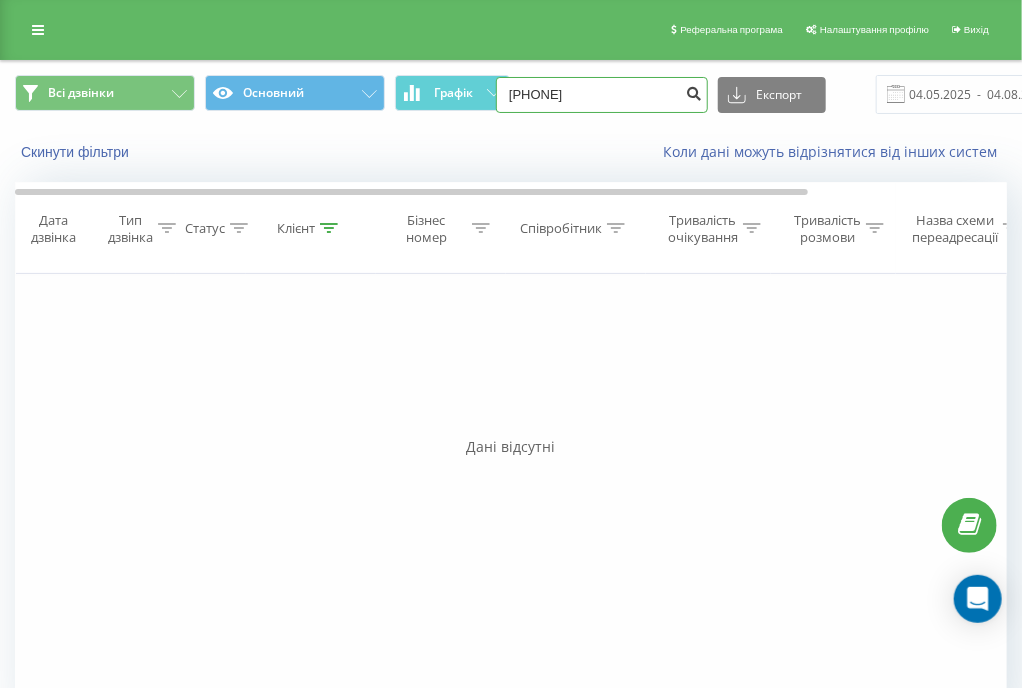 type on "[PHONE]" 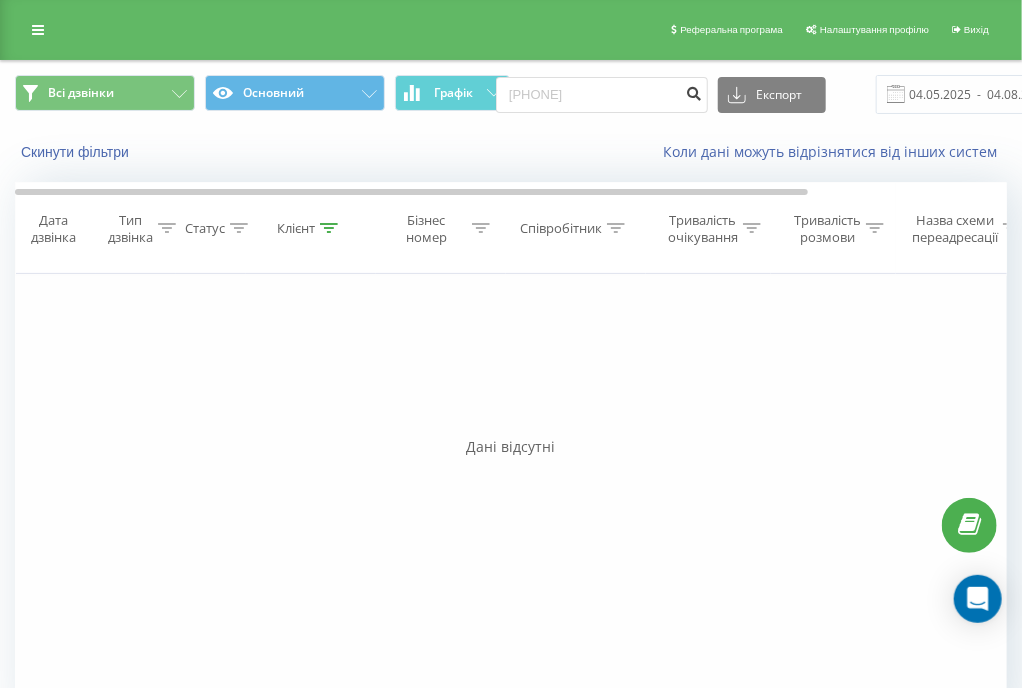 click at bounding box center (694, 91) 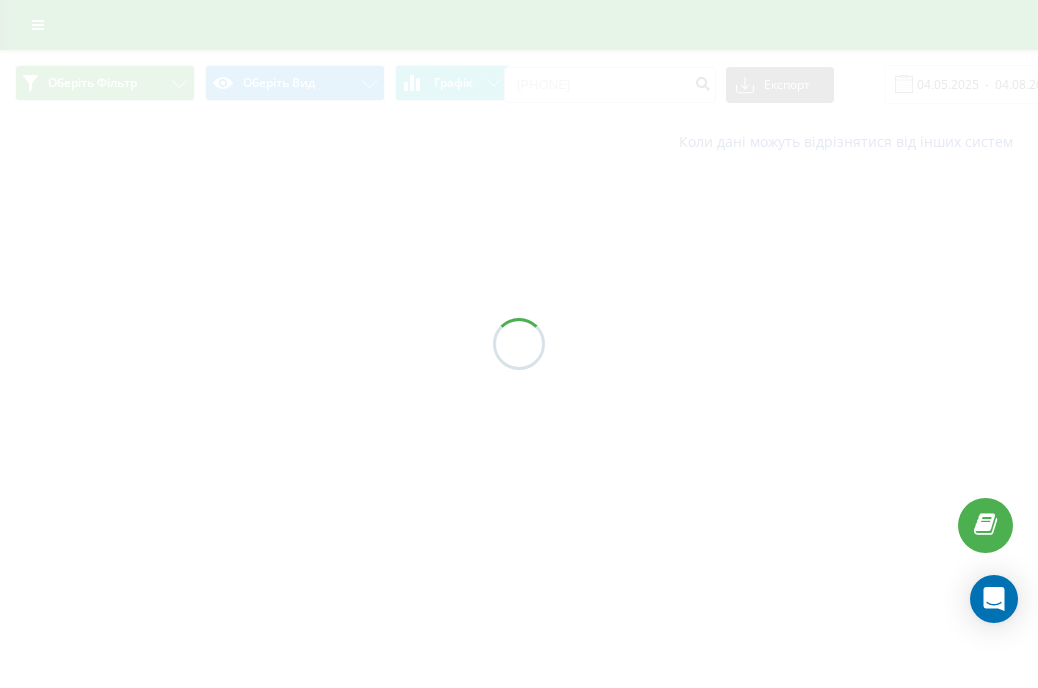 scroll, scrollTop: 0, scrollLeft: 0, axis: both 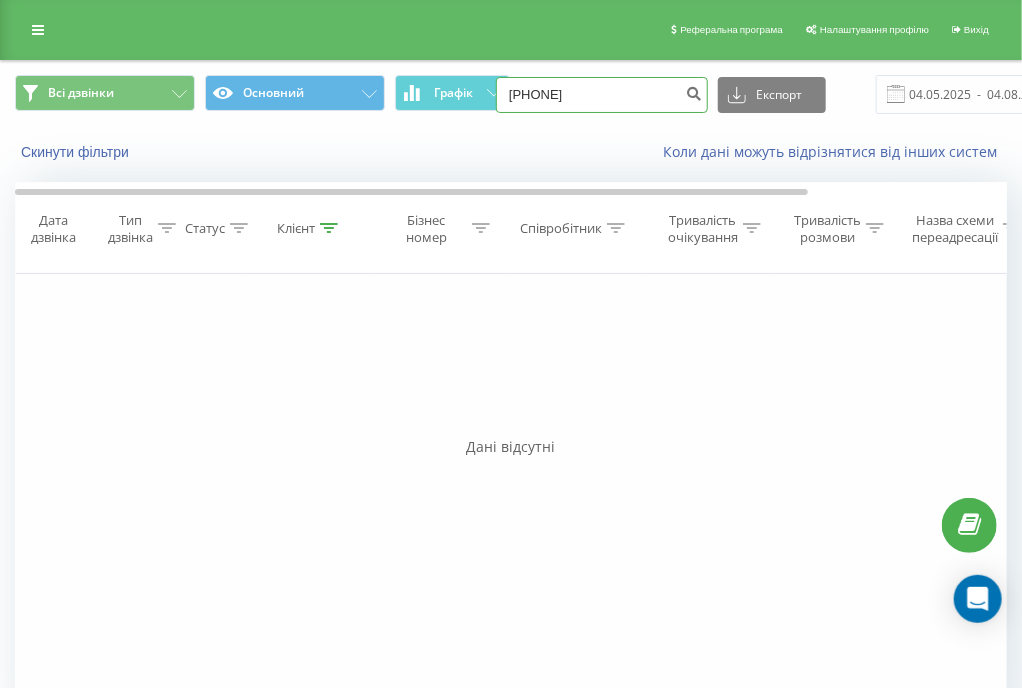 click on "[PHONE]" at bounding box center [602, 95] 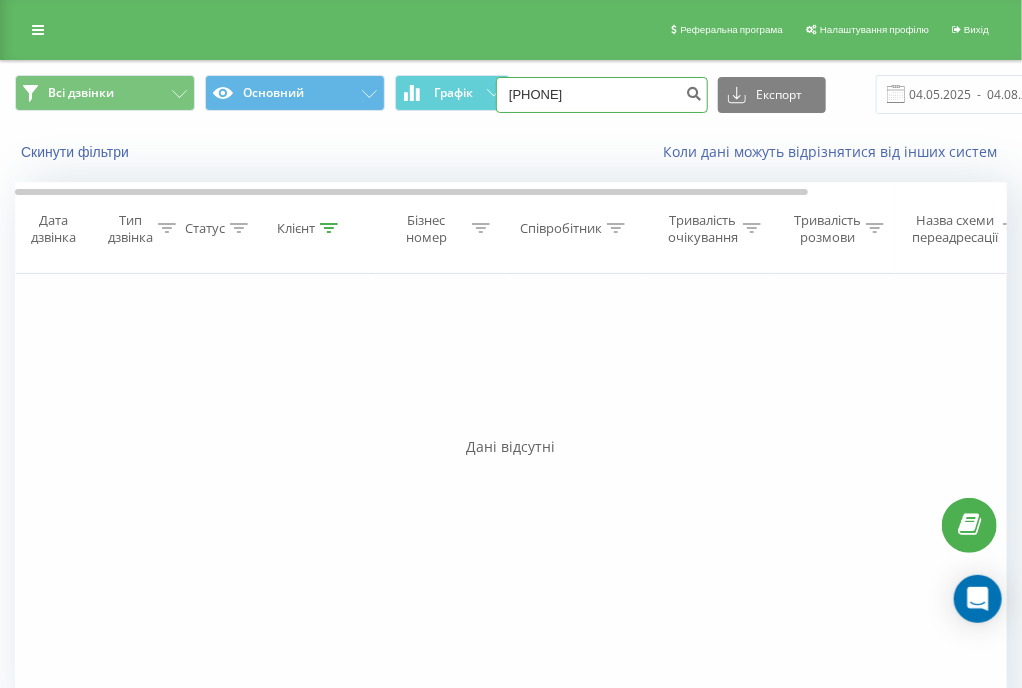 click on "[PHONE]" at bounding box center [602, 95] 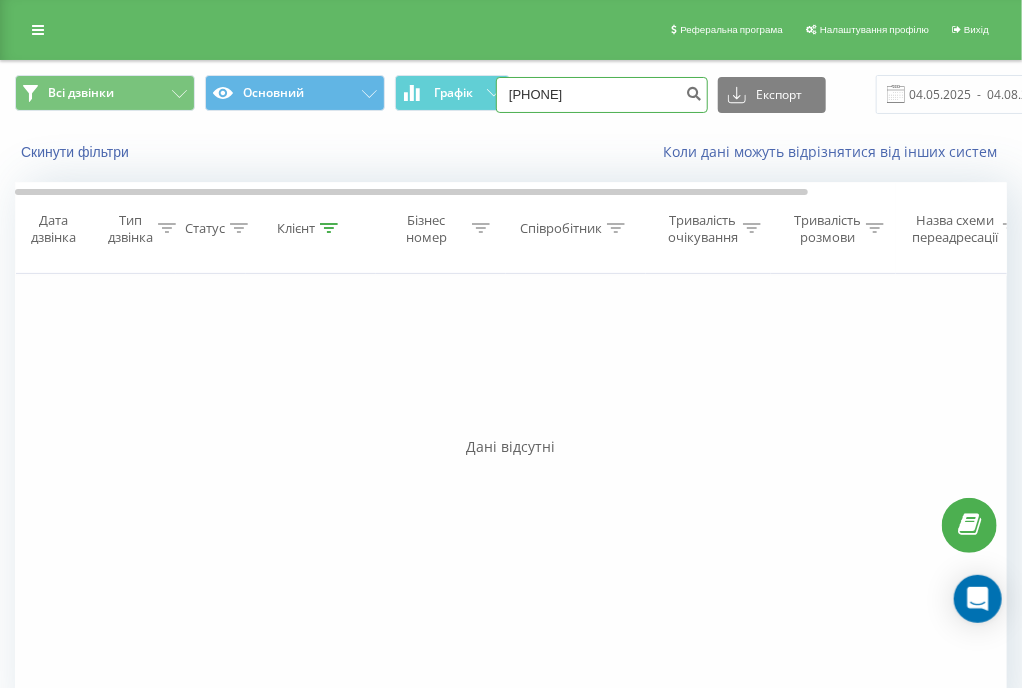 type on "0979623437" 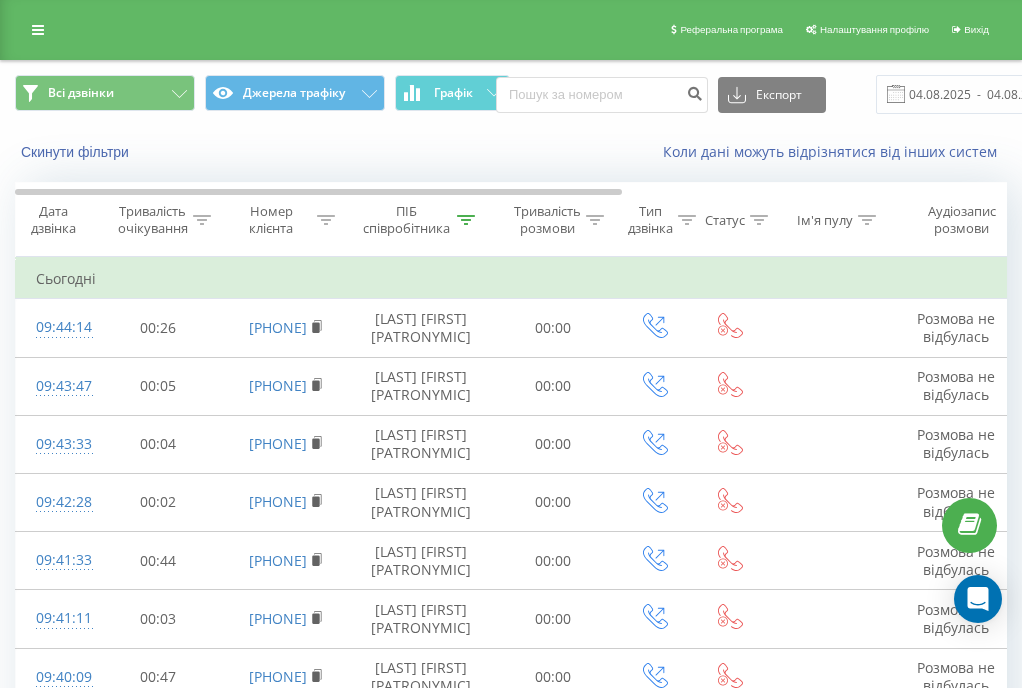 scroll, scrollTop: 0, scrollLeft: 0, axis: both 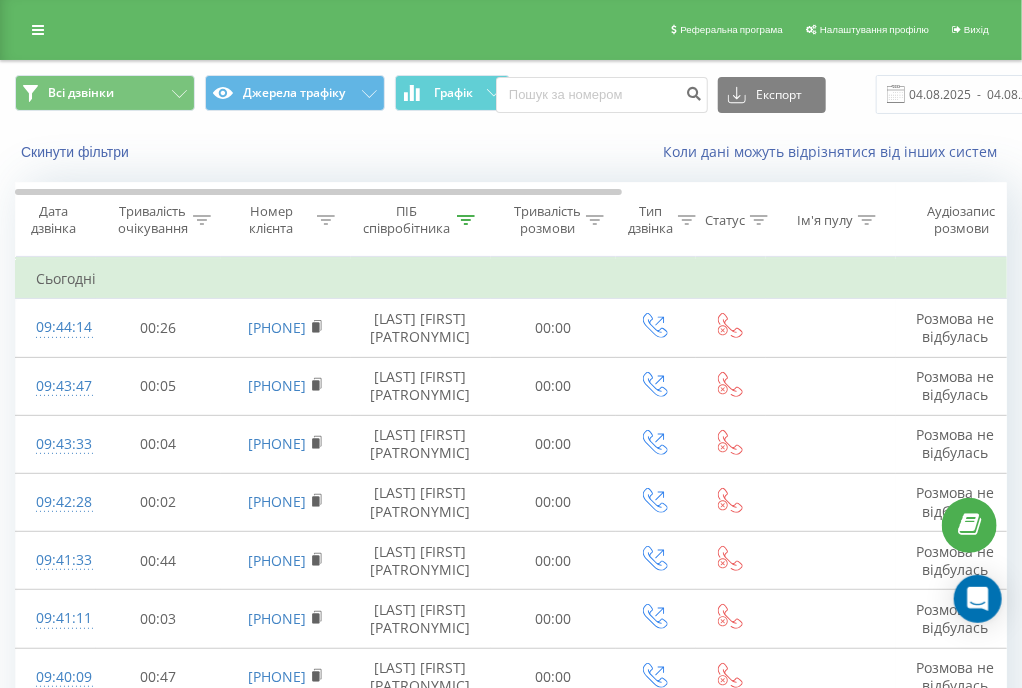 click on "Графік" at bounding box center (453, 93) 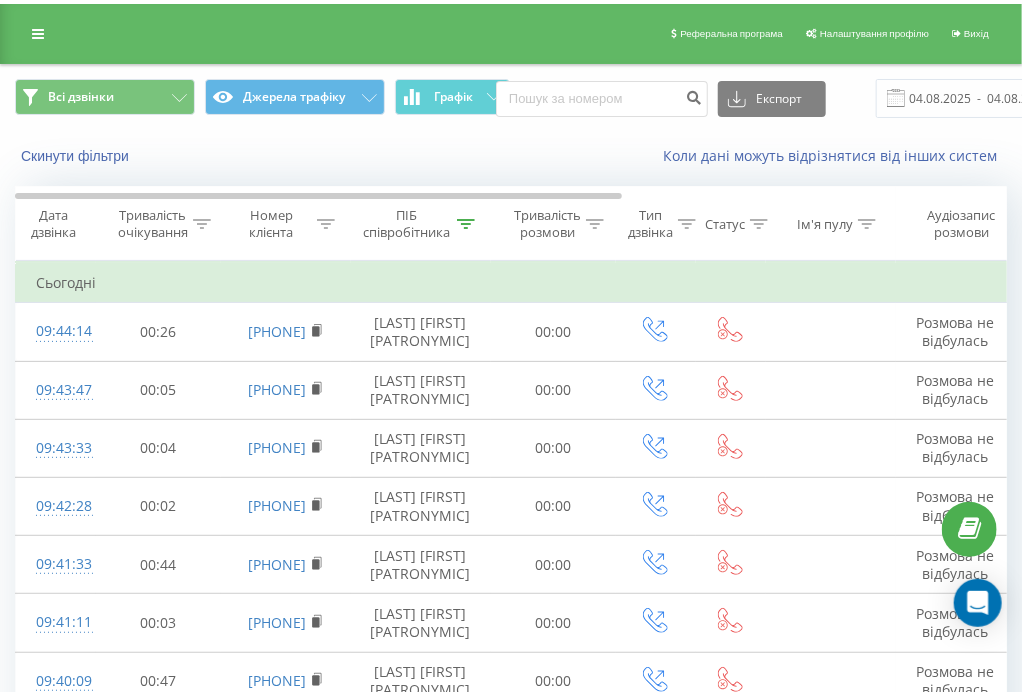 scroll, scrollTop: 0, scrollLeft: 0, axis: both 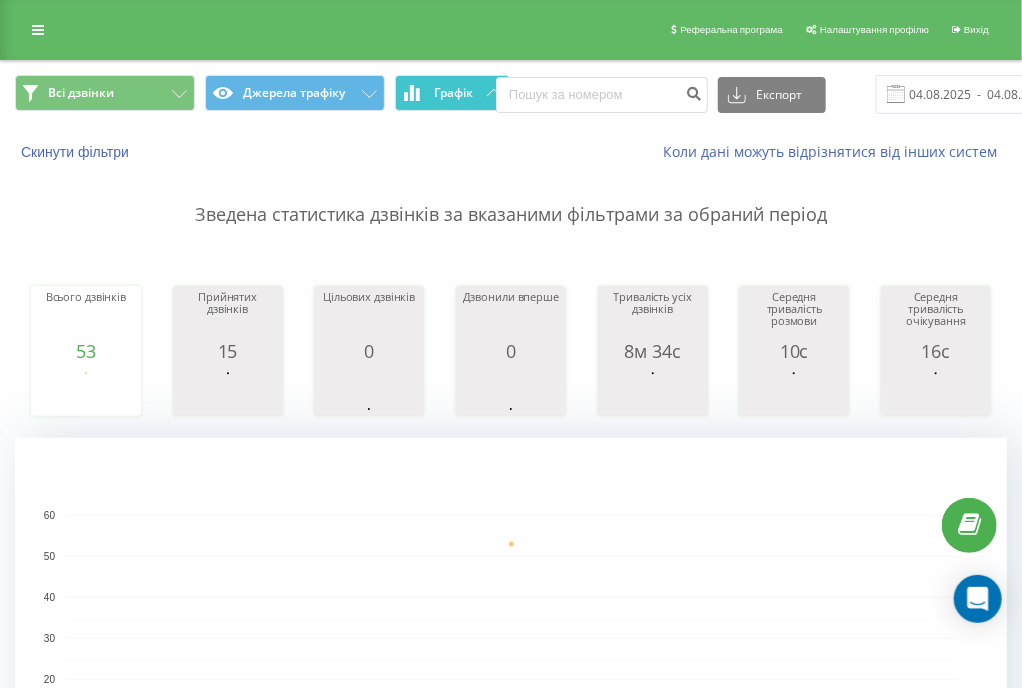 click on "Графік" at bounding box center [453, 93] 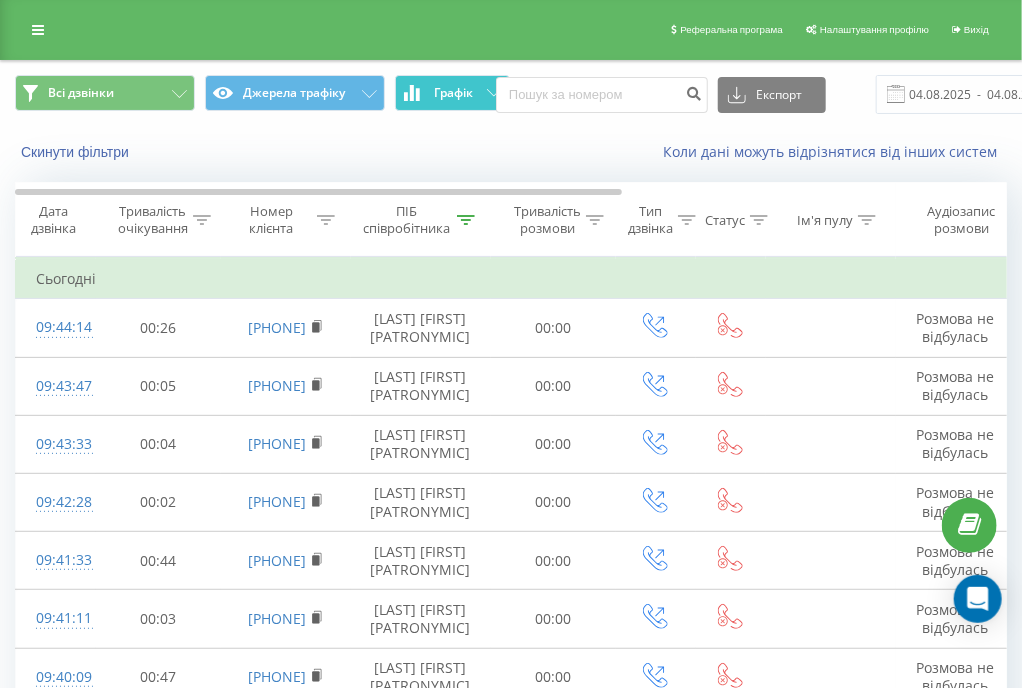click on "Графік" at bounding box center (452, 93) 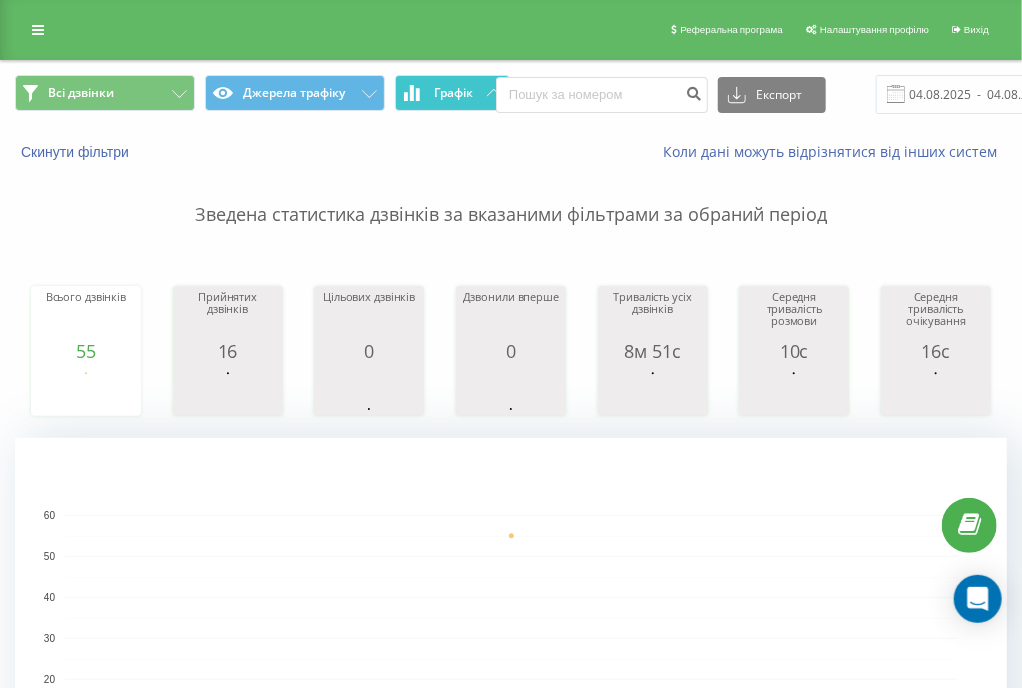 click on "Графік" at bounding box center (453, 93) 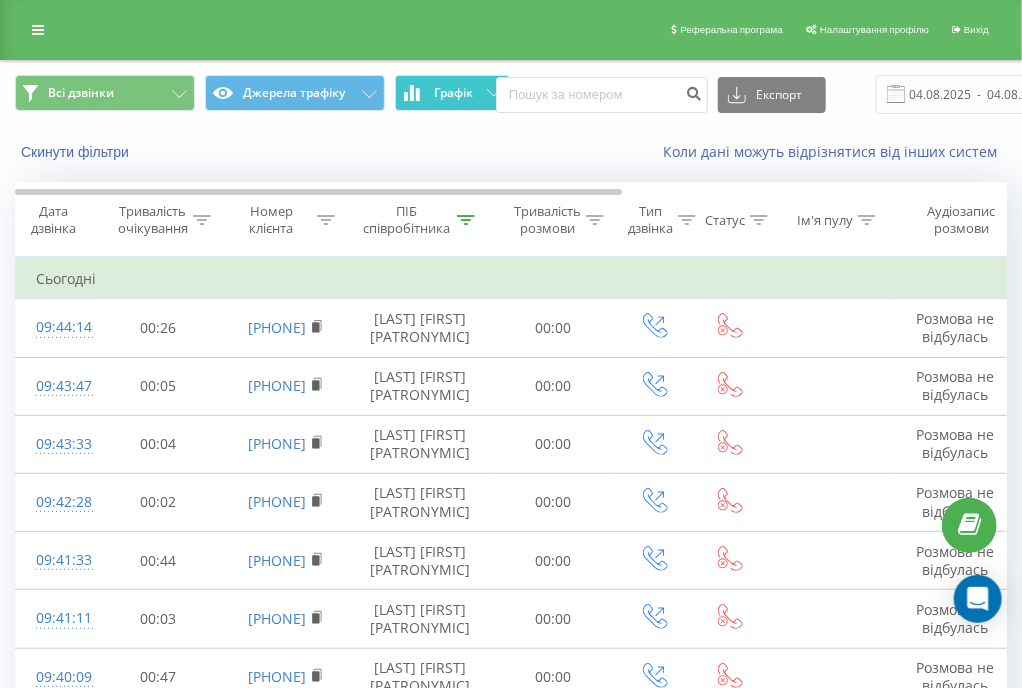 click on "Графік" at bounding box center (452, 93) 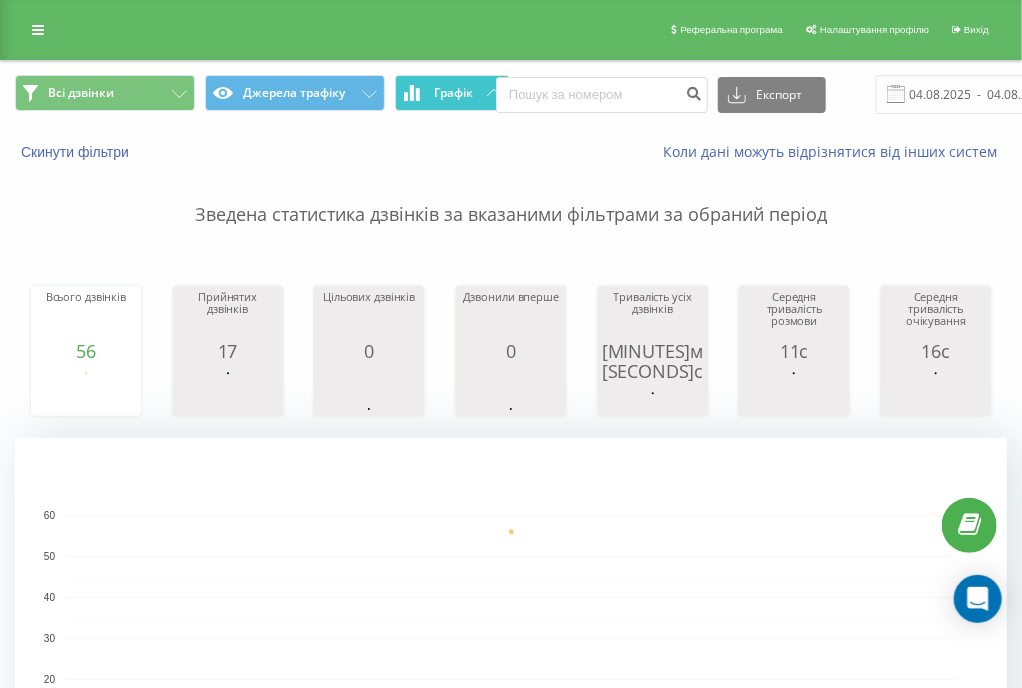 click on "Графік" at bounding box center (452, 93) 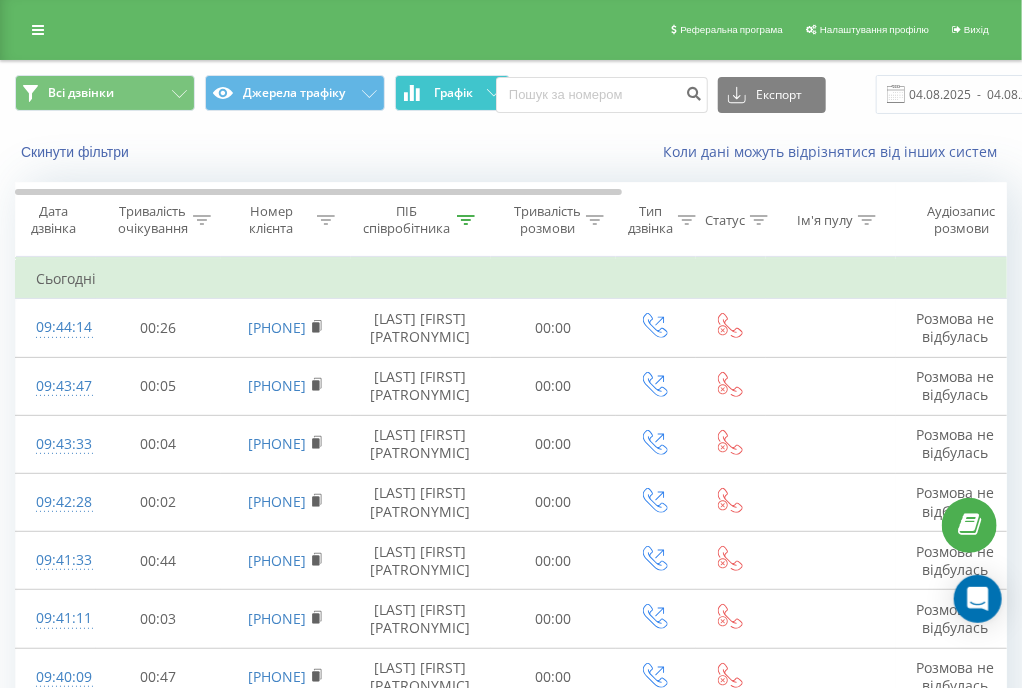 click on "Графік" at bounding box center [452, 93] 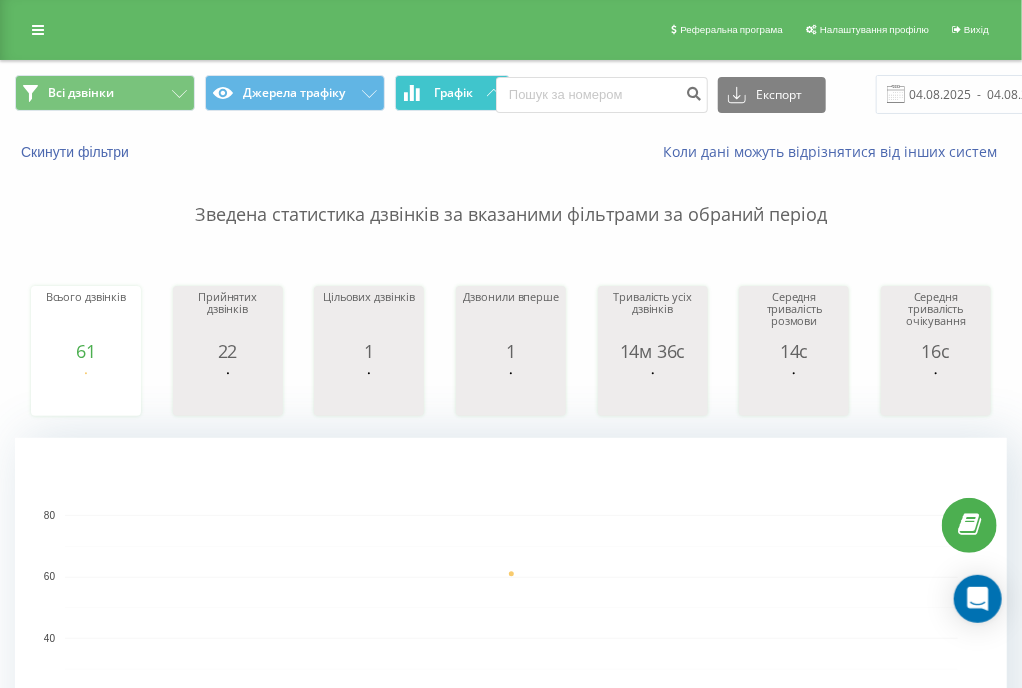 click on "Графік" at bounding box center (452, 93) 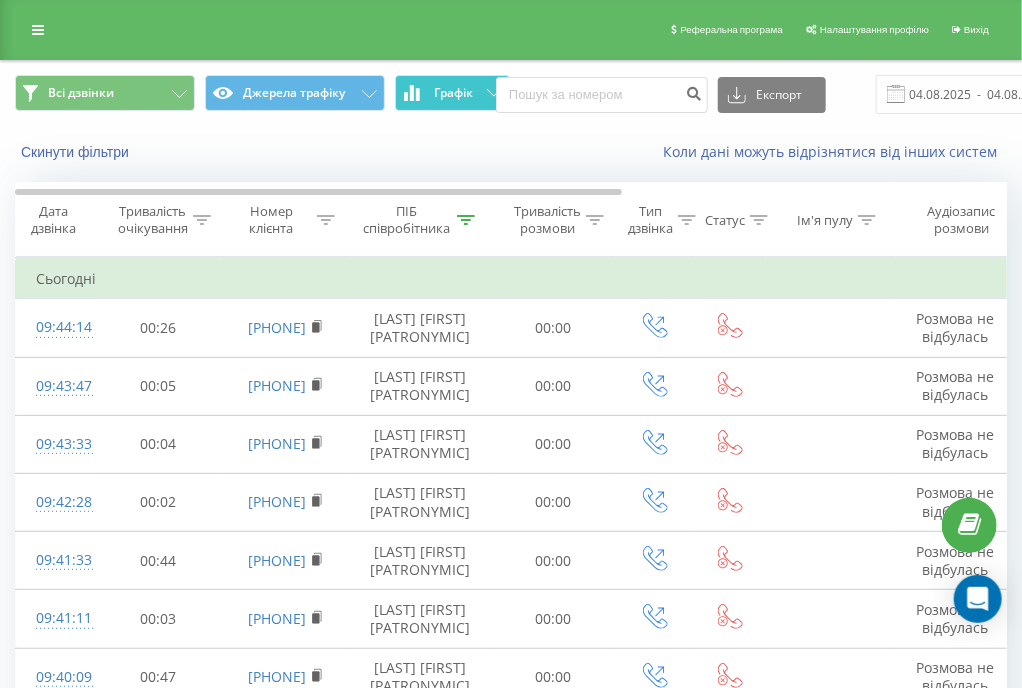 click on "Всі дзвінки Джерела трафіку Графік" at bounding box center (255, 94) 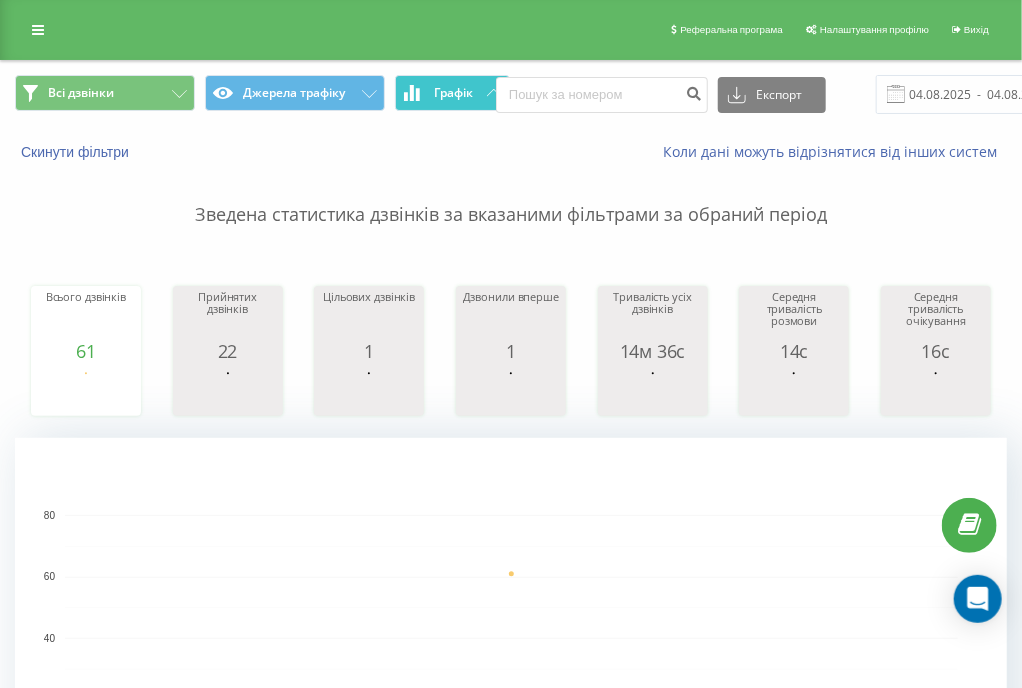 click on "Графік" at bounding box center [453, 93] 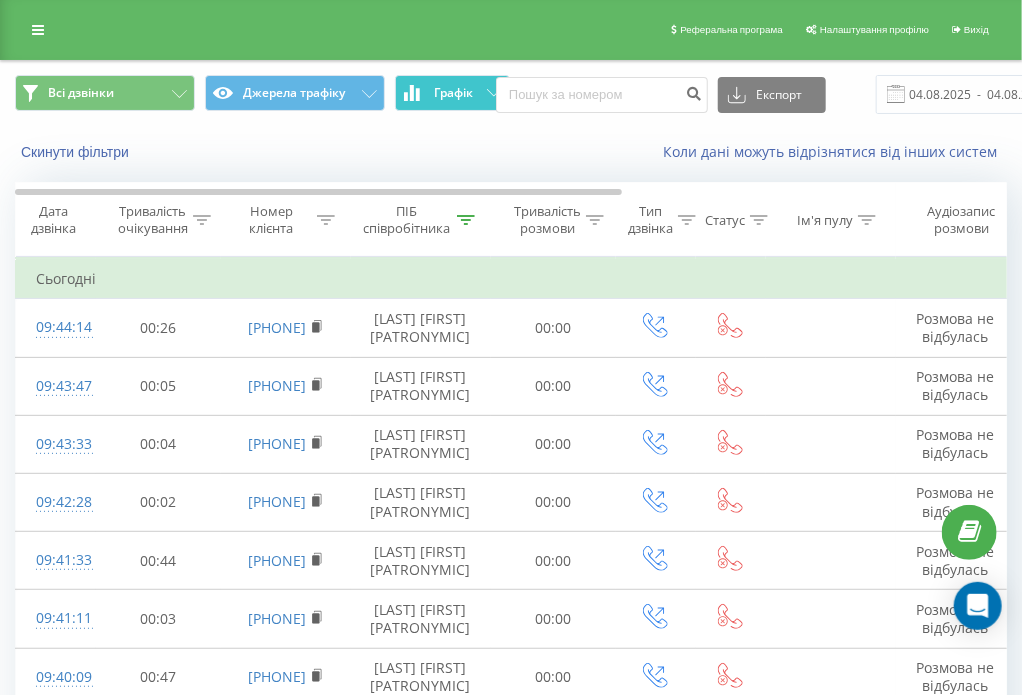 click on "Графік" at bounding box center (453, 93) 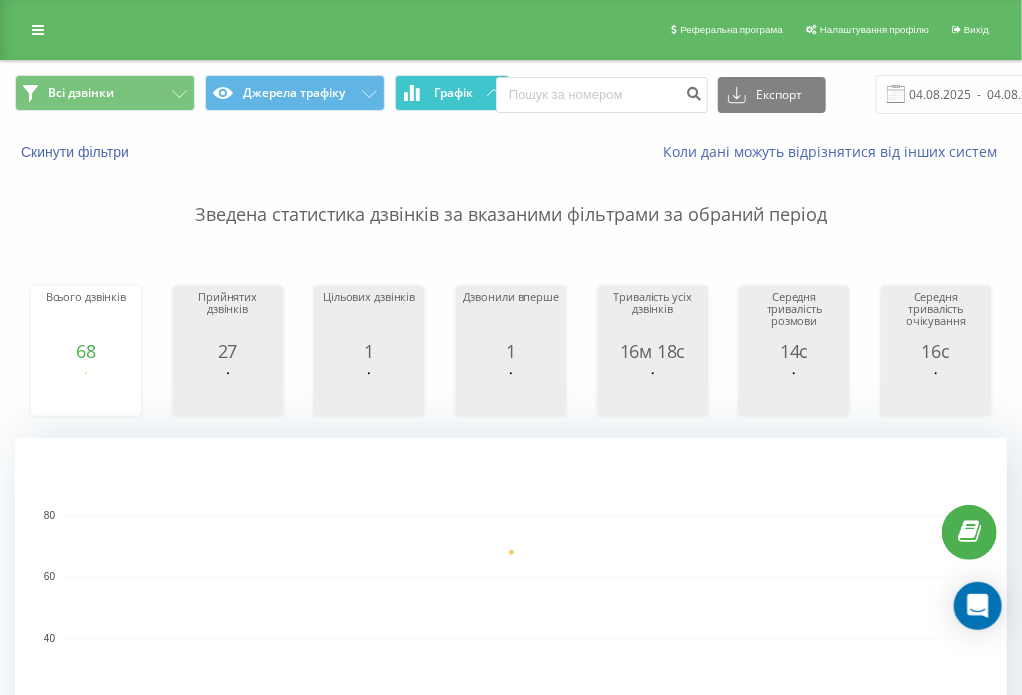 click on "Графік" at bounding box center (453, 93) 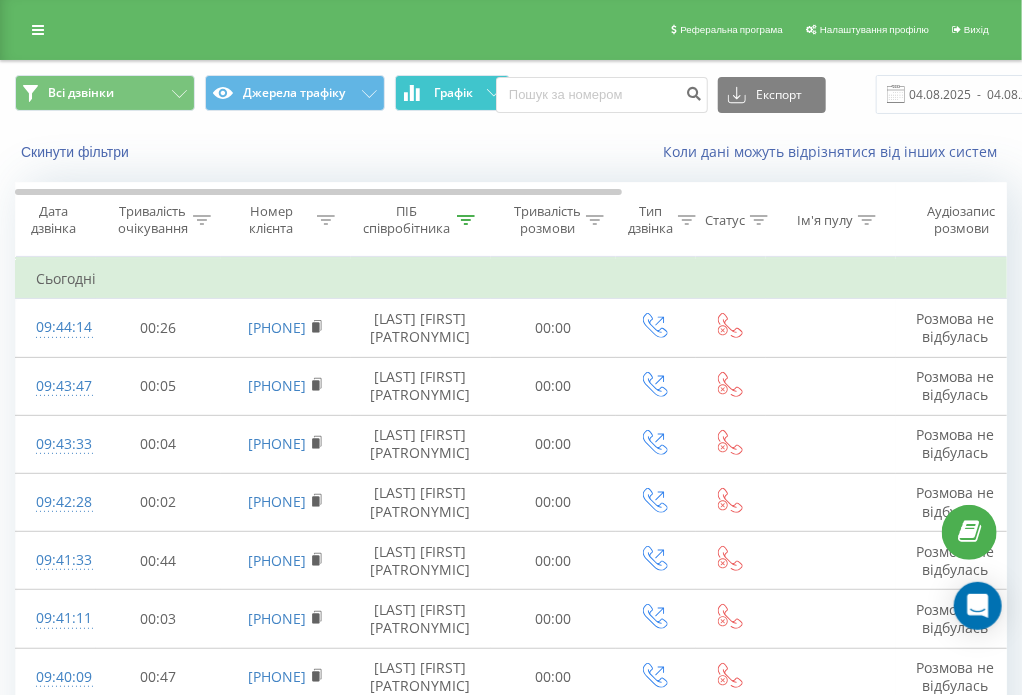 click on "Графік" at bounding box center [452, 93] 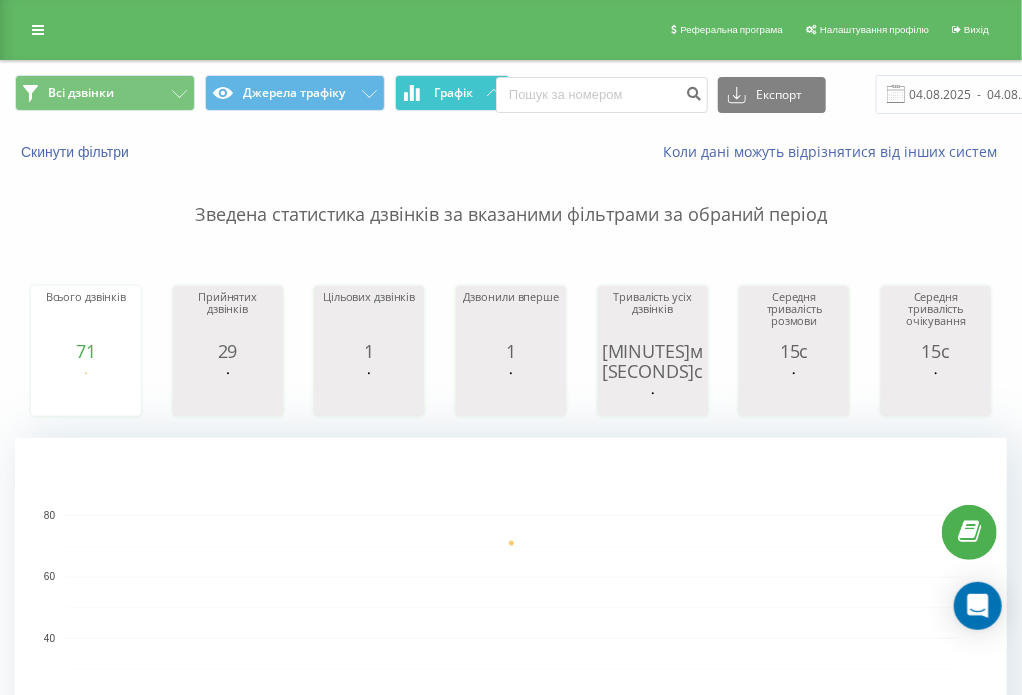 click on "Графік" at bounding box center (452, 93) 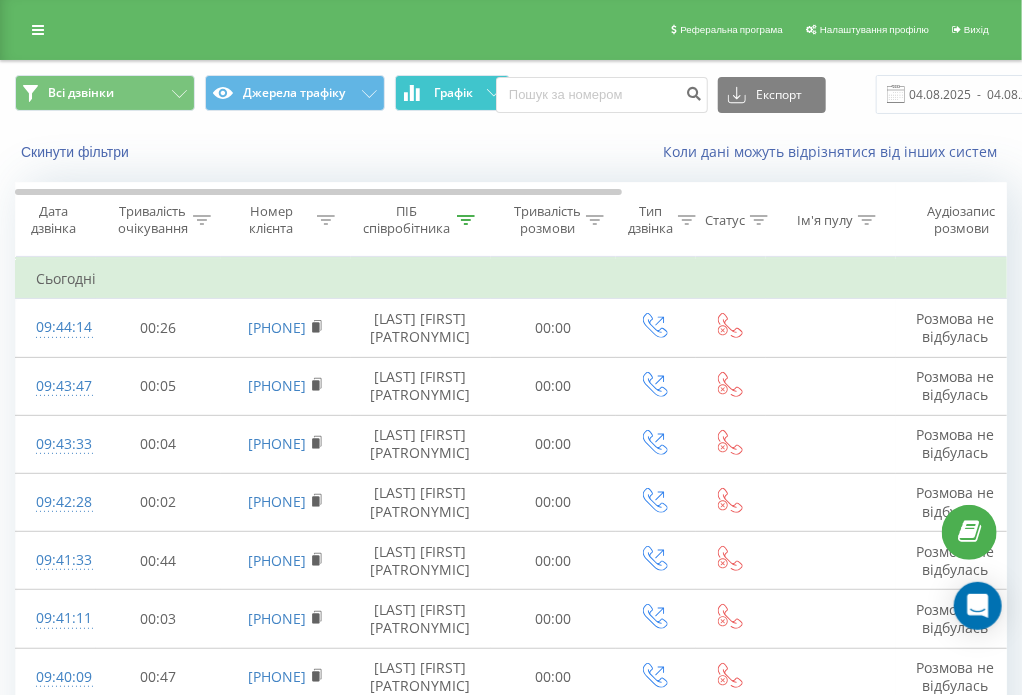 click on "Графік" at bounding box center (452, 93) 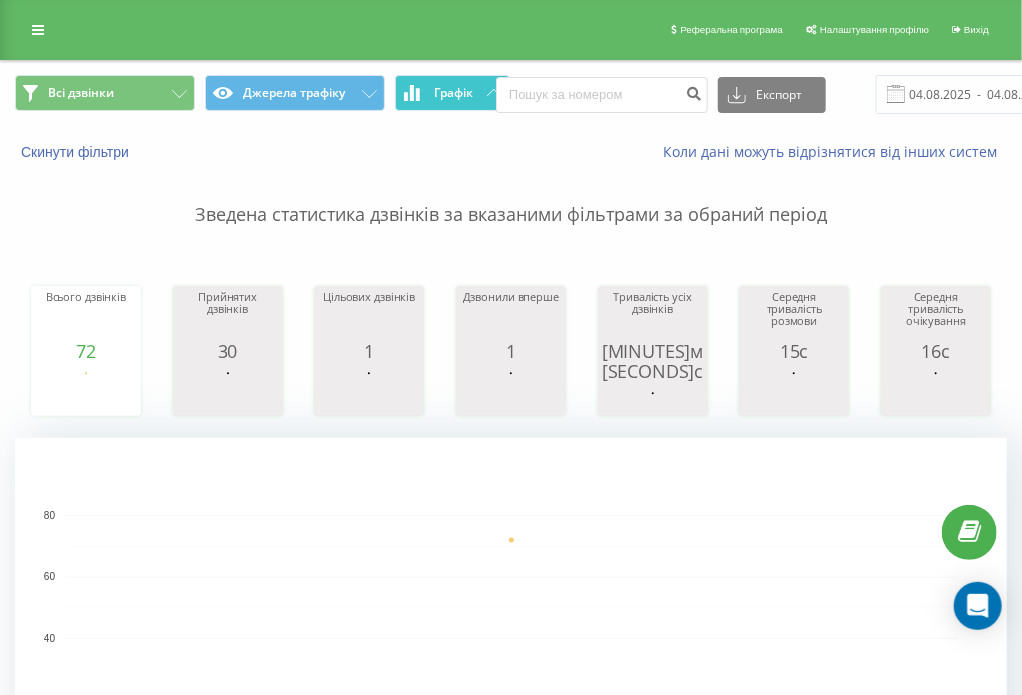 click on "Графік" at bounding box center [453, 93] 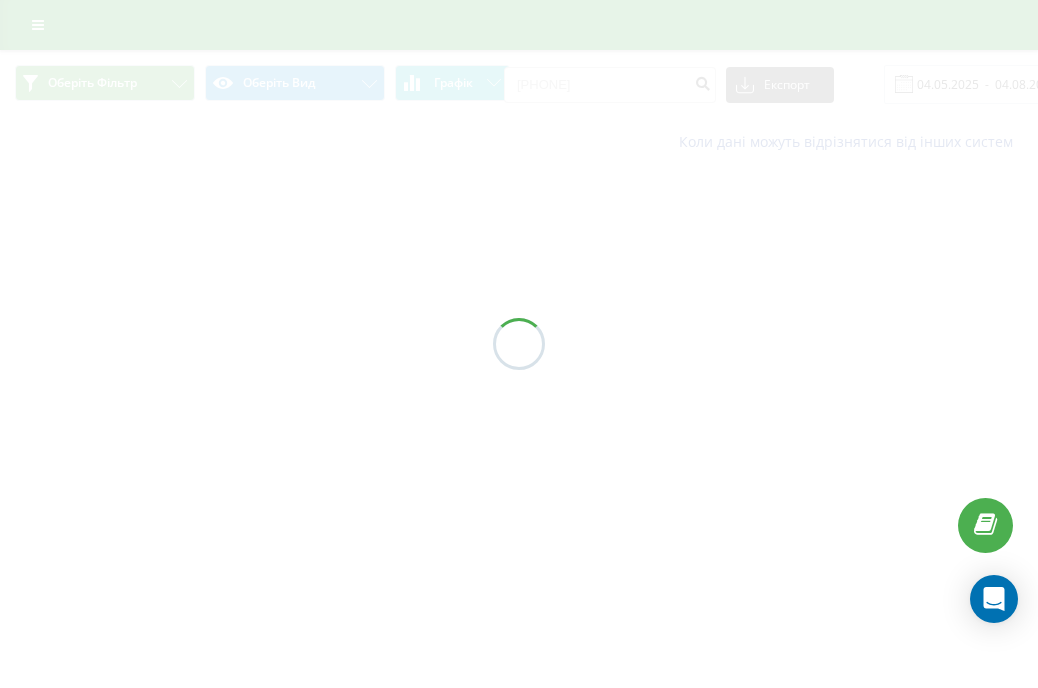 scroll, scrollTop: 0, scrollLeft: 0, axis: both 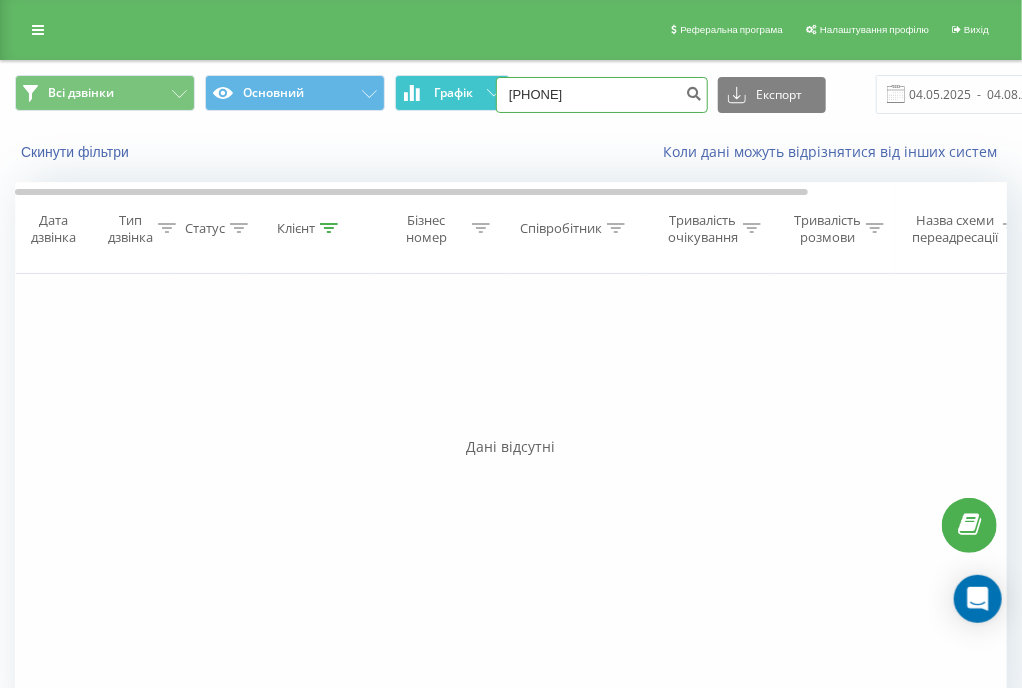 drag, startPoint x: 614, startPoint y: 99, endPoint x: 410, endPoint y: 96, distance: 204.02206 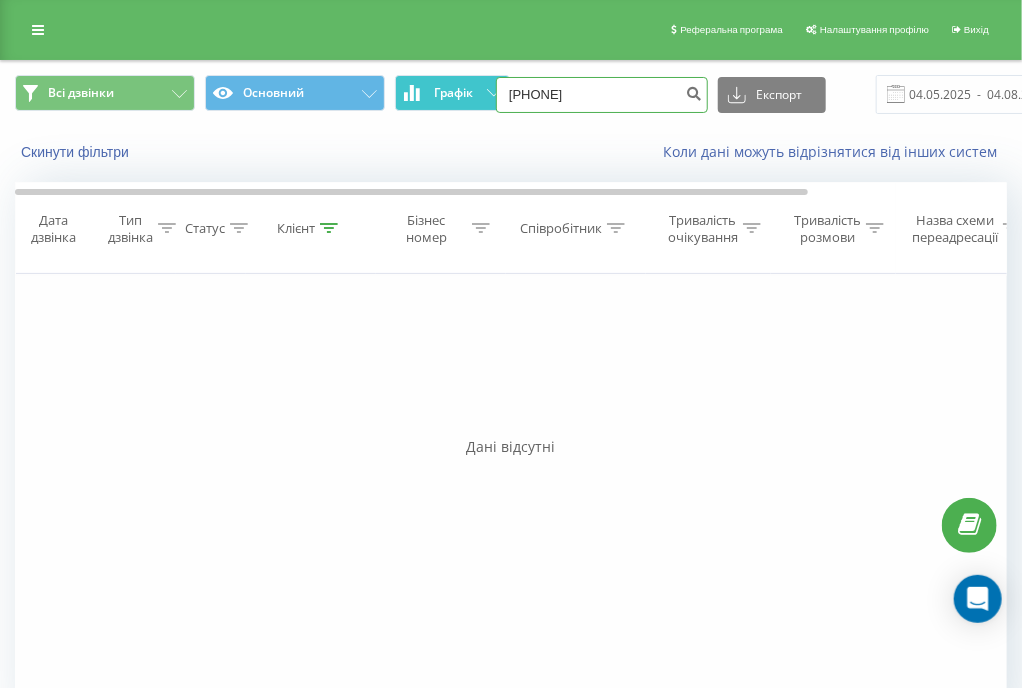 type on "[PHONE]" 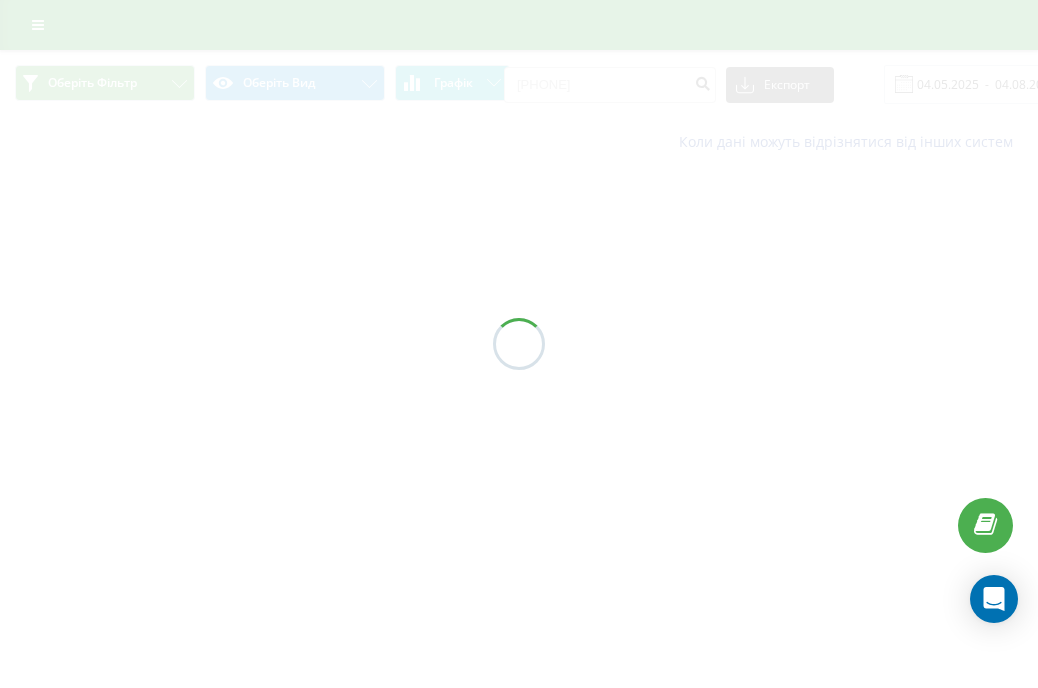 scroll, scrollTop: 0, scrollLeft: 0, axis: both 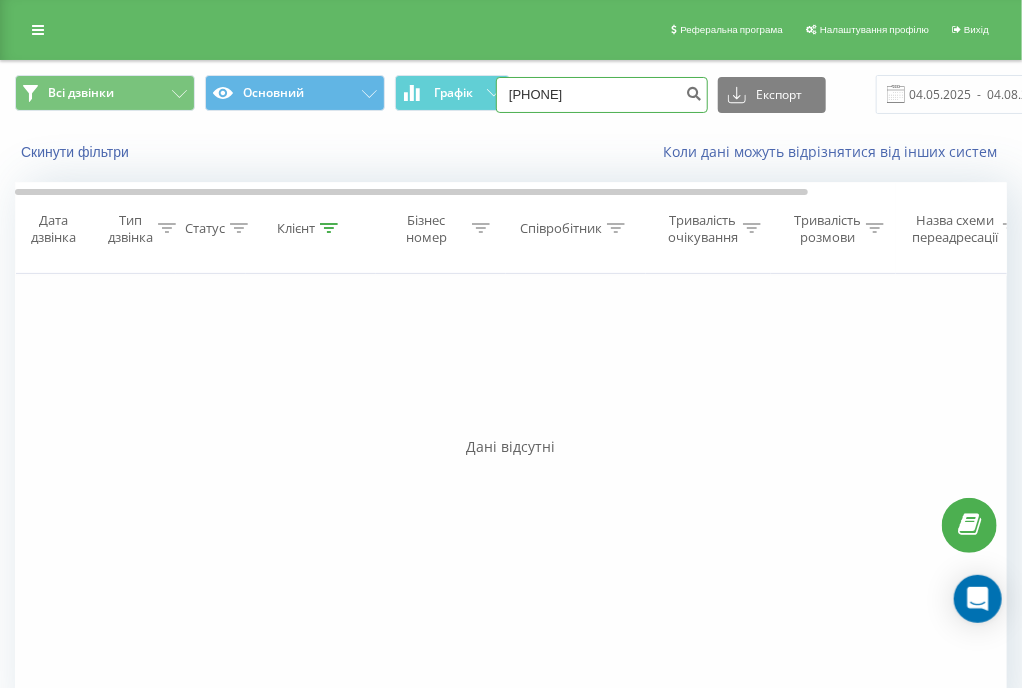 click on "[PHONE]" at bounding box center [602, 95] 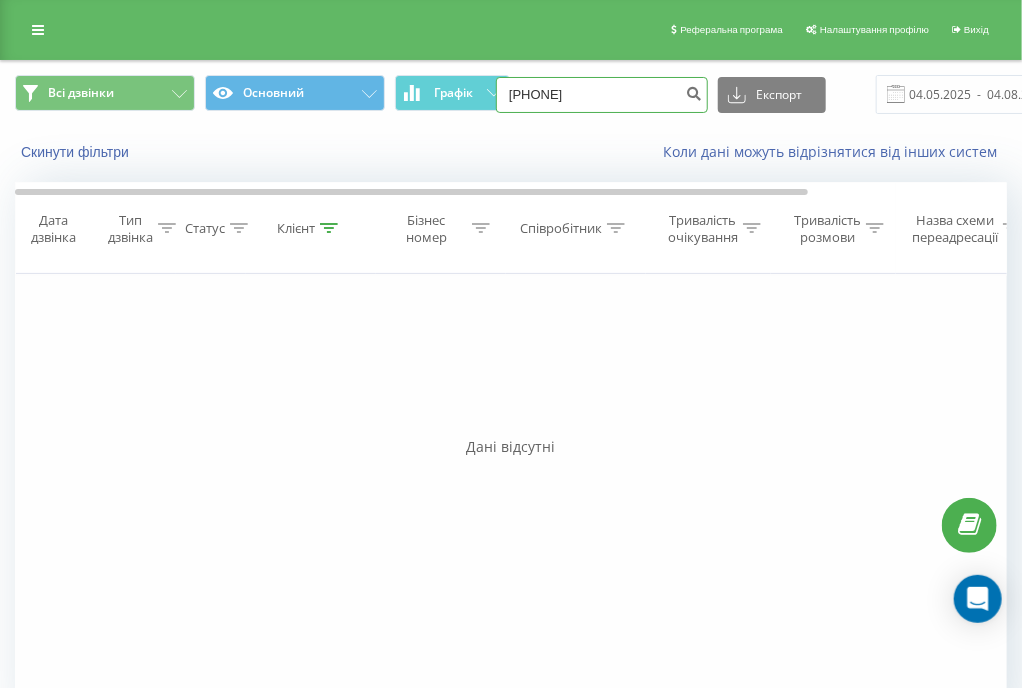 type on "[PHONE]" 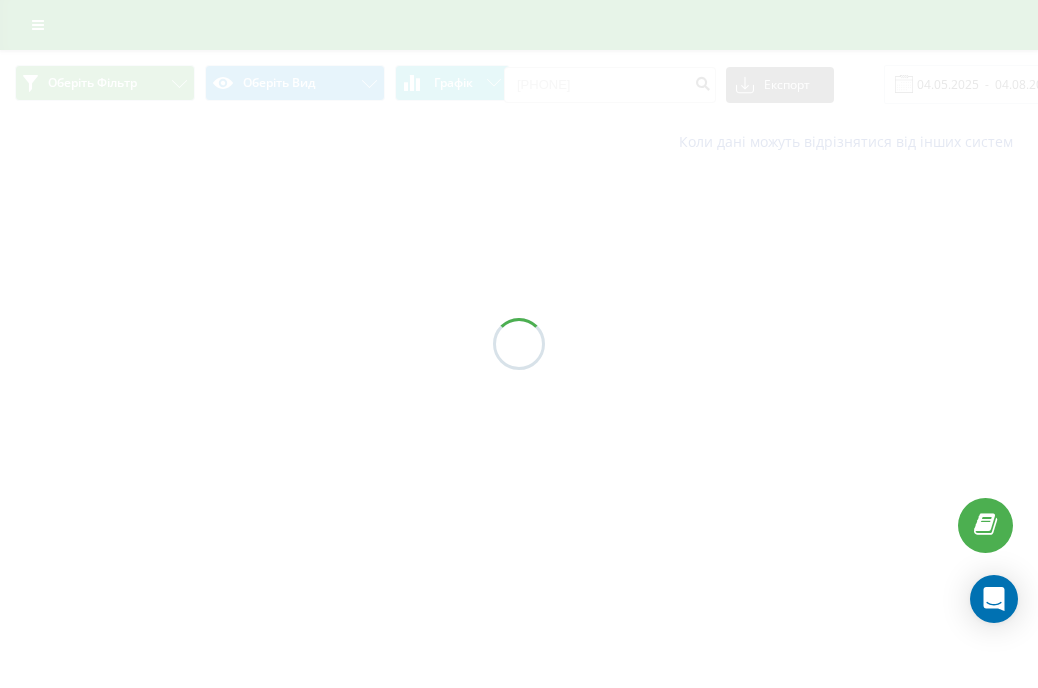 scroll, scrollTop: 0, scrollLeft: 0, axis: both 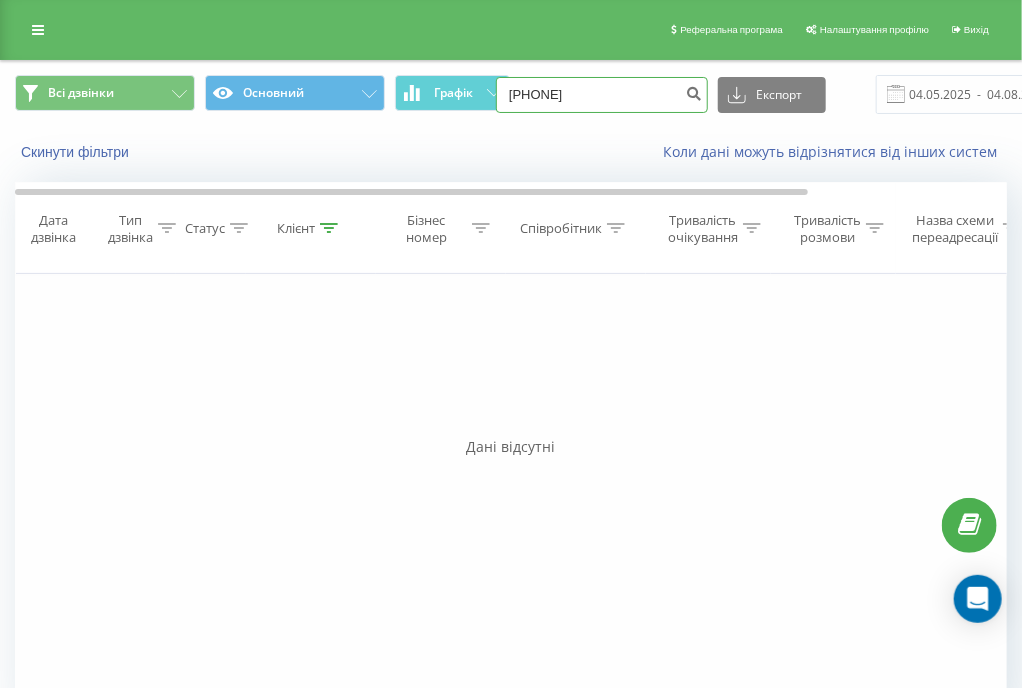 click on "[PHONE]" at bounding box center [602, 95] 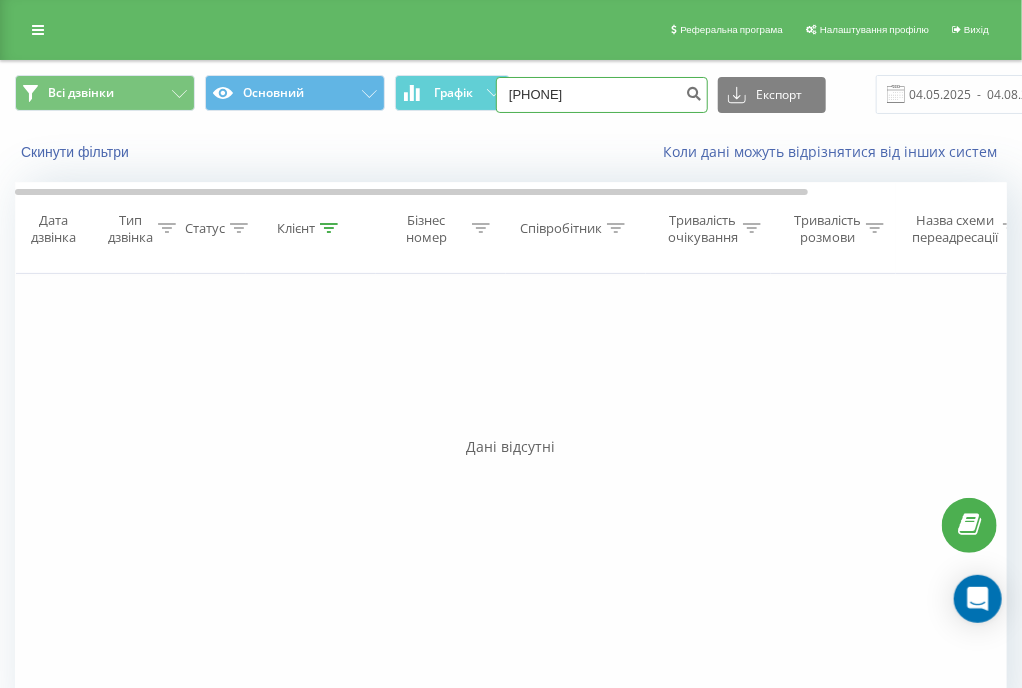 type on "[PHONE]" 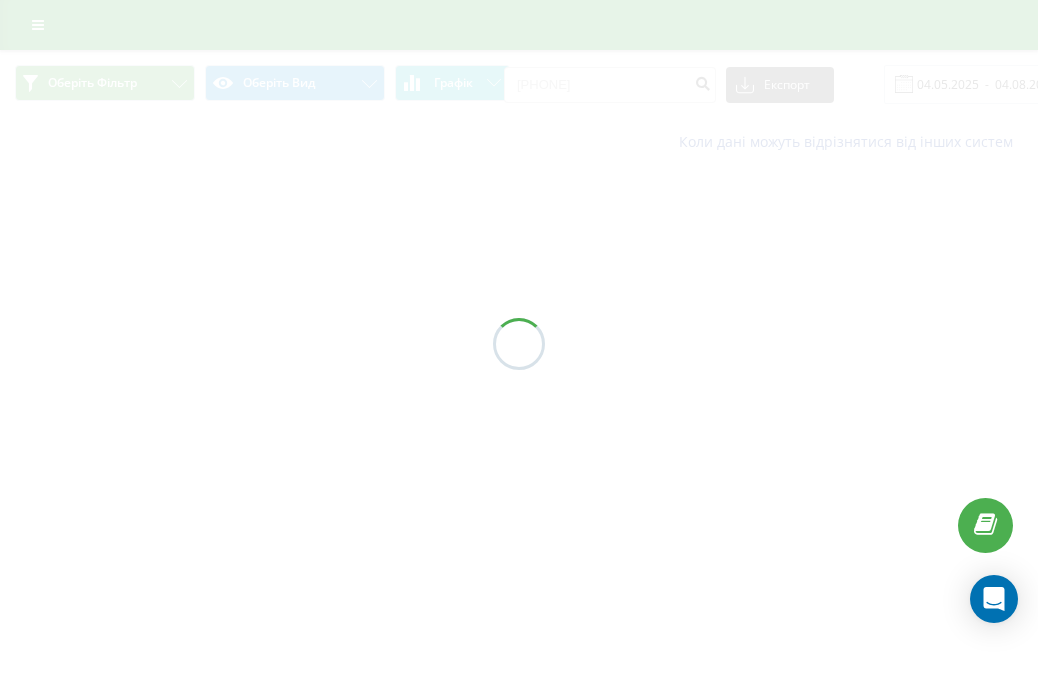 scroll, scrollTop: 0, scrollLeft: 0, axis: both 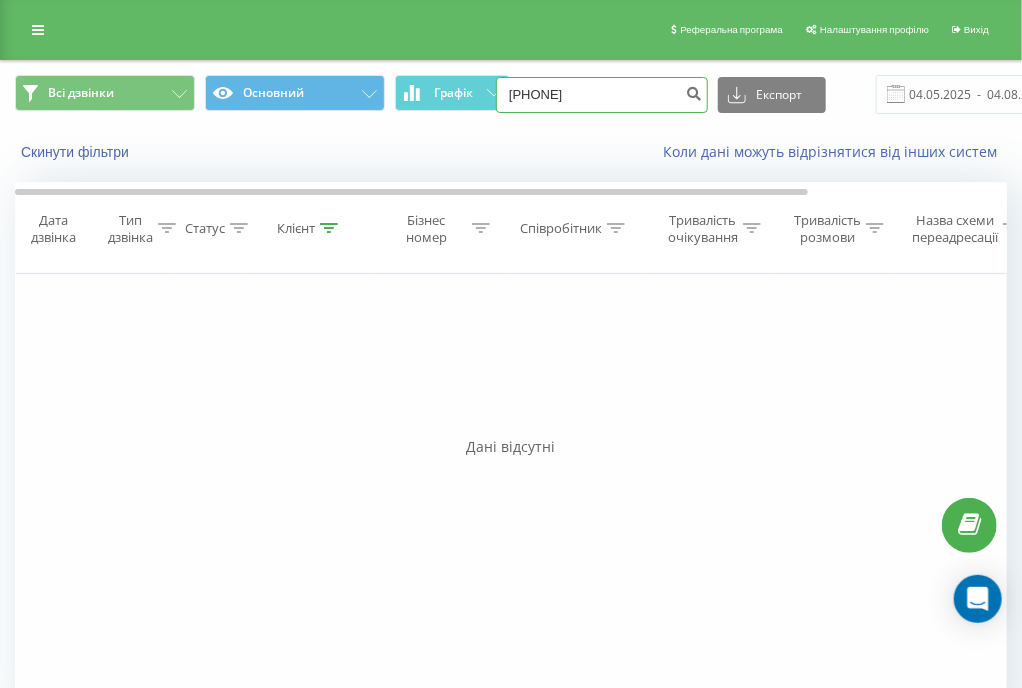 click on "[PHONE]" at bounding box center (602, 95) 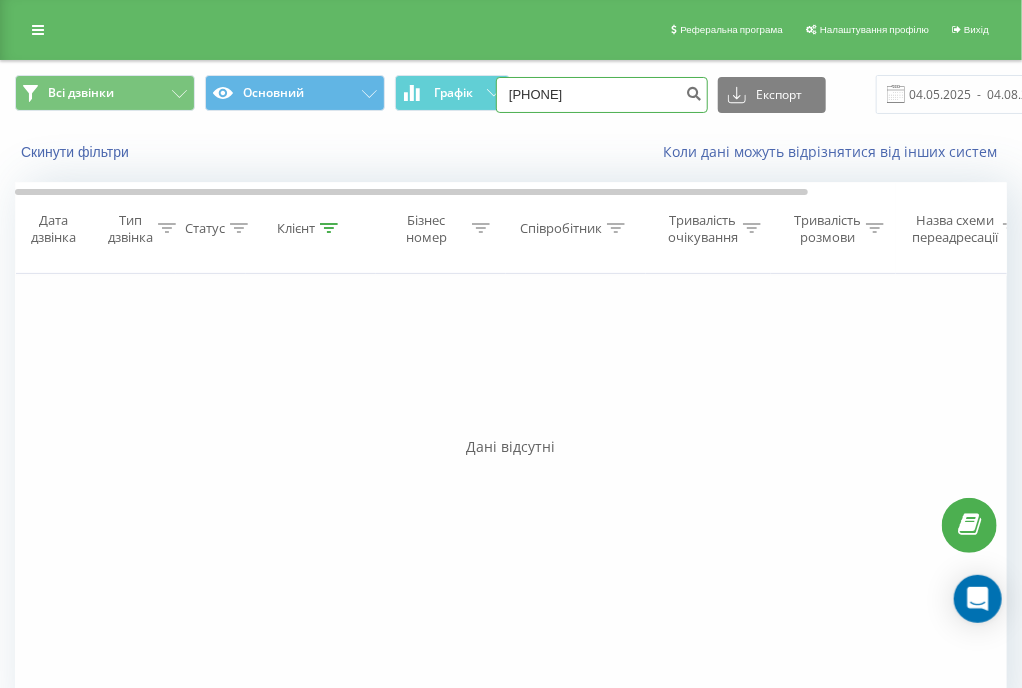 type on "[PHONE]" 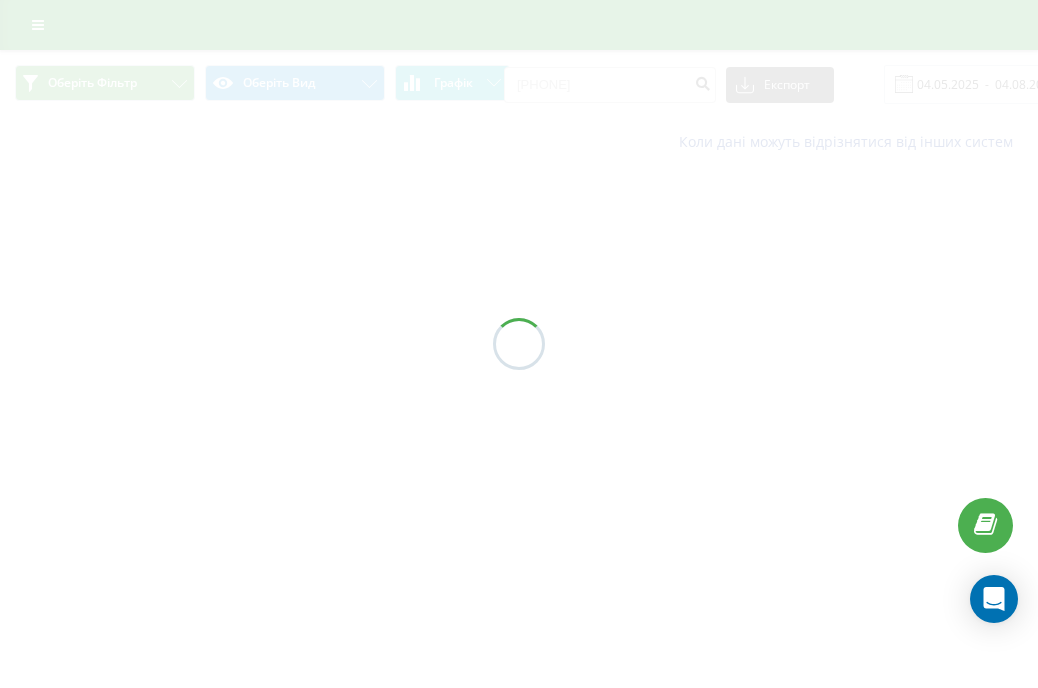 scroll, scrollTop: 0, scrollLeft: 0, axis: both 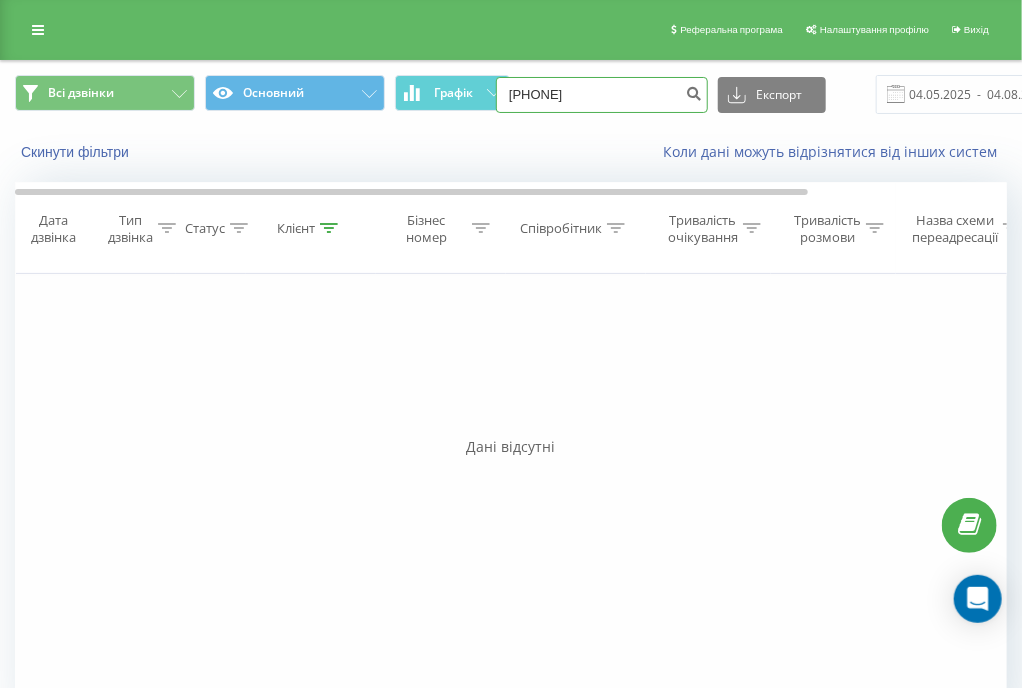 click on "[PHONE]" at bounding box center [602, 95] 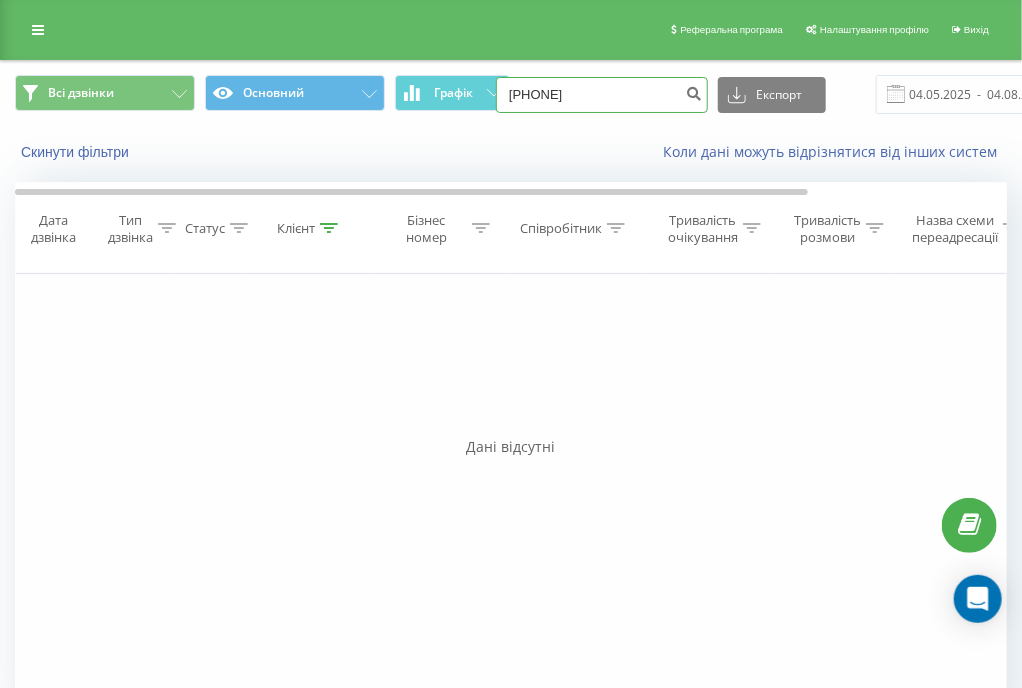 type on "[PHONE]" 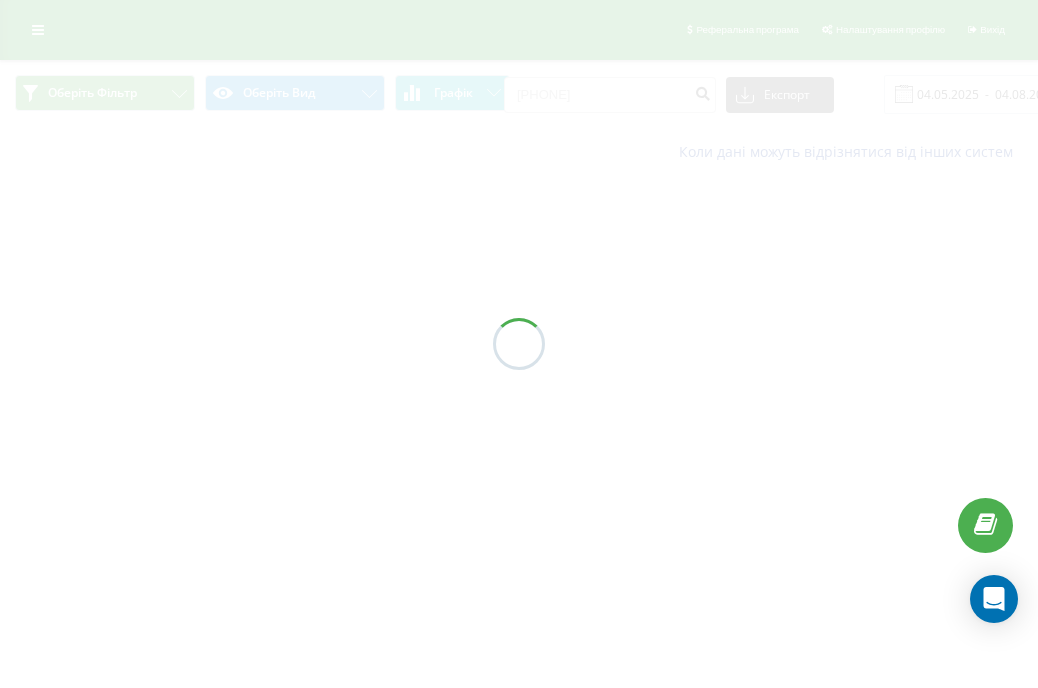 scroll, scrollTop: 0, scrollLeft: 0, axis: both 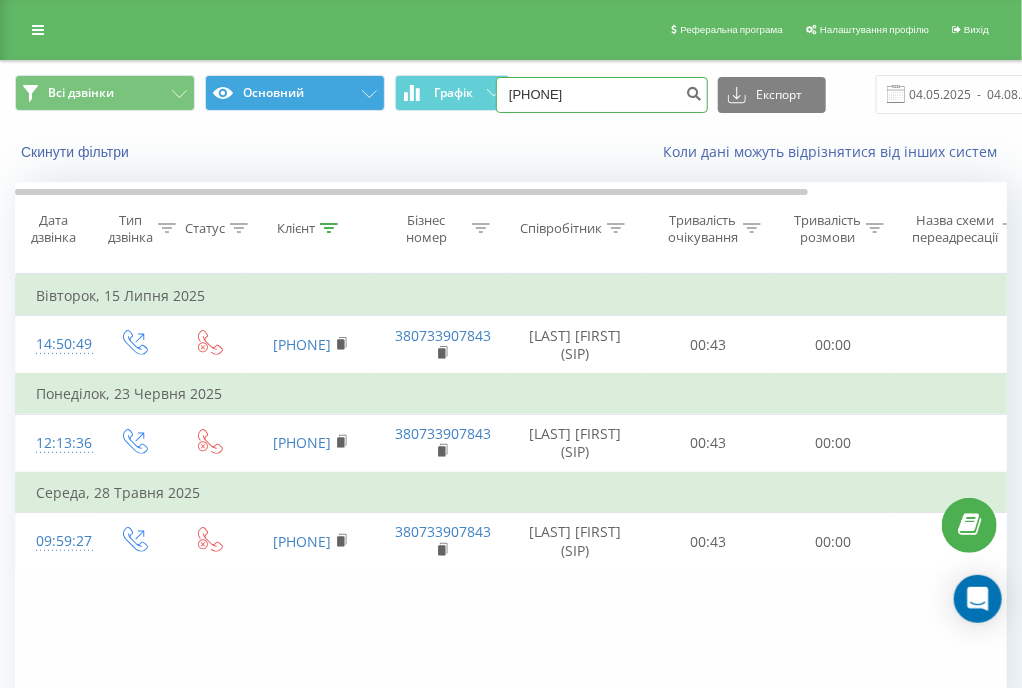 drag, startPoint x: 619, startPoint y: 99, endPoint x: 378, endPoint y: 83, distance: 241.53053 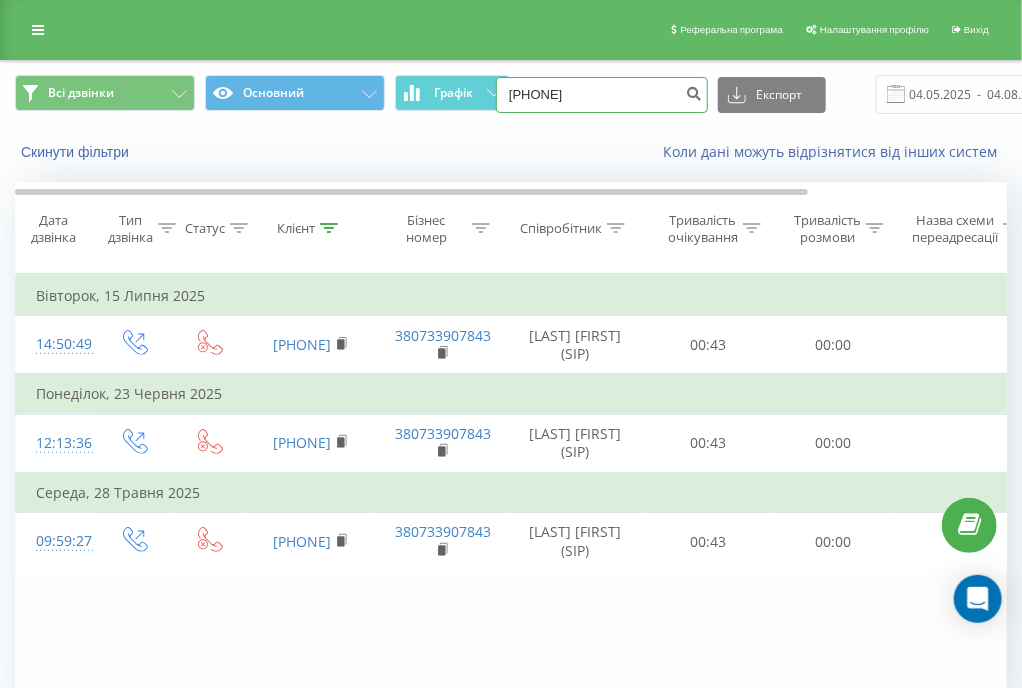 type on "[PHONE]" 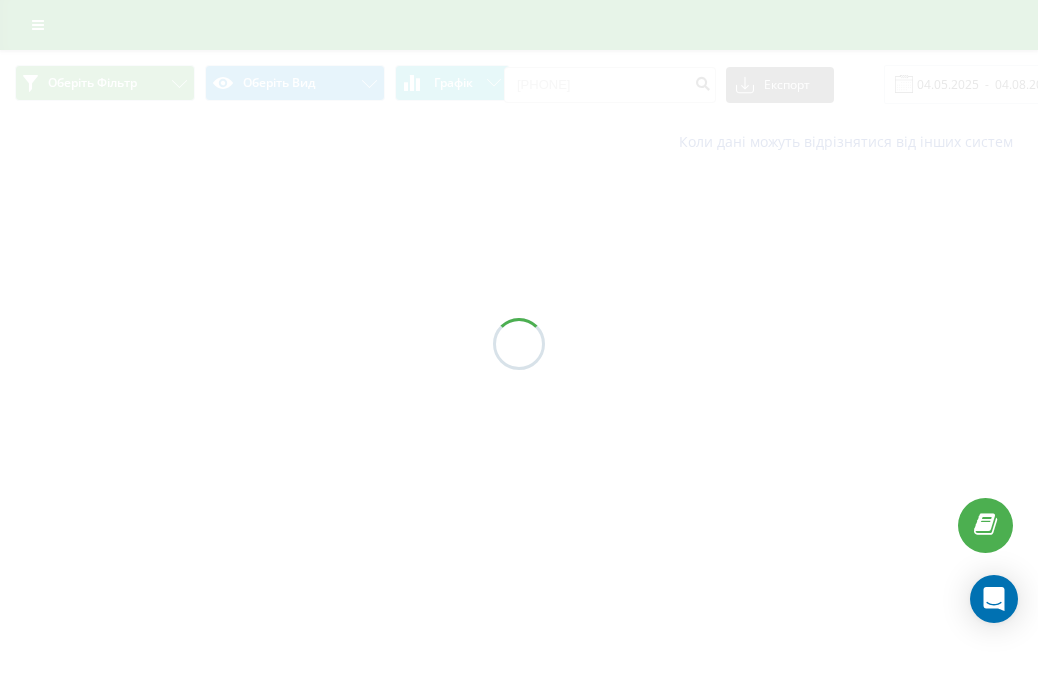 scroll, scrollTop: 0, scrollLeft: 0, axis: both 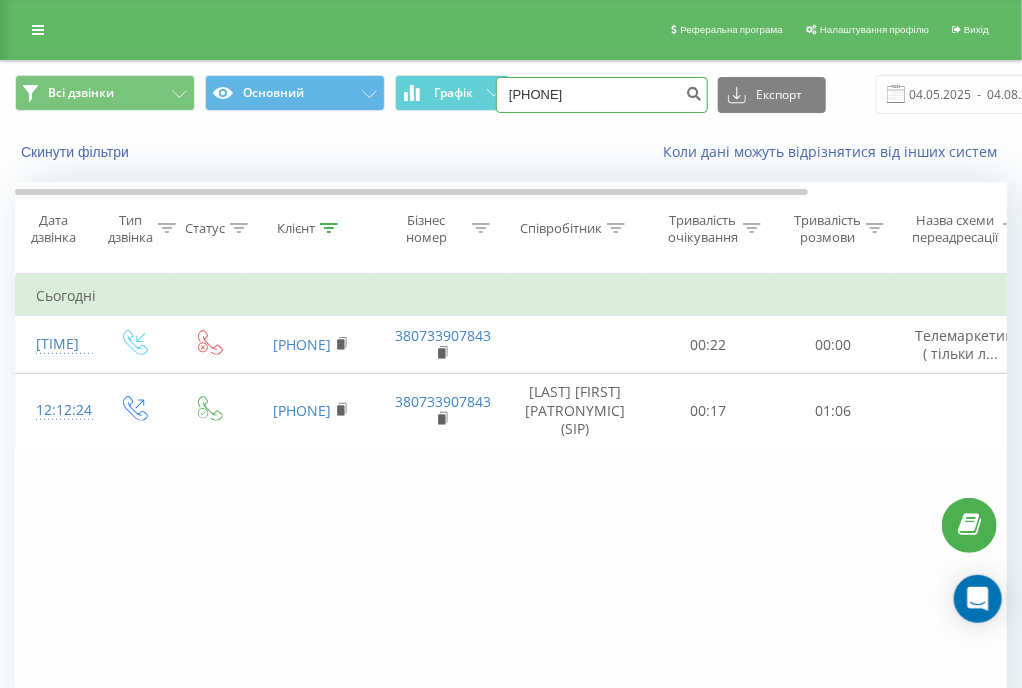click on "[PHONE]" at bounding box center [602, 95] 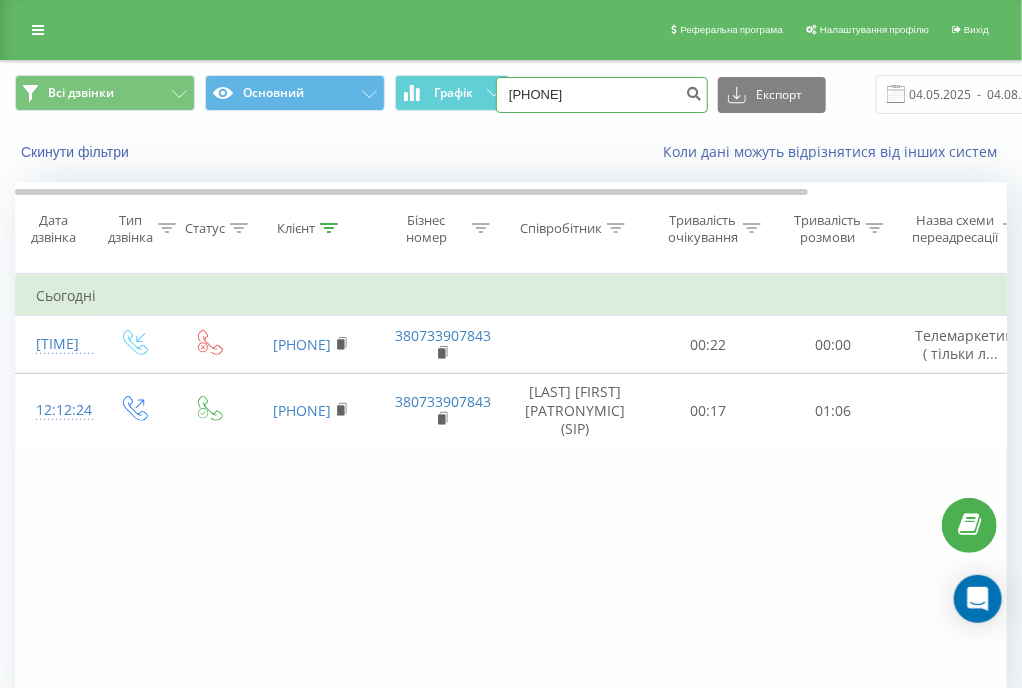 type on "[PHONE]" 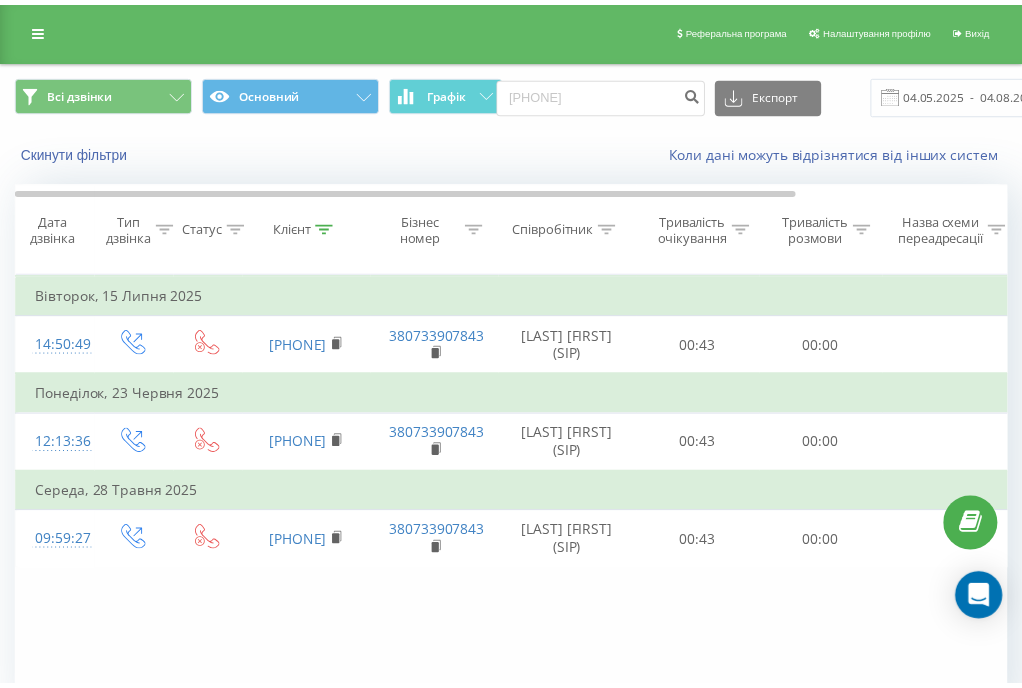 scroll, scrollTop: 0, scrollLeft: 0, axis: both 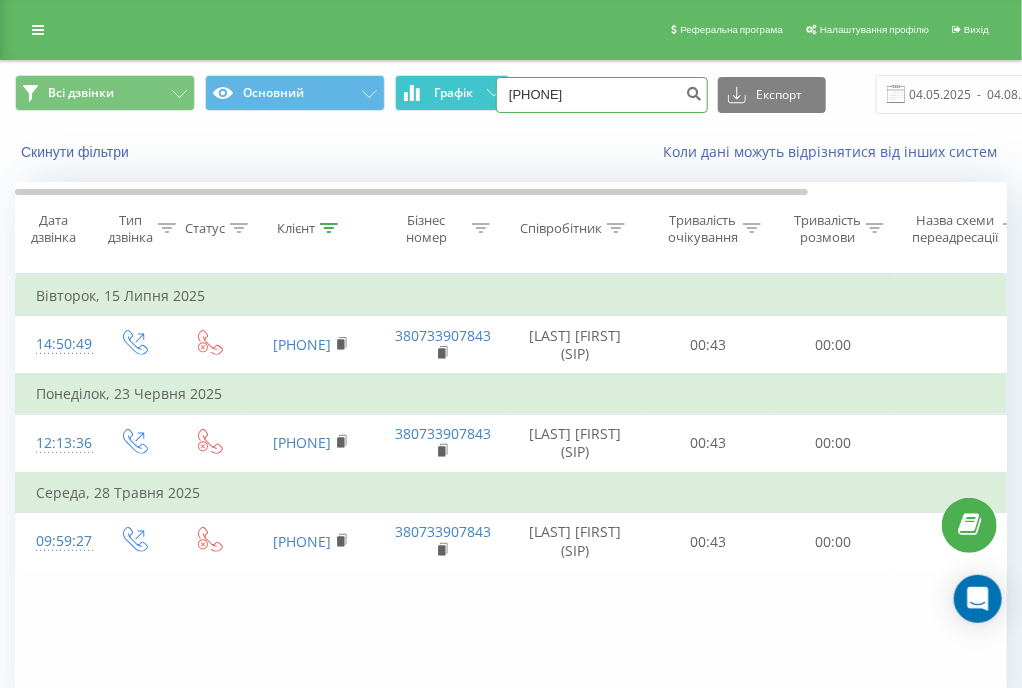 drag, startPoint x: 612, startPoint y: 104, endPoint x: 407, endPoint y: 83, distance: 206.0728 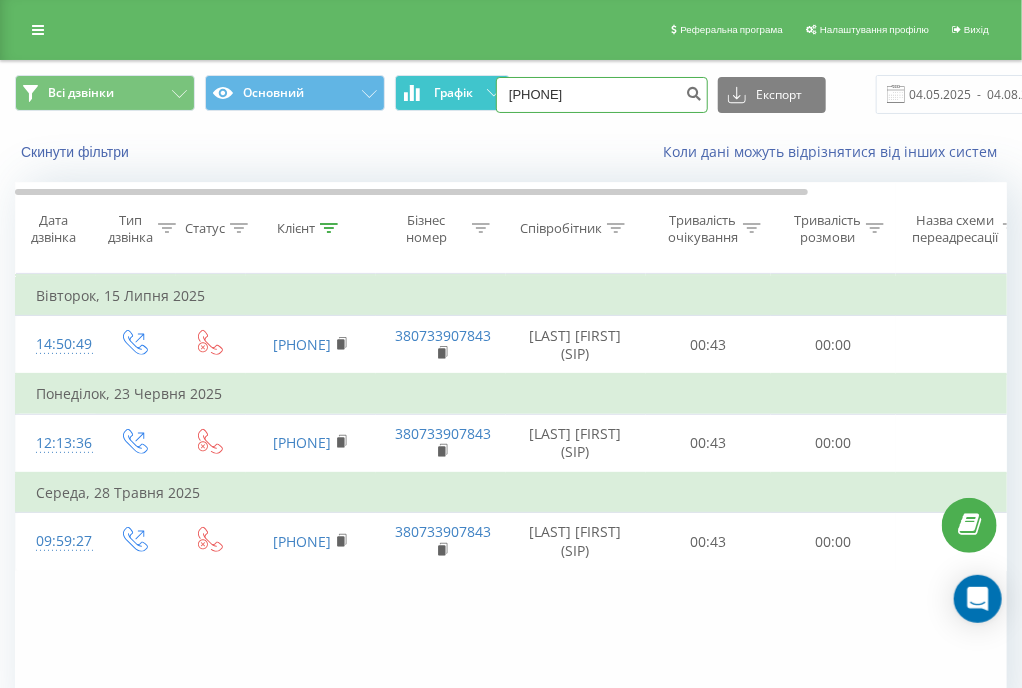 type on "[PHONE]" 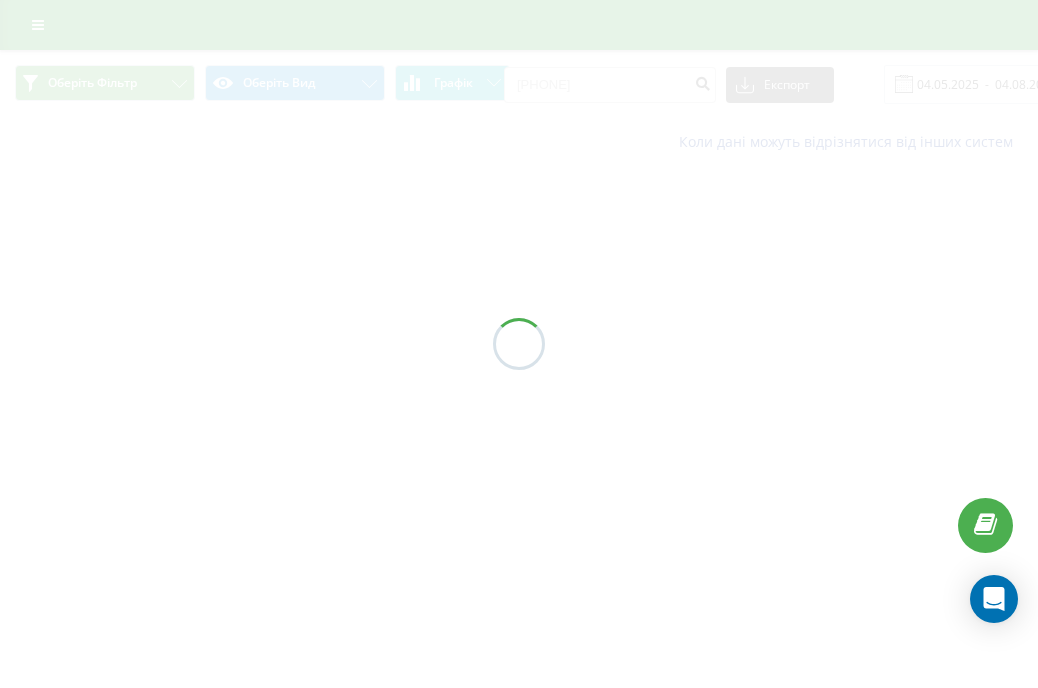 scroll, scrollTop: 0, scrollLeft: 0, axis: both 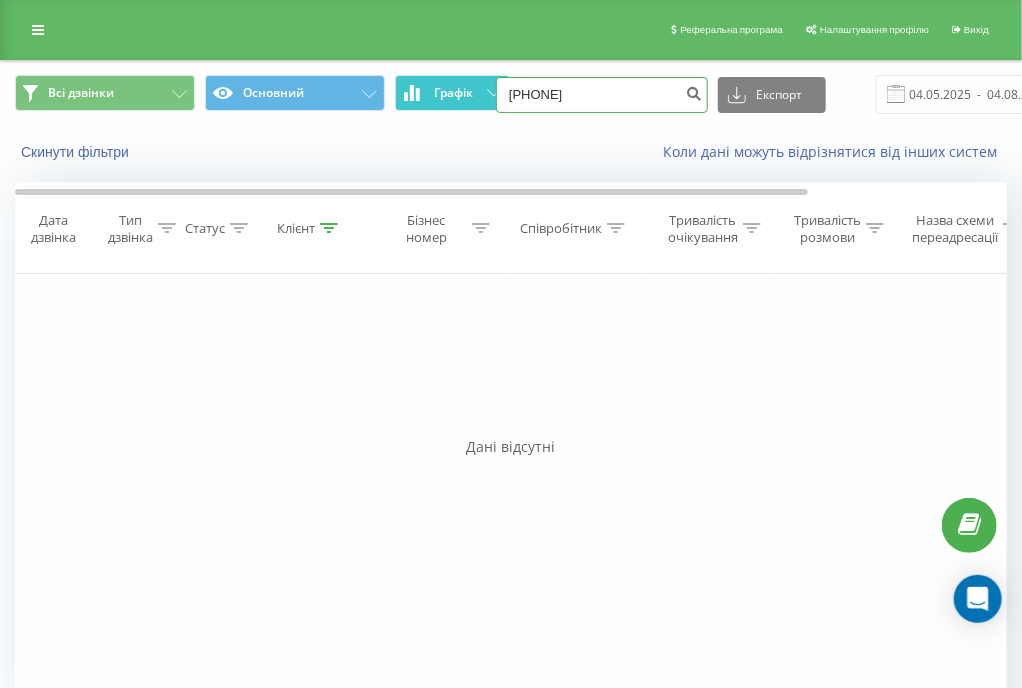 drag, startPoint x: 623, startPoint y: 83, endPoint x: 418, endPoint y: 90, distance: 205.11948 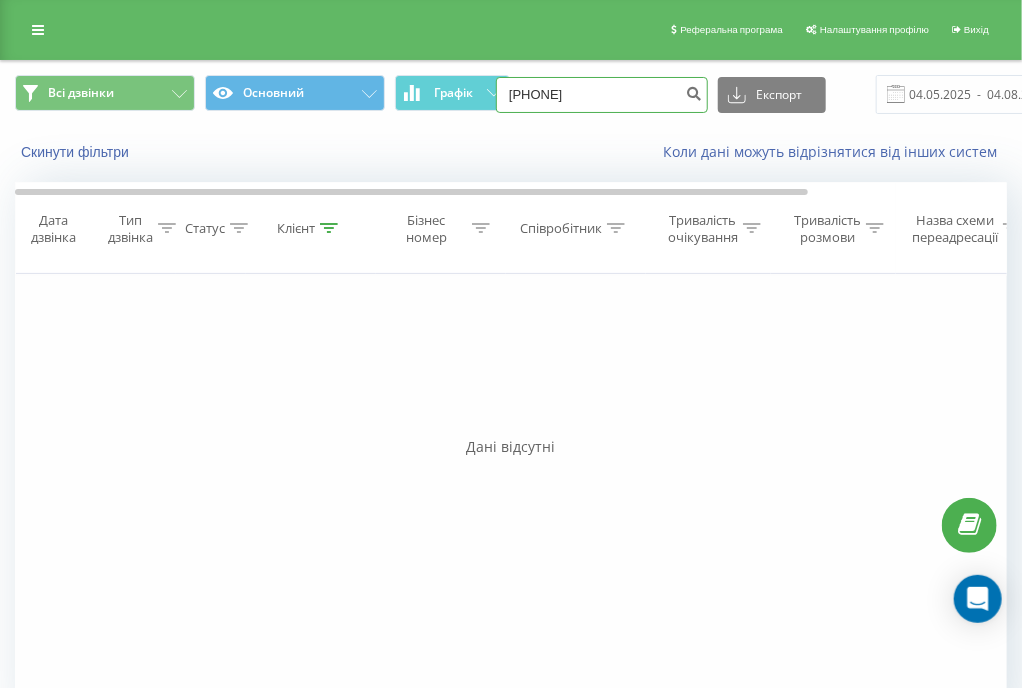 type on "[PHONE]" 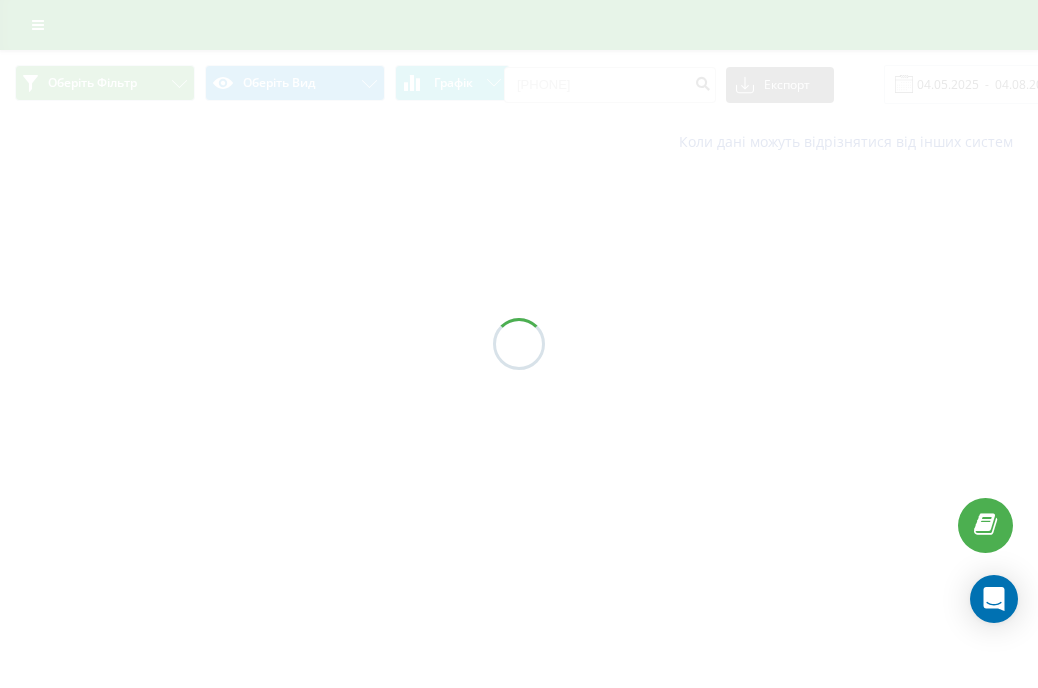 scroll, scrollTop: 0, scrollLeft: 0, axis: both 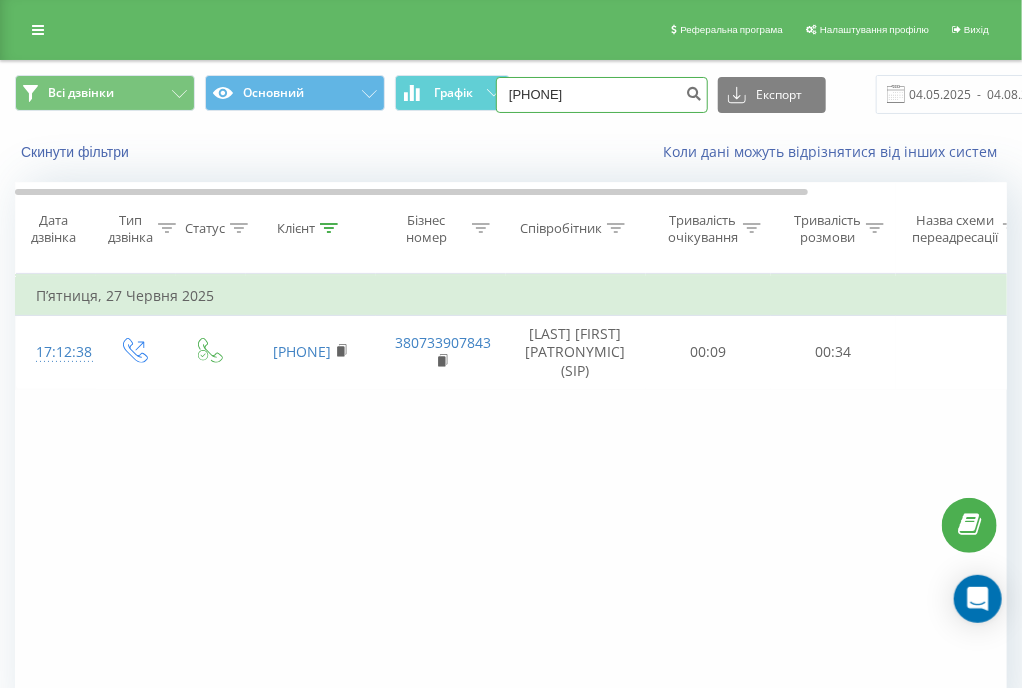 drag, startPoint x: 590, startPoint y: 91, endPoint x: 426, endPoint y: 58, distance: 167.28719 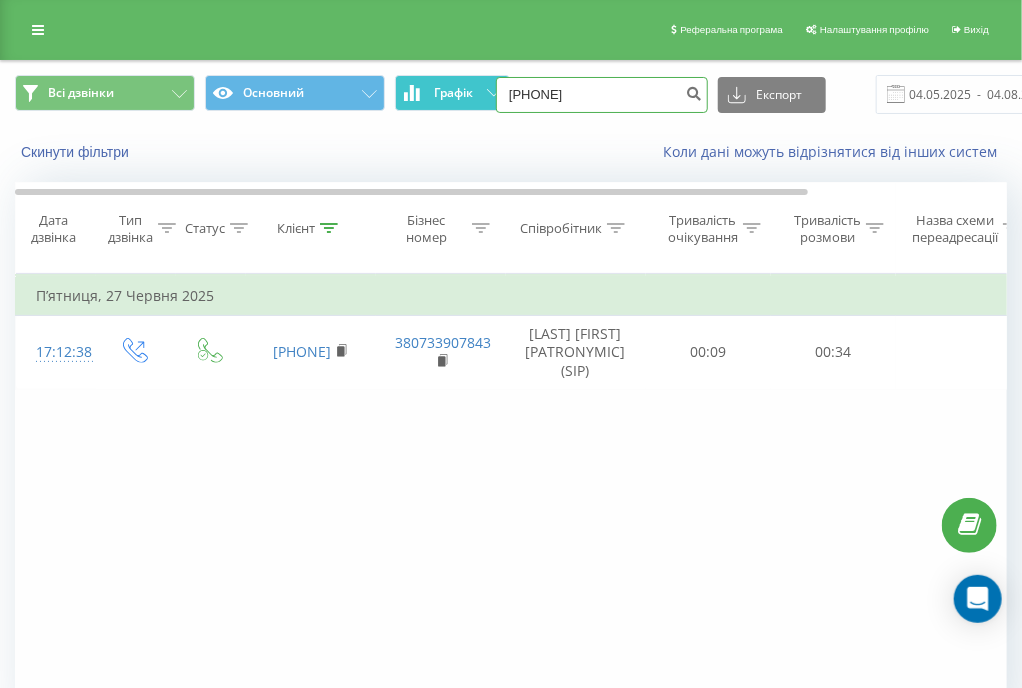 type on "[PHONE]" 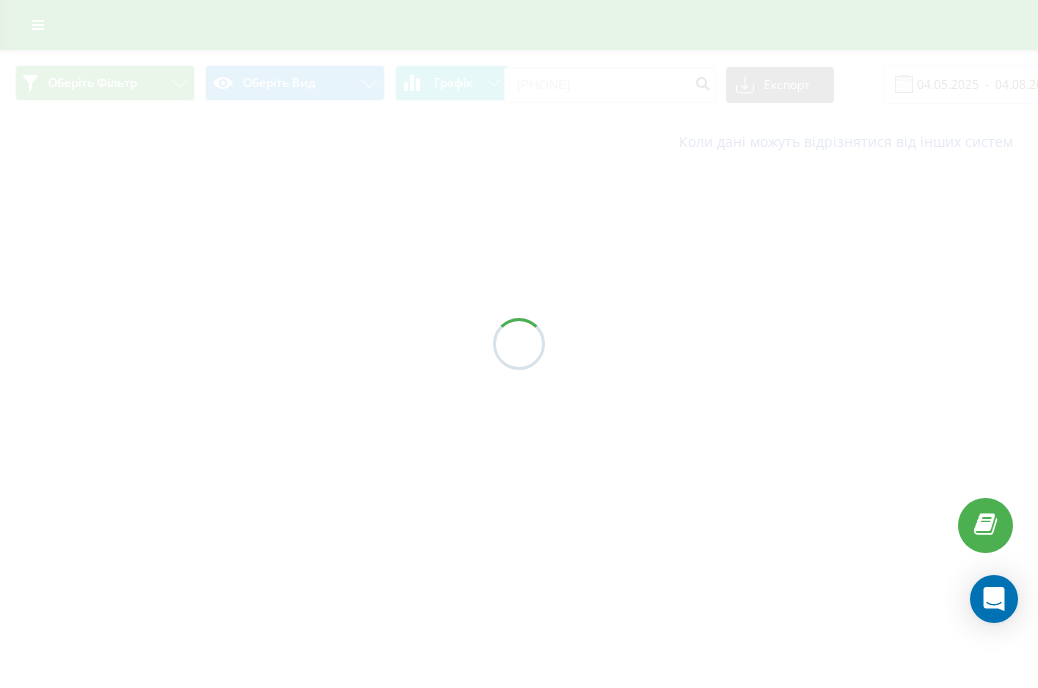 scroll, scrollTop: 0, scrollLeft: 0, axis: both 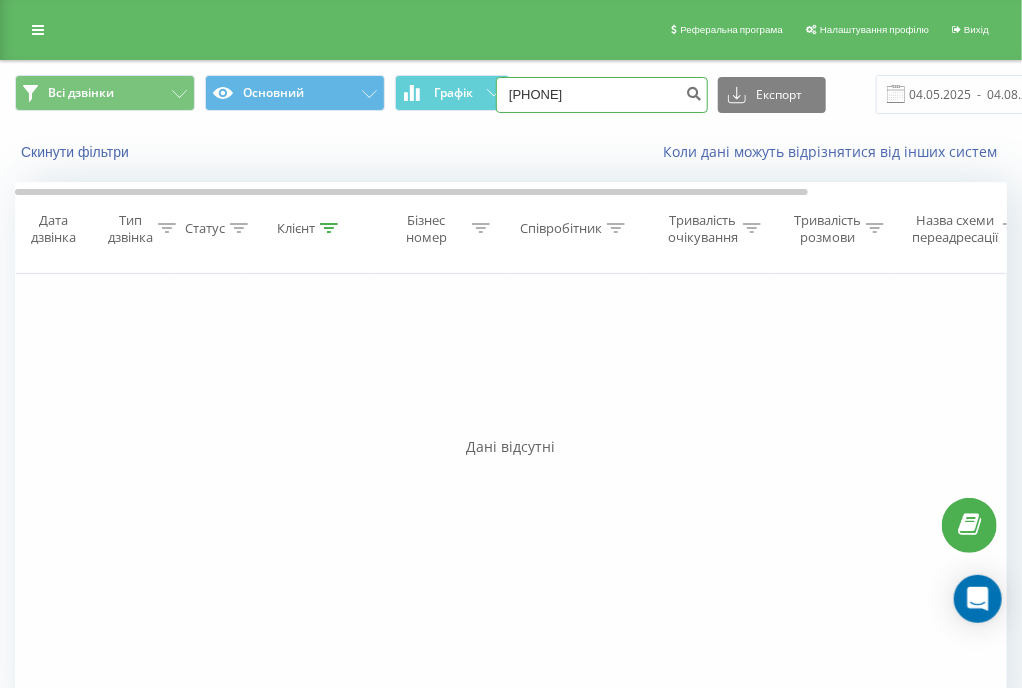 click on "[PHONE]" at bounding box center (602, 95) 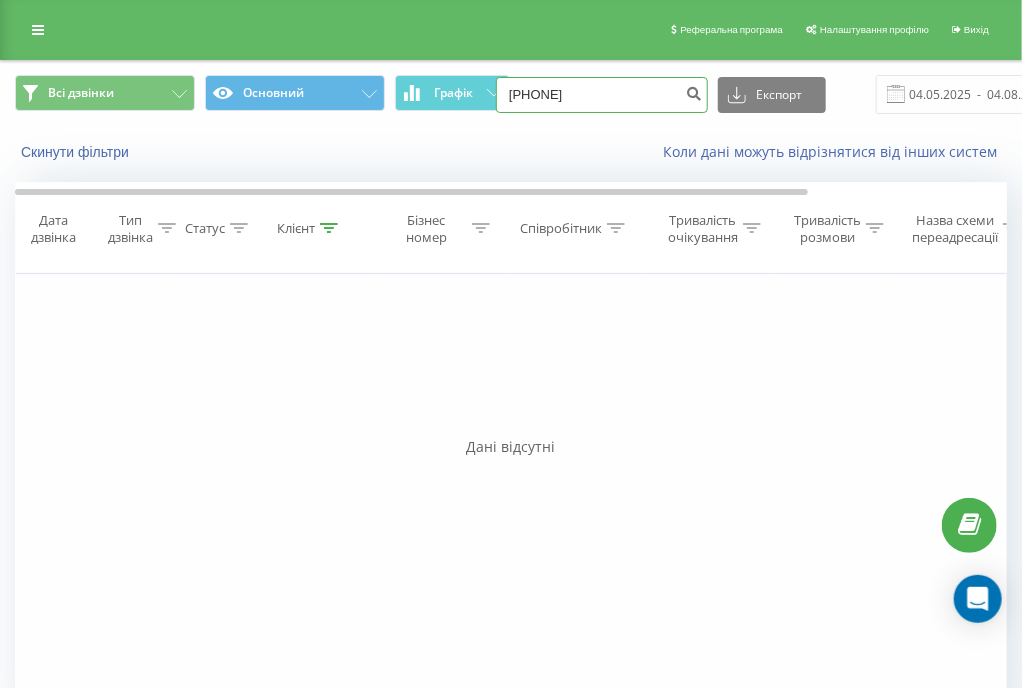 type on "[PHONE]" 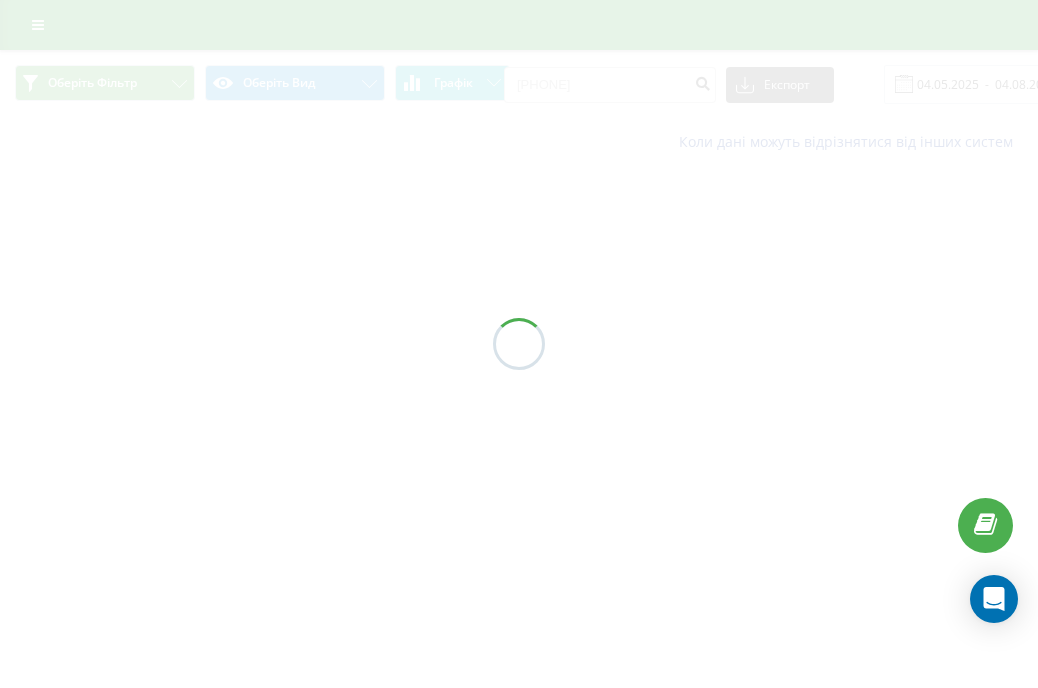 scroll, scrollTop: 0, scrollLeft: 0, axis: both 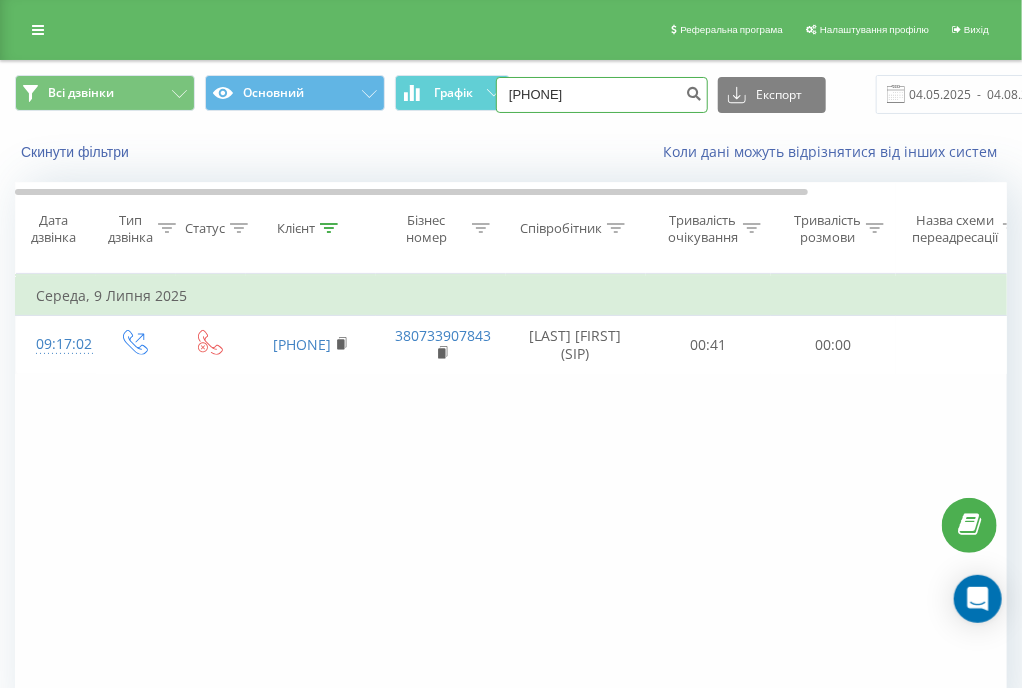 click on "[PHONE]" at bounding box center [602, 95] 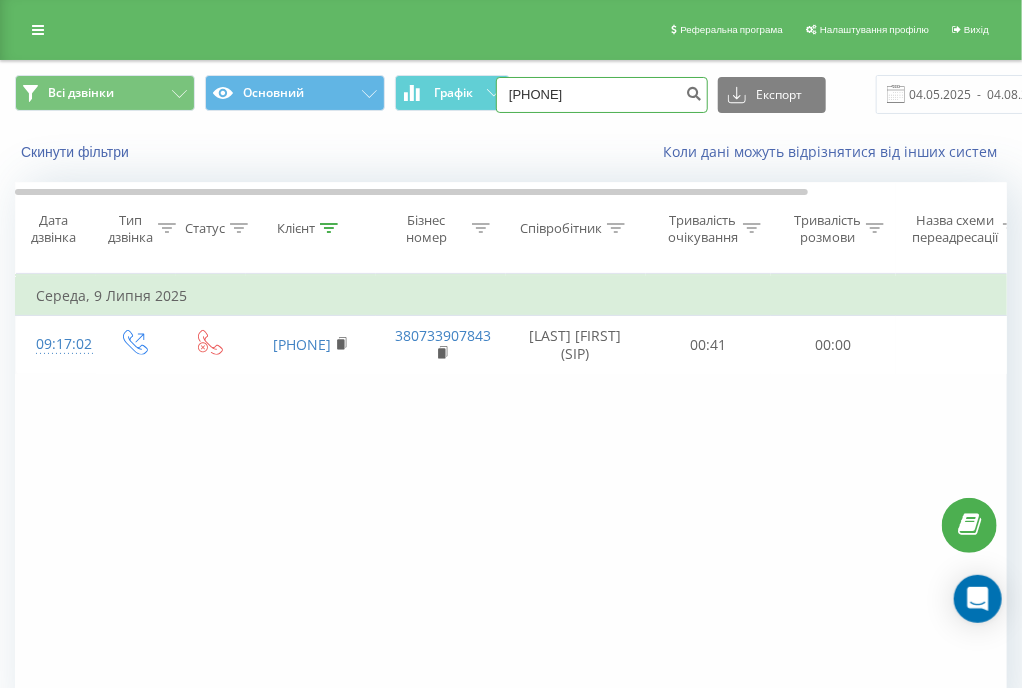 type on "[PHONE]" 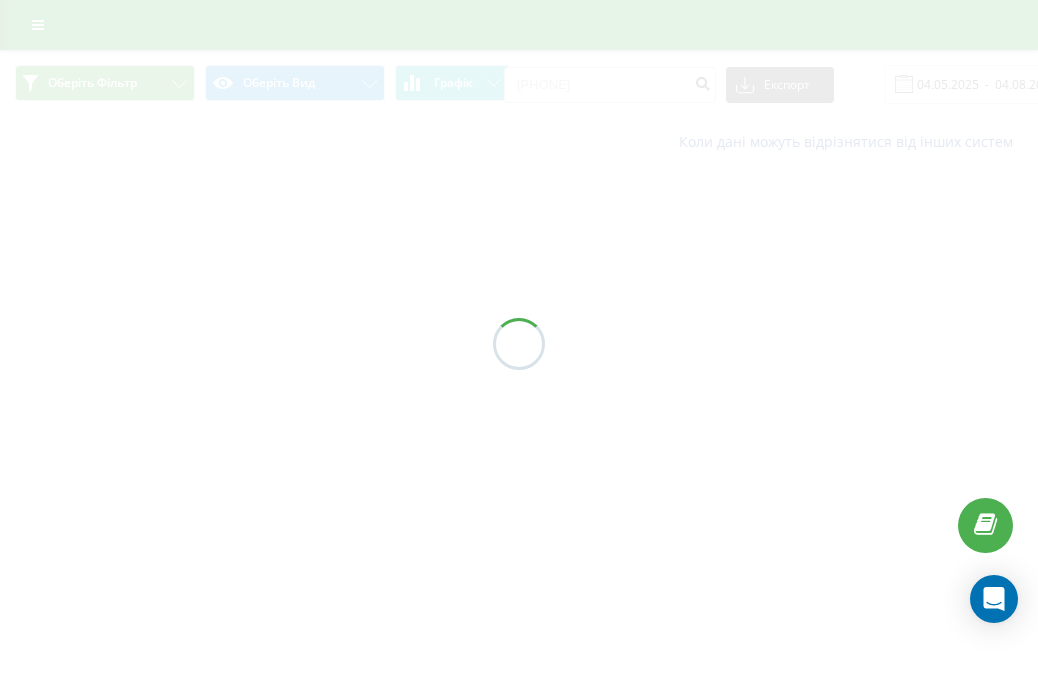 scroll, scrollTop: 0, scrollLeft: 0, axis: both 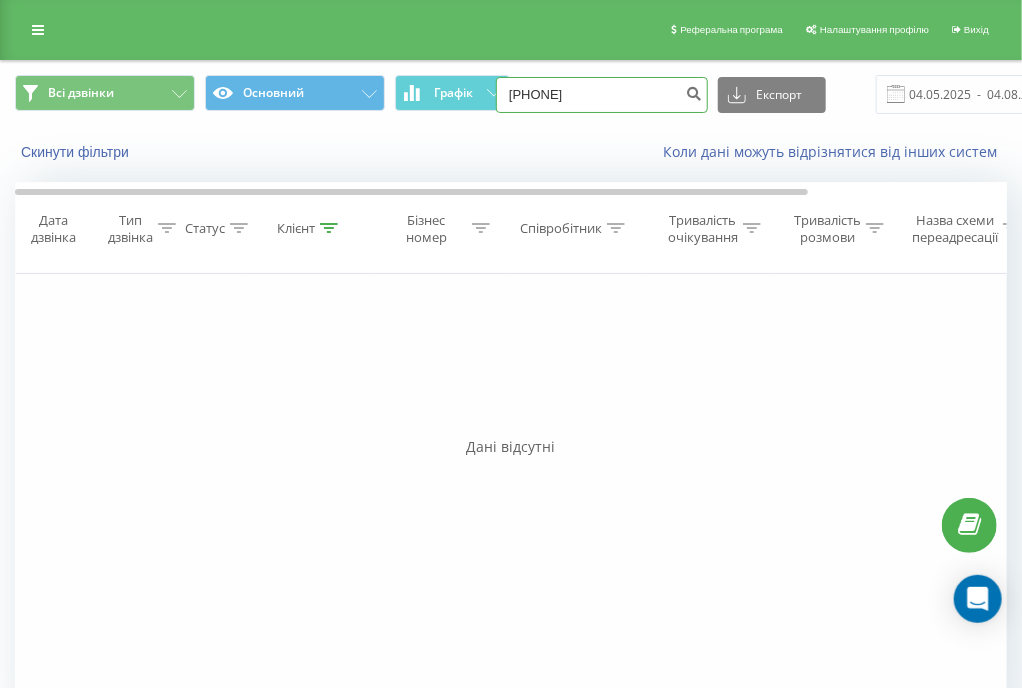 click on "0974299699" at bounding box center [602, 95] 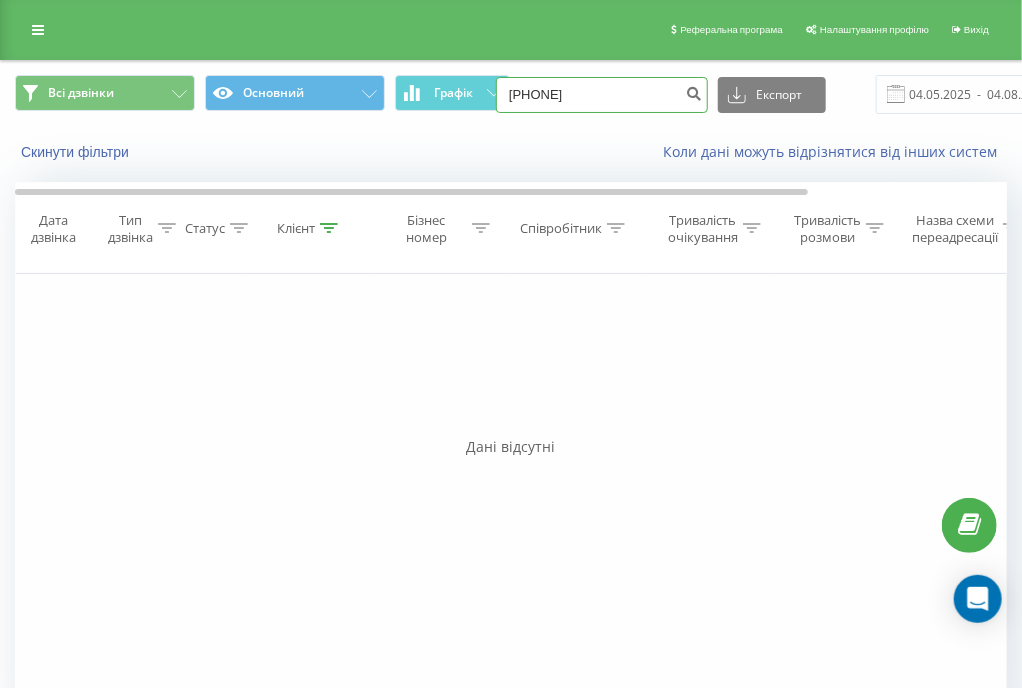 type on "[PHONE]" 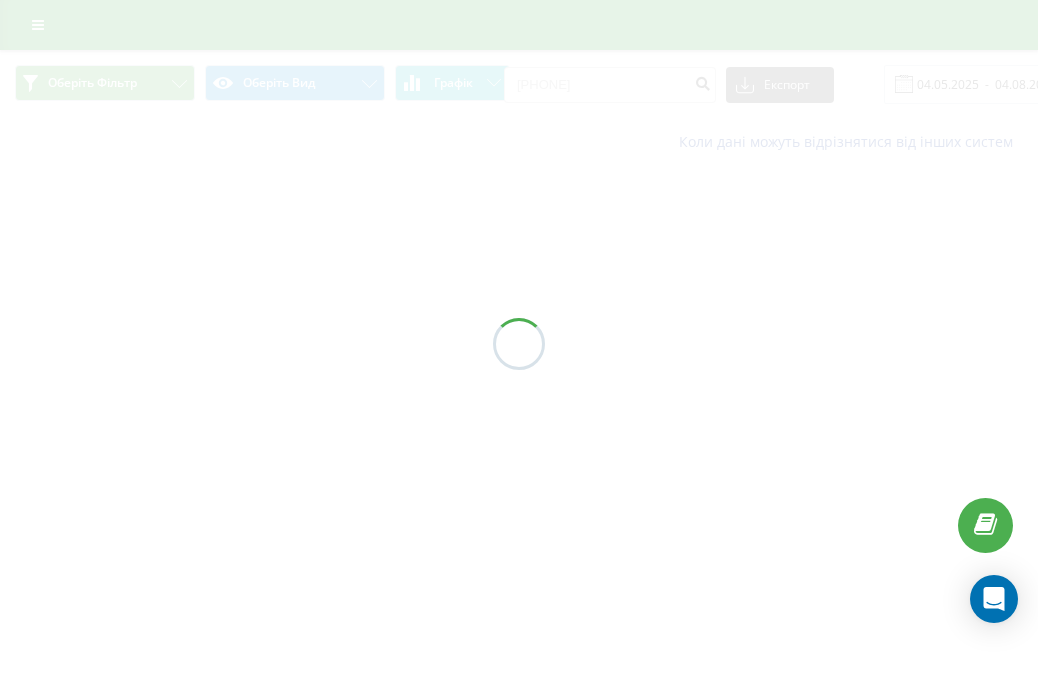 scroll, scrollTop: 0, scrollLeft: 0, axis: both 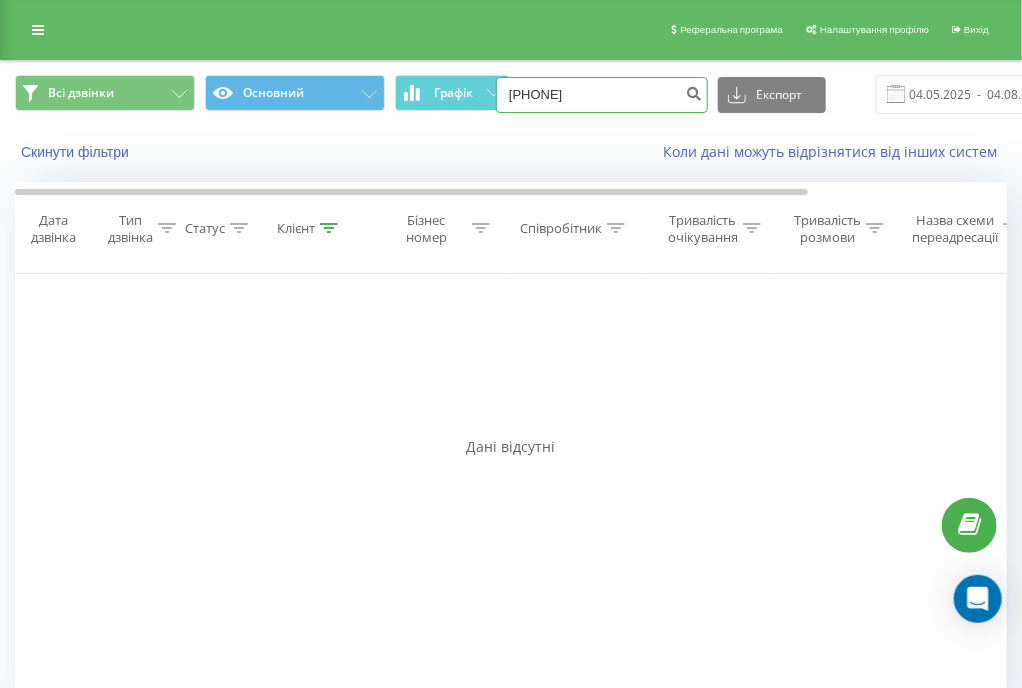 click on "[PHONE]" at bounding box center [602, 95] 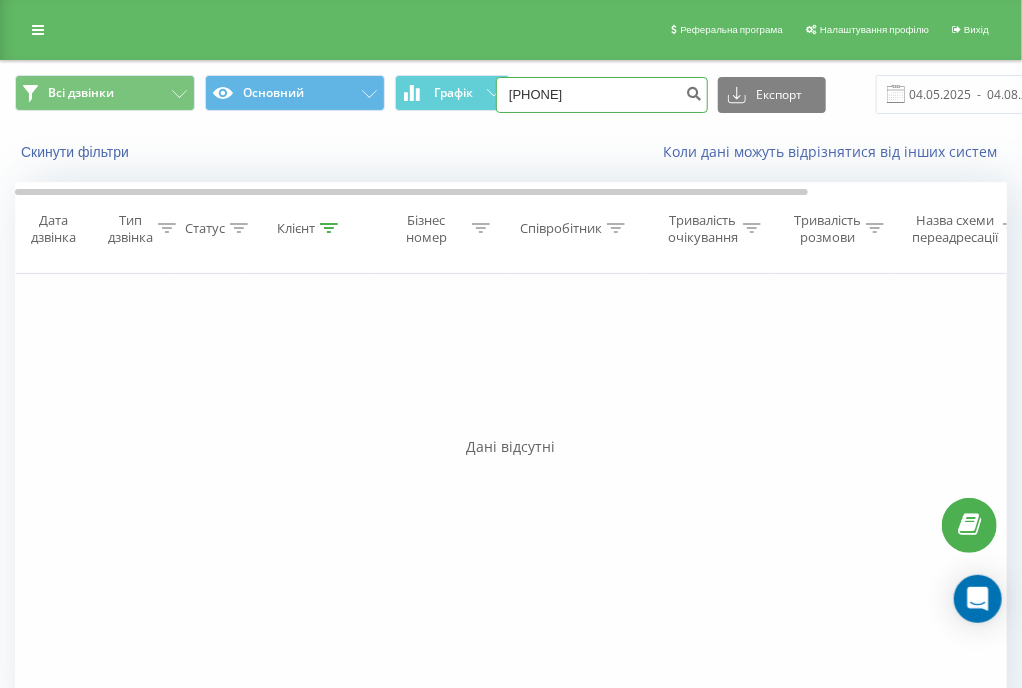 type on "[PHONE]" 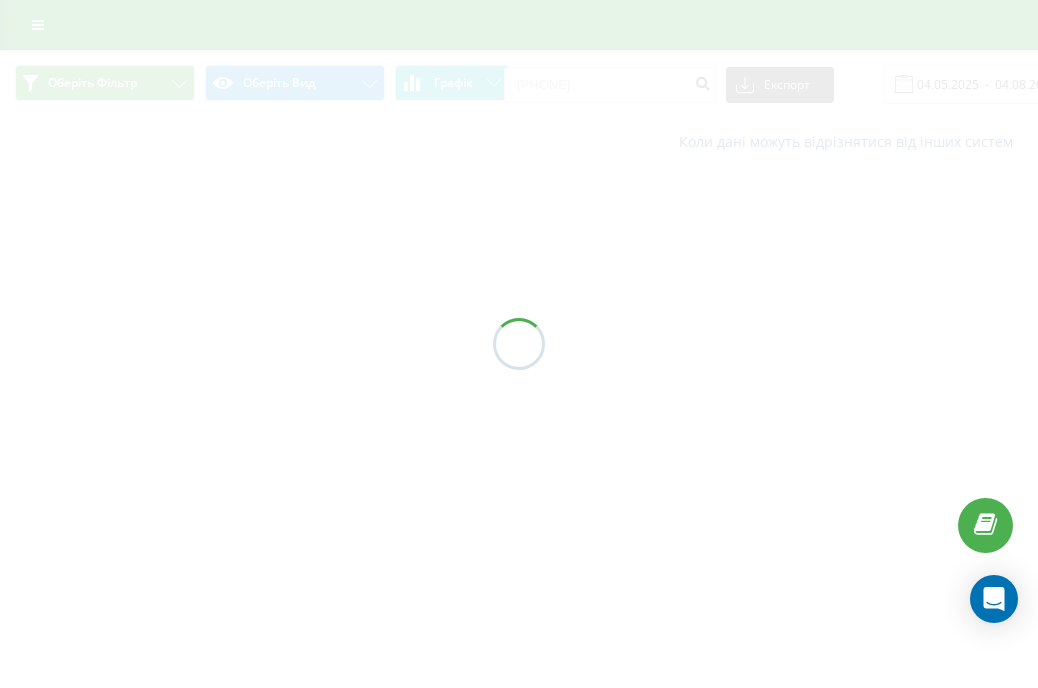 scroll, scrollTop: 0, scrollLeft: 0, axis: both 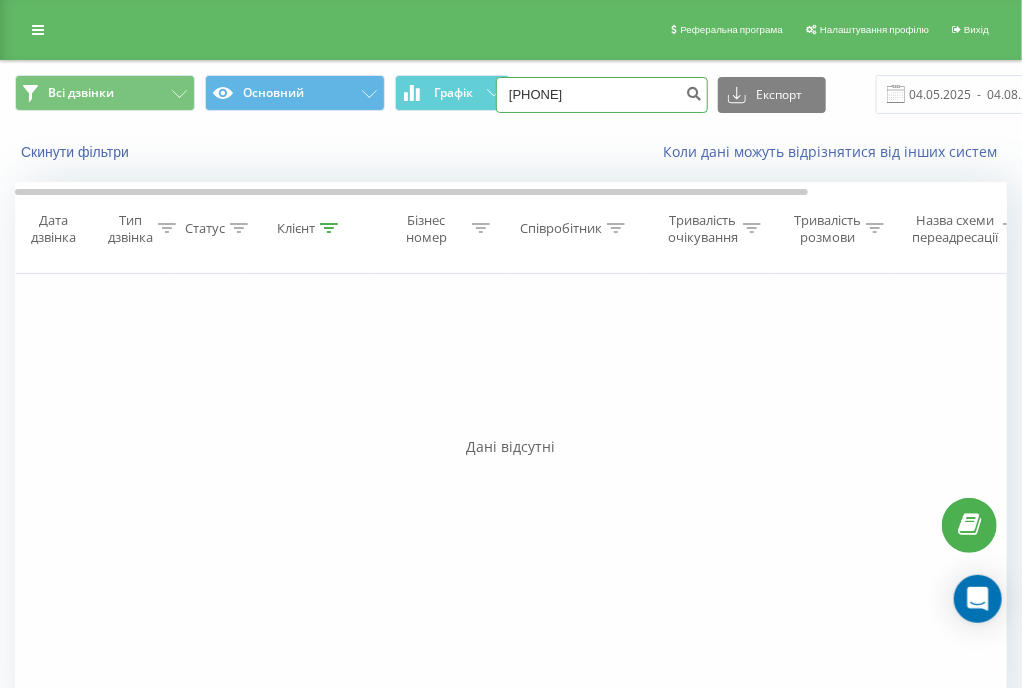 click on "0680171771" at bounding box center (602, 95) 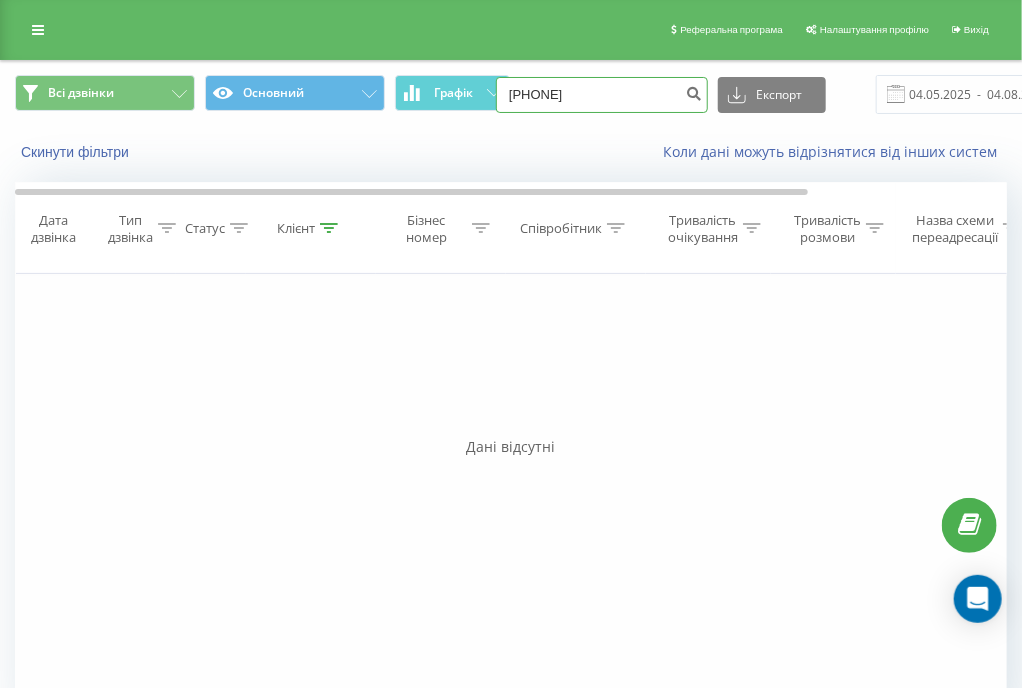type on "[PHONE]" 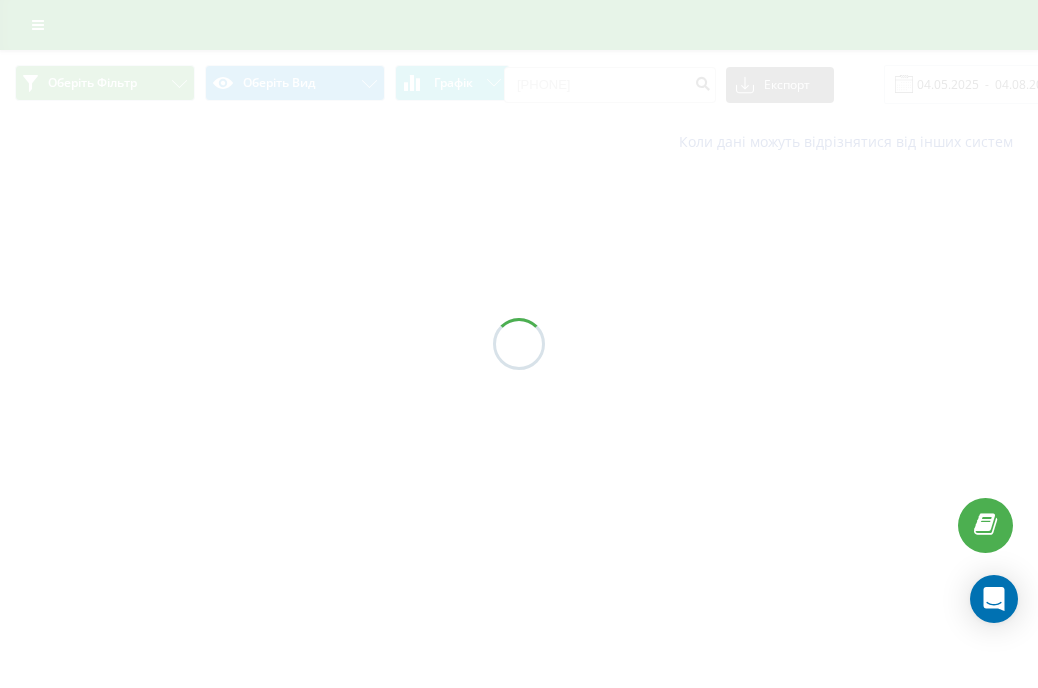 scroll, scrollTop: 0, scrollLeft: 0, axis: both 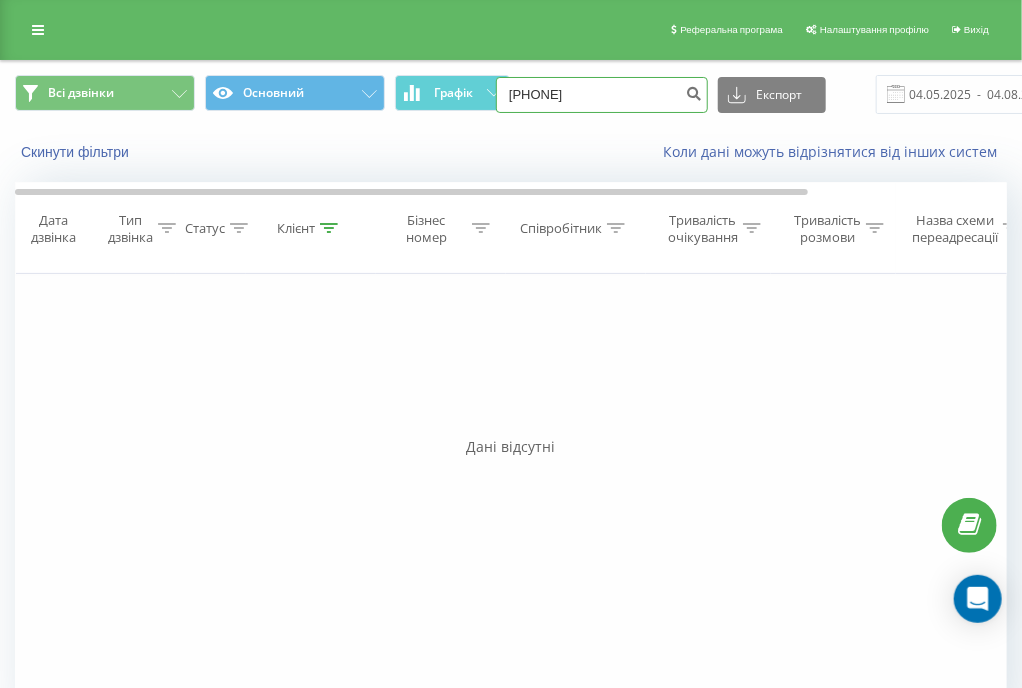 click on "[PHONE]" at bounding box center [602, 95] 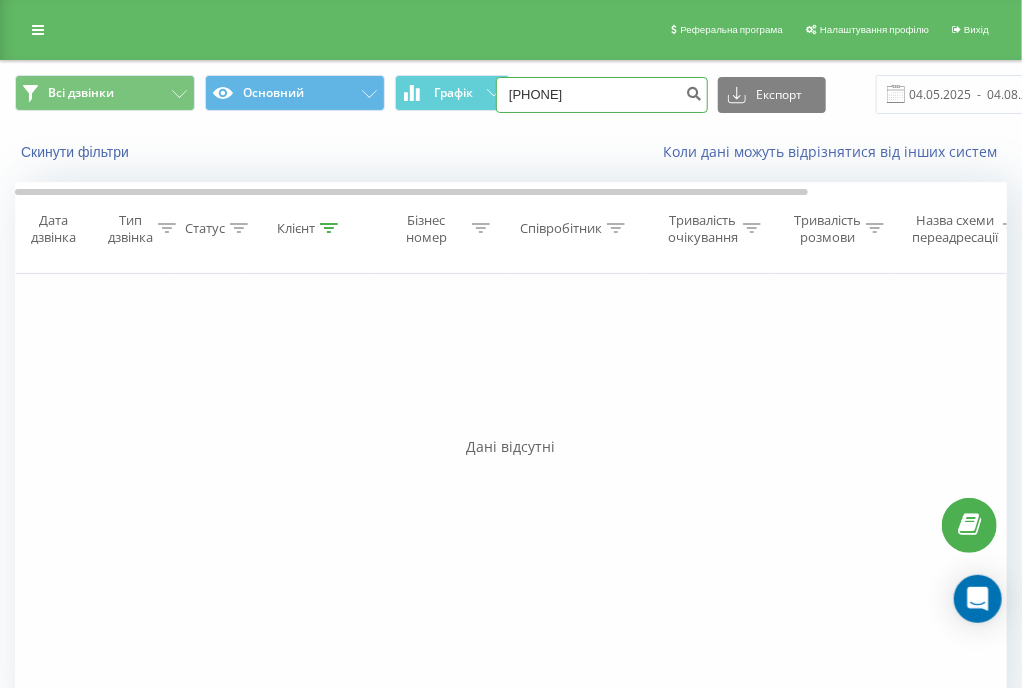 type on "[PHONE]" 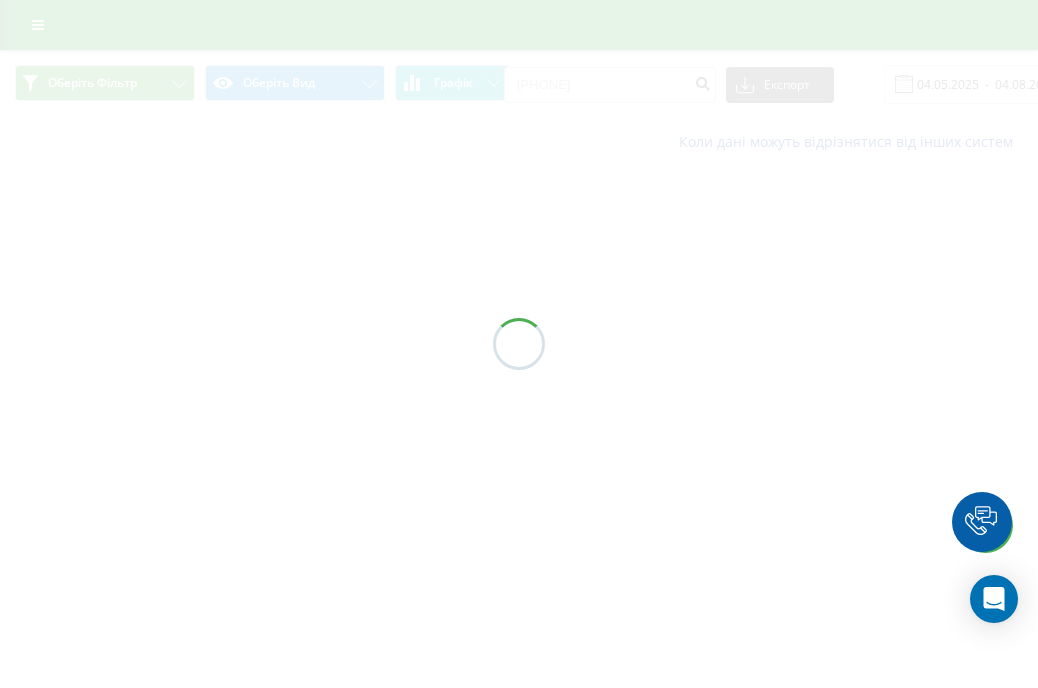 scroll, scrollTop: 0, scrollLeft: 0, axis: both 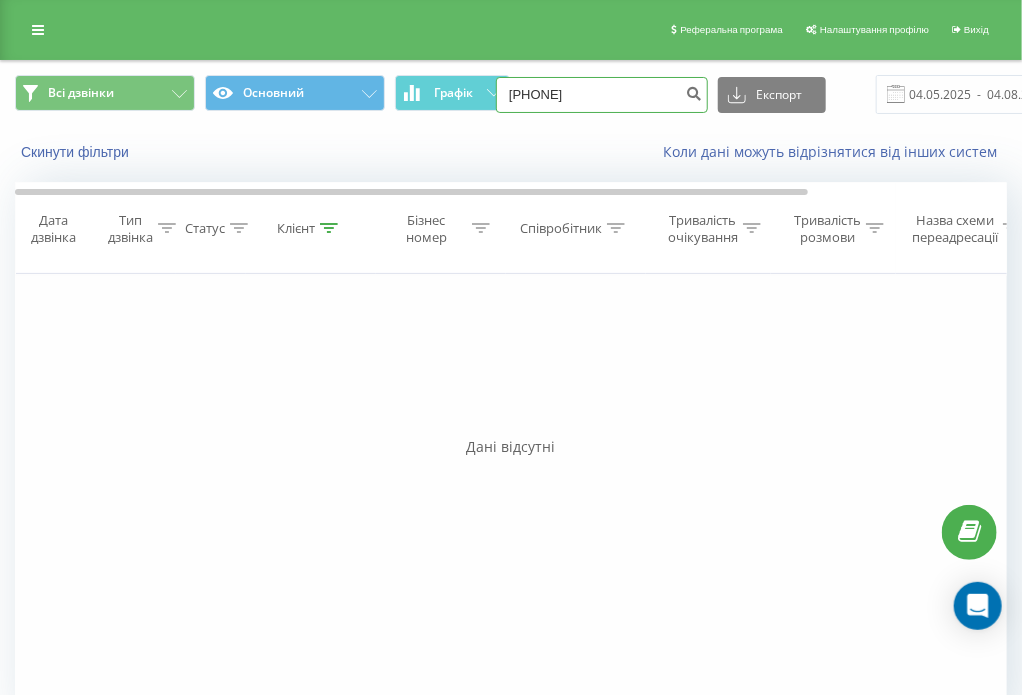 click on "0731660382" at bounding box center (602, 95) 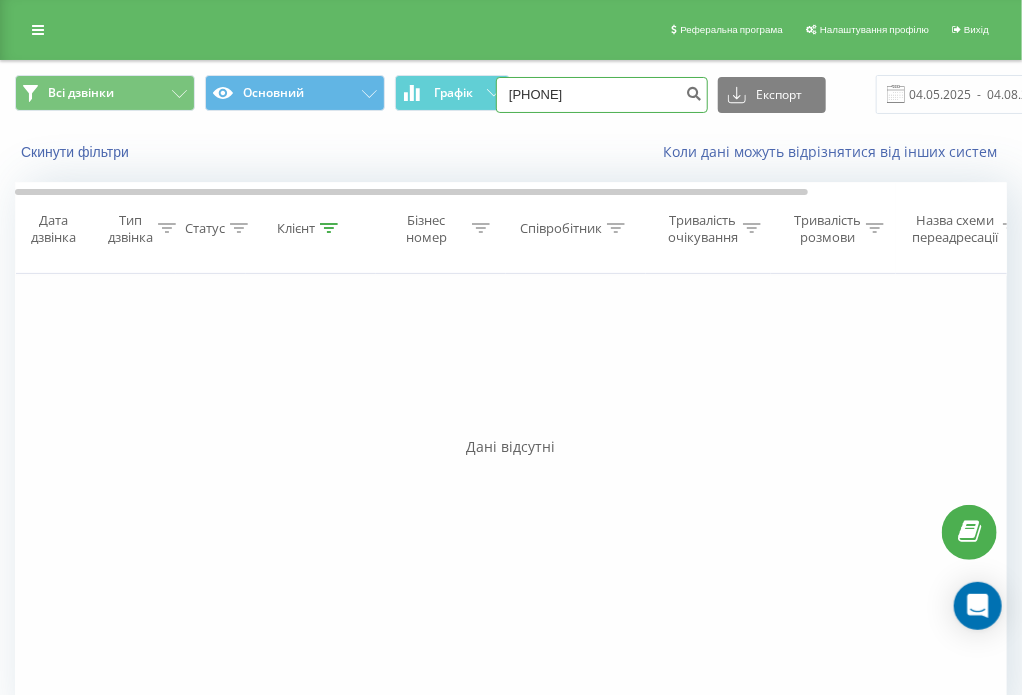 type on "[PHONE]" 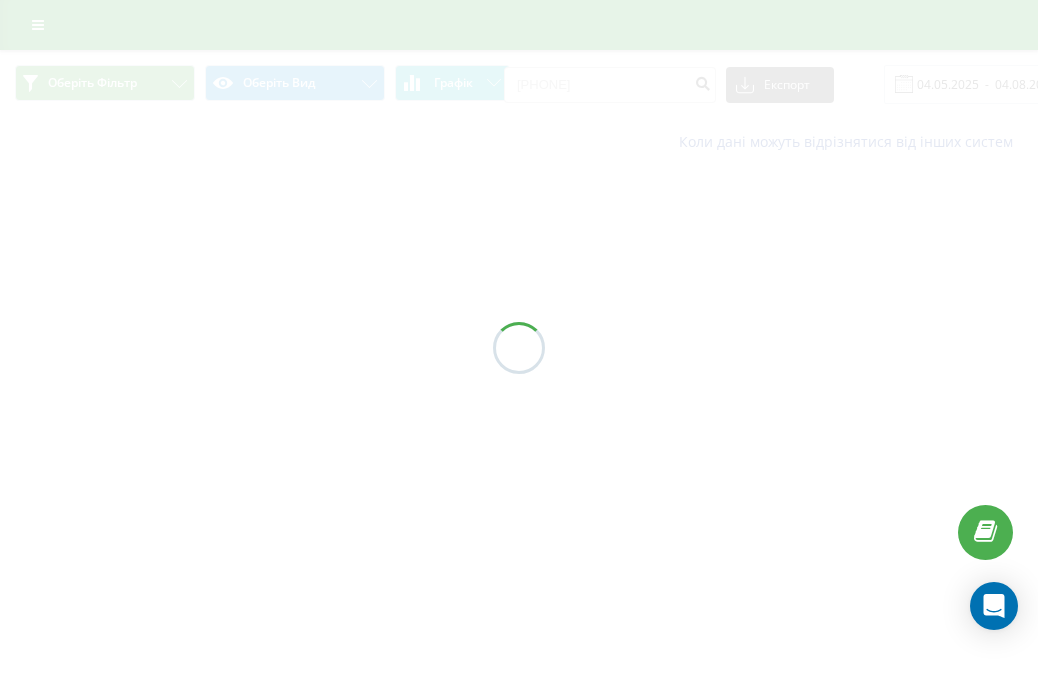scroll, scrollTop: 0, scrollLeft: 0, axis: both 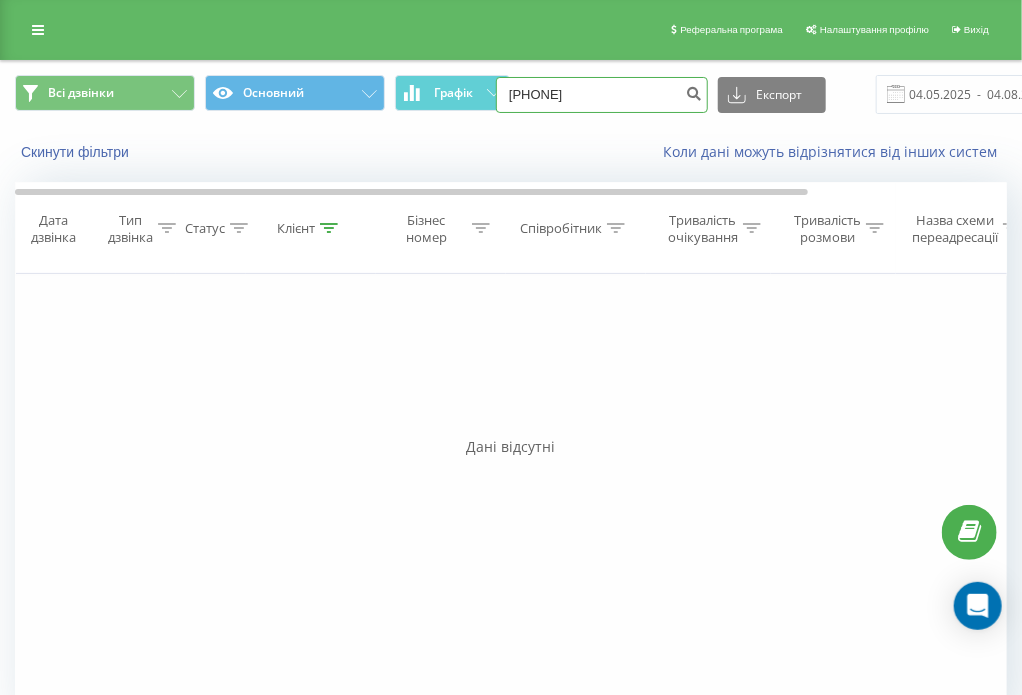 click on "[PHONE]" at bounding box center [602, 95] 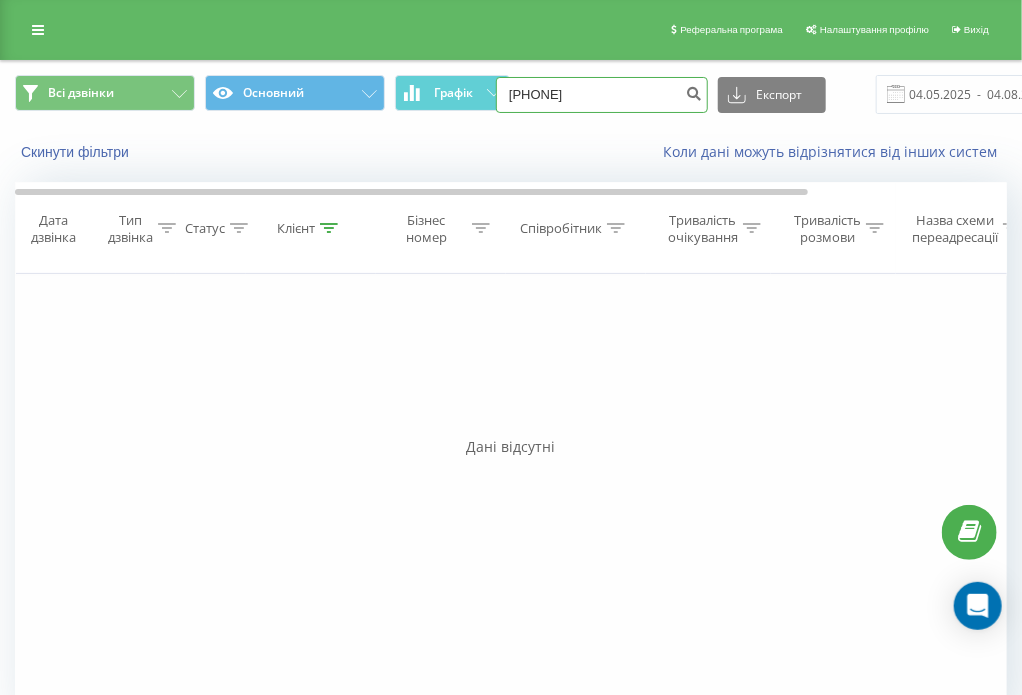 type on "[PHONE]" 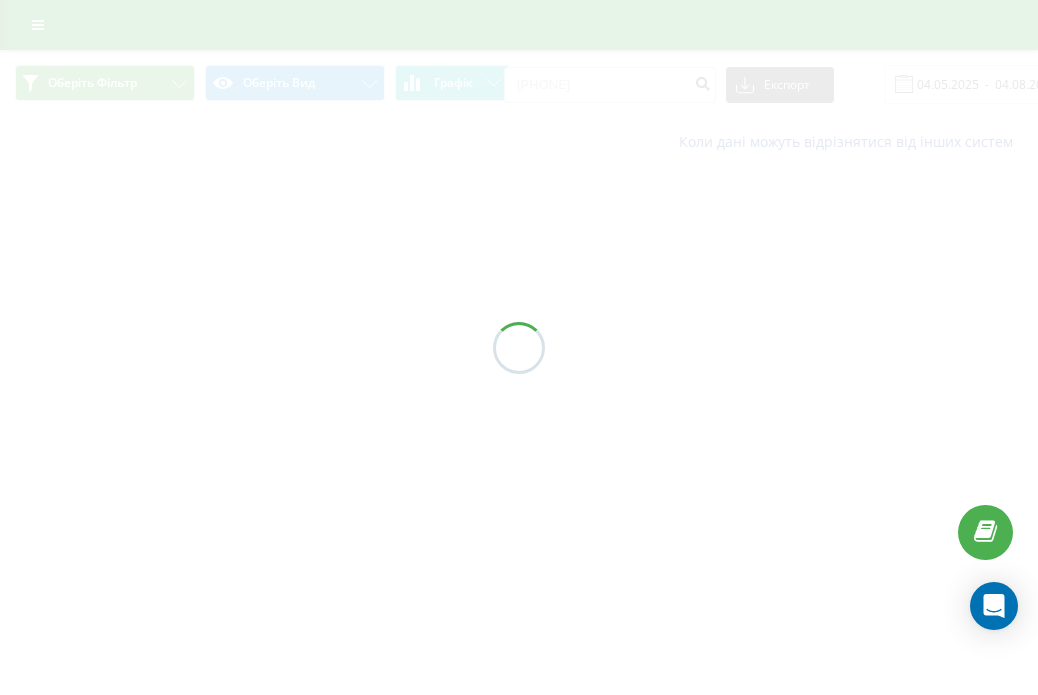 scroll, scrollTop: 0, scrollLeft: 0, axis: both 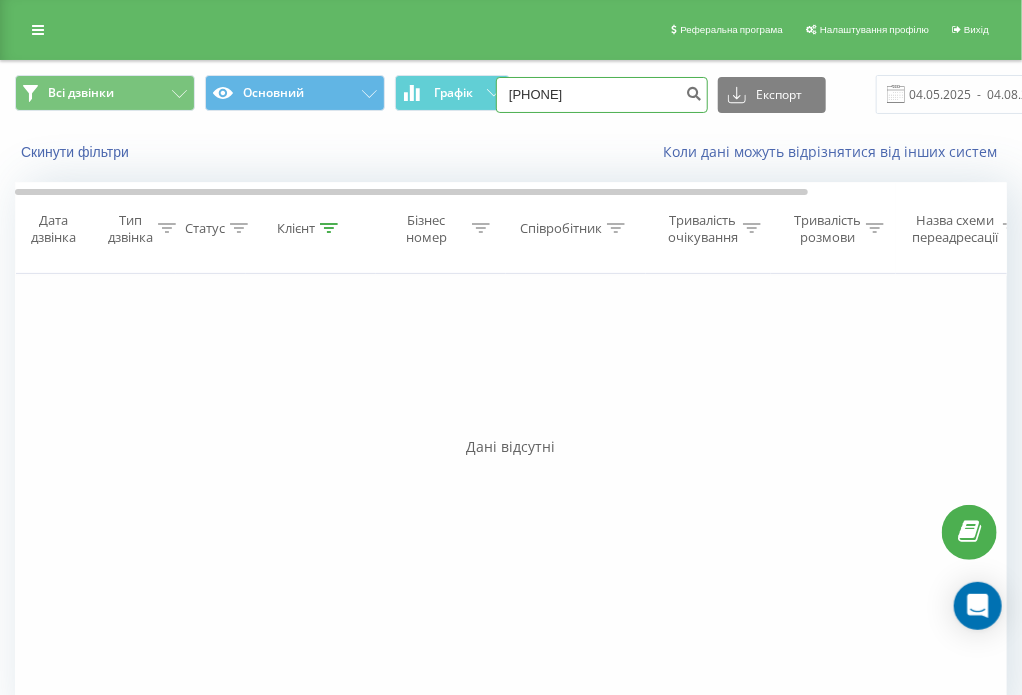 click on "0969284793" at bounding box center [602, 95] 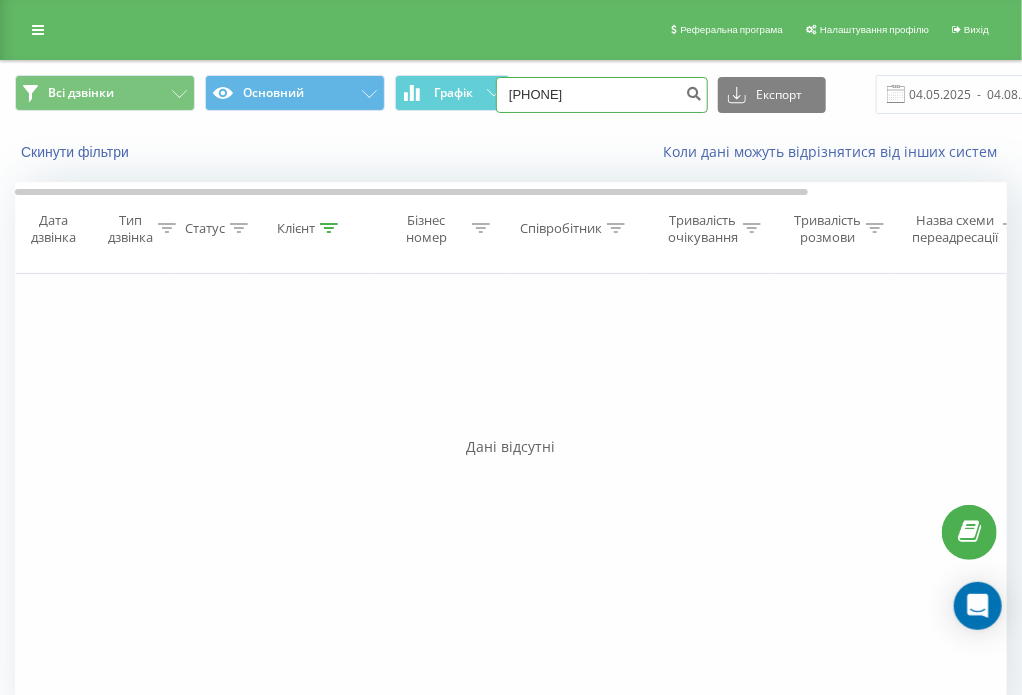 type on "0965166346" 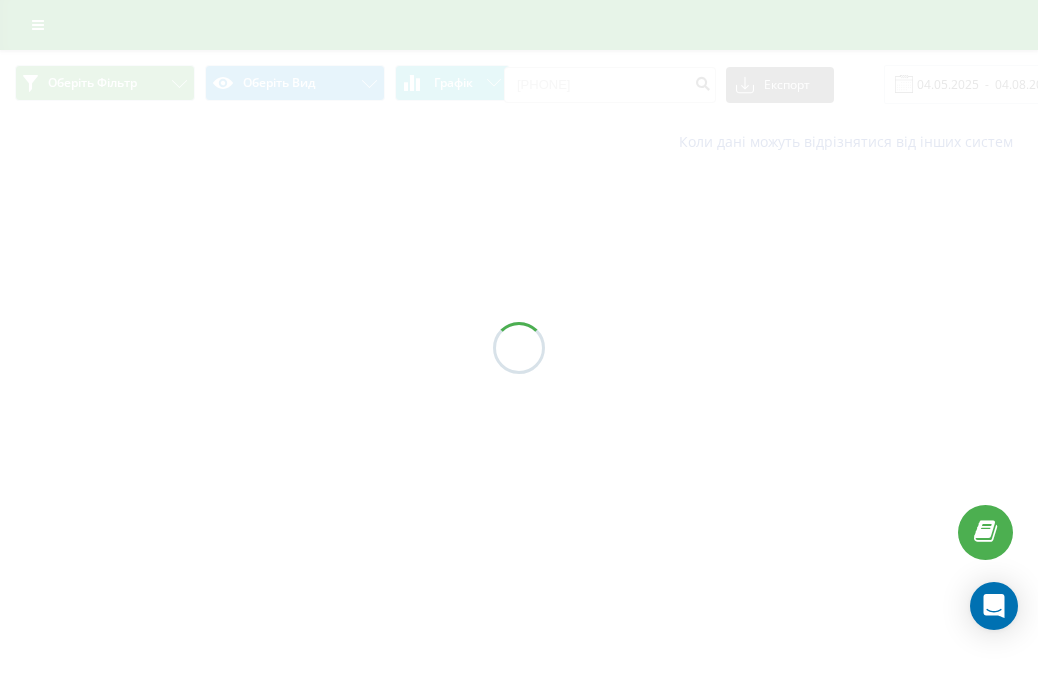 scroll, scrollTop: 0, scrollLeft: 0, axis: both 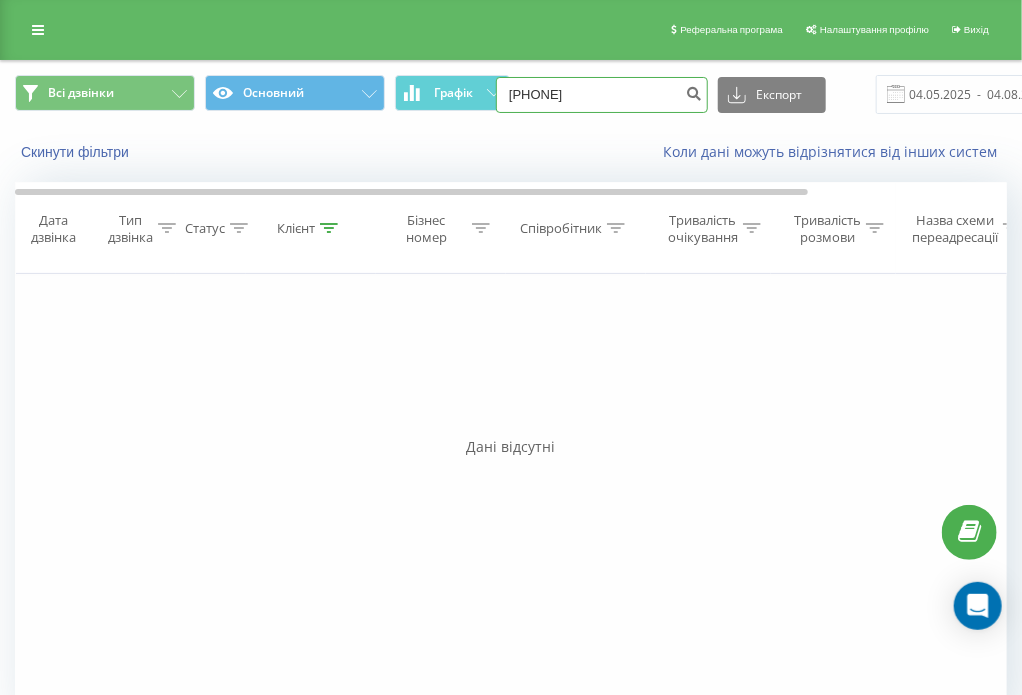 click on "[PHONE]" at bounding box center [602, 95] 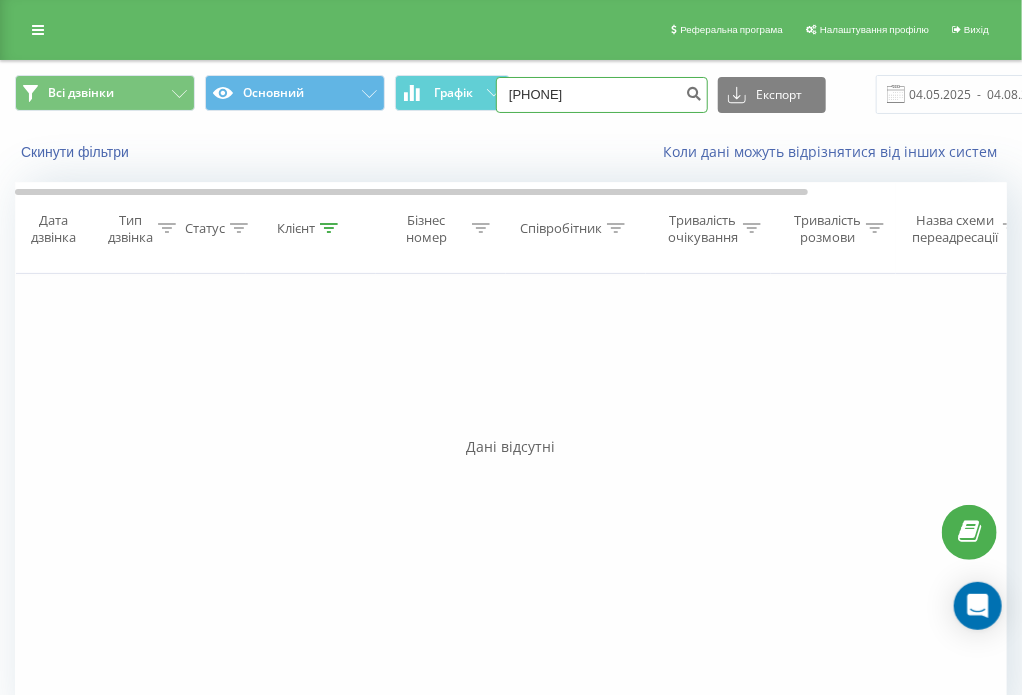 type on "[PHONE]" 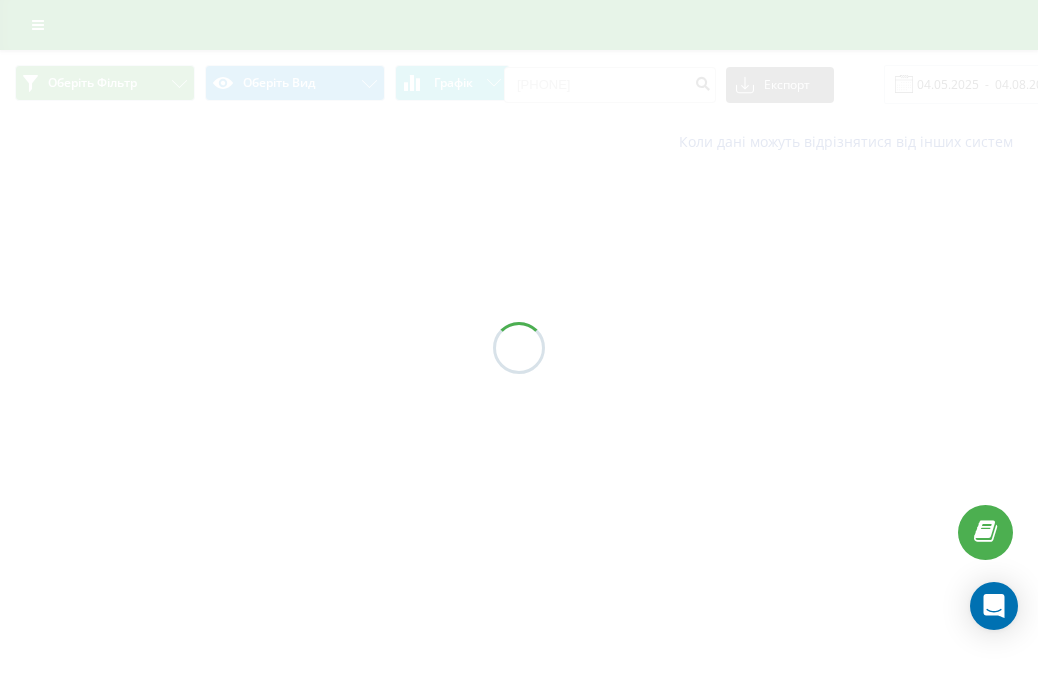 scroll, scrollTop: 0, scrollLeft: 0, axis: both 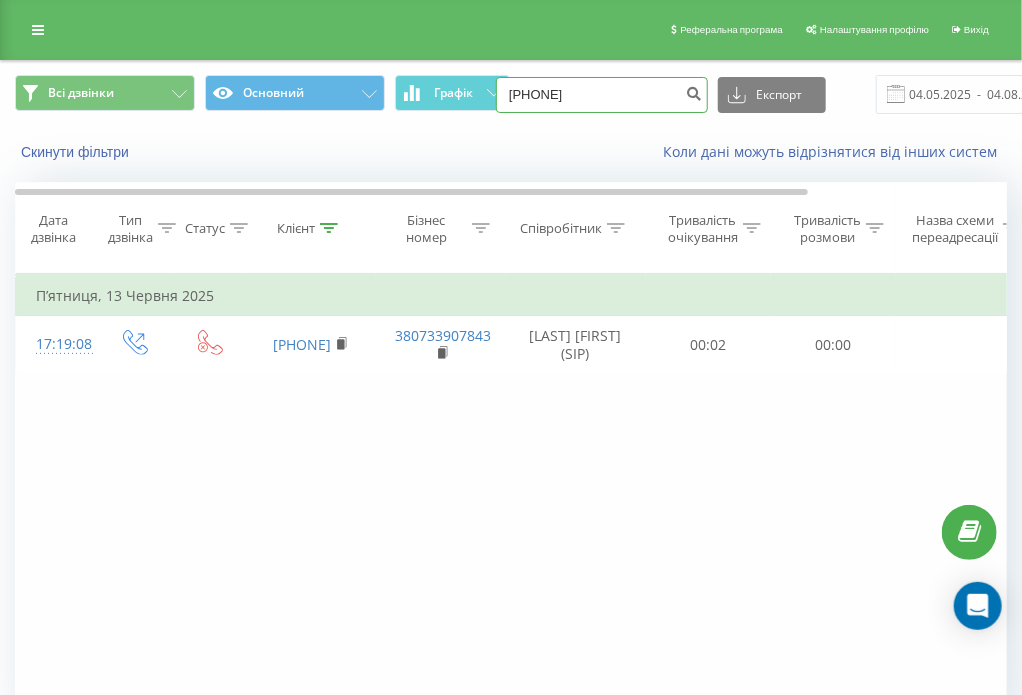 click on "0506821817" at bounding box center [602, 95] 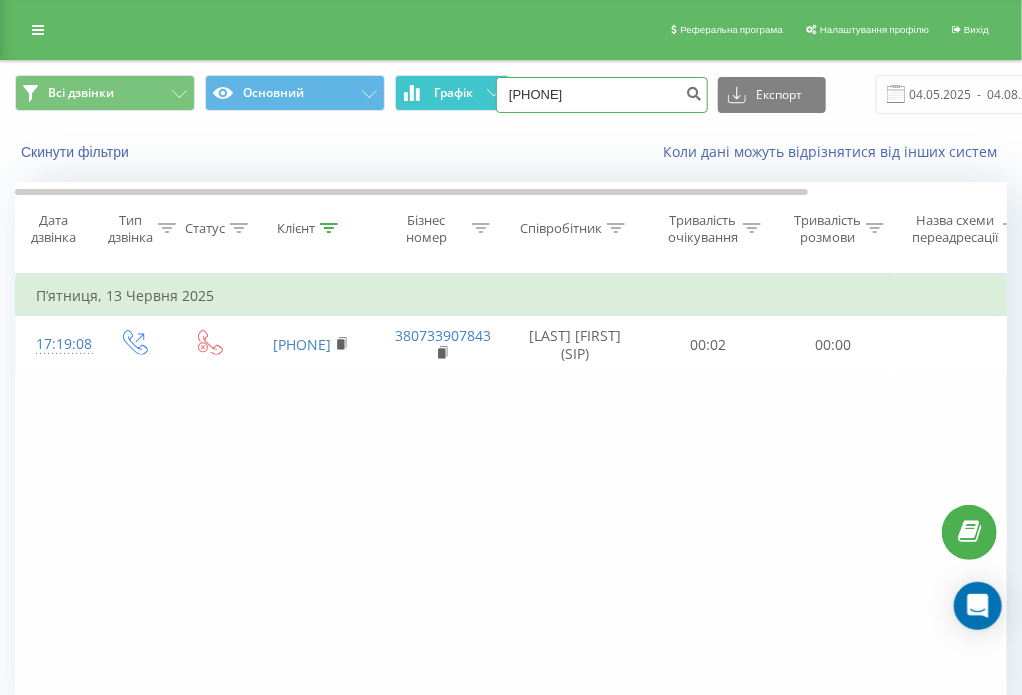 type on "[PHONE]" 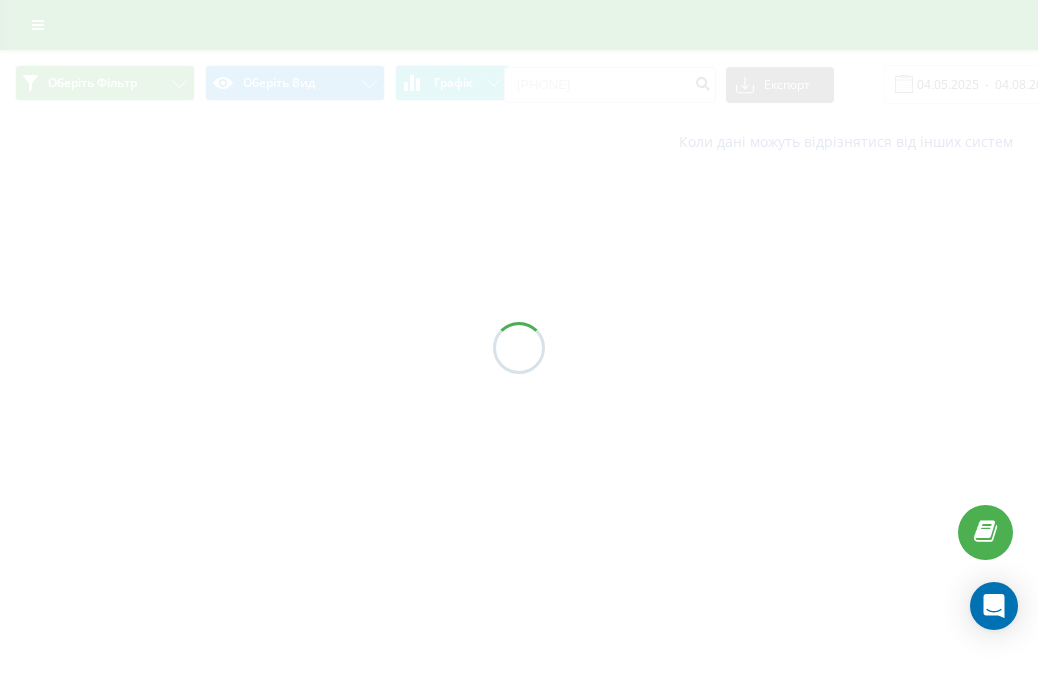 scroll, scrollTop: 0, scrollLeft: 0, axis: both 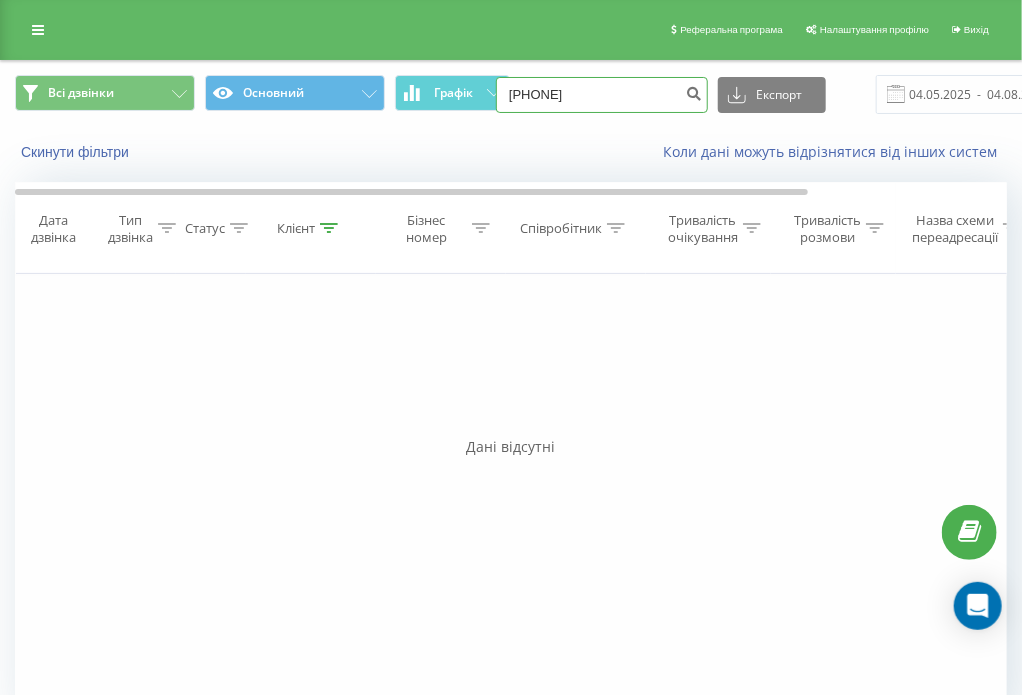click on "[PHONE]" at bounding box center (602, 95) 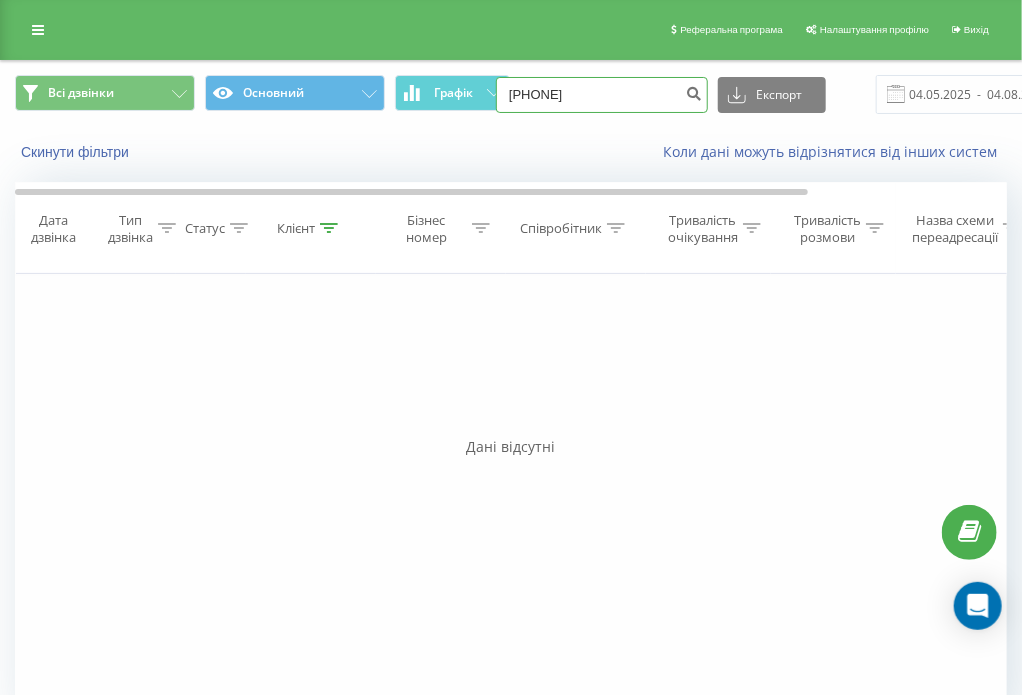 type on "[PHONE]" 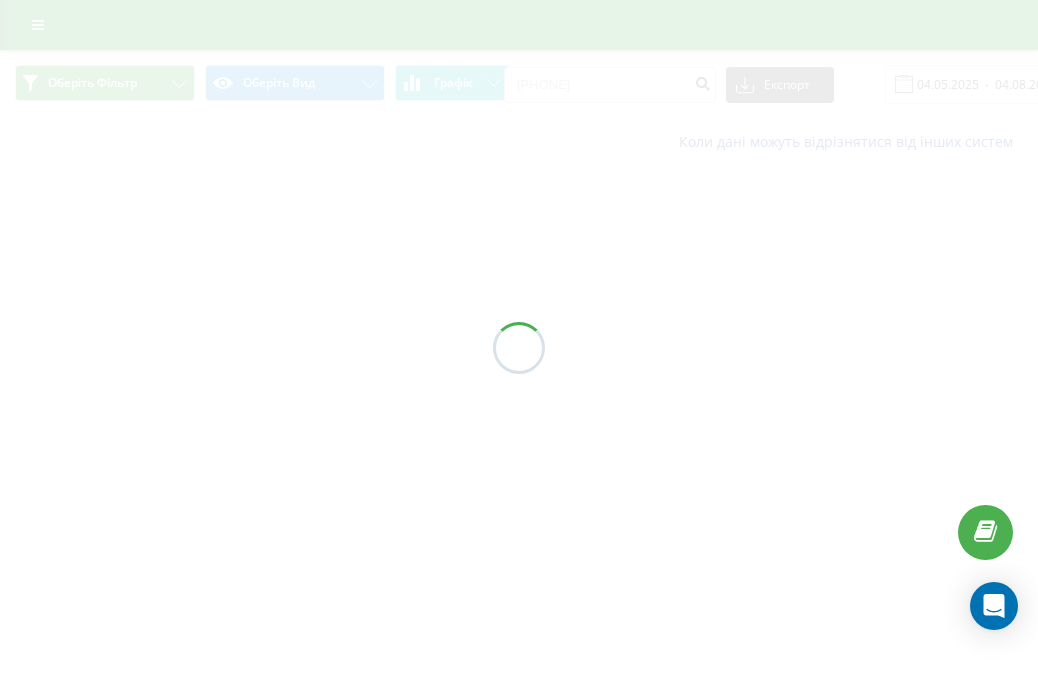 scroll, scrollTop: 0, scrollLeft: 0, axis: both 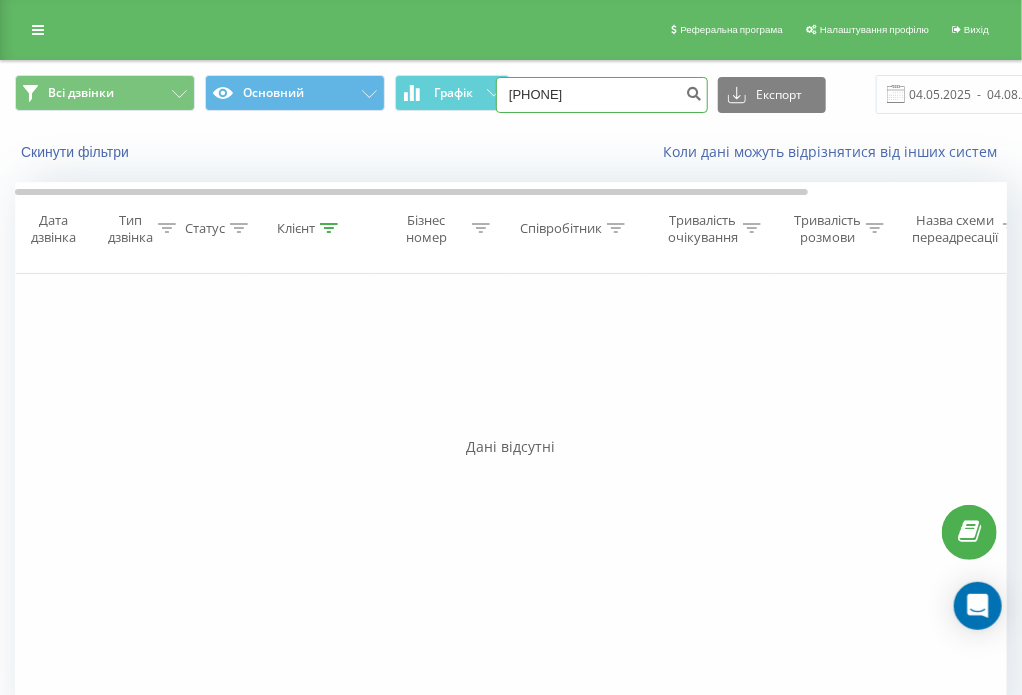 click on "0673091678" at bounding box center [602, 95] 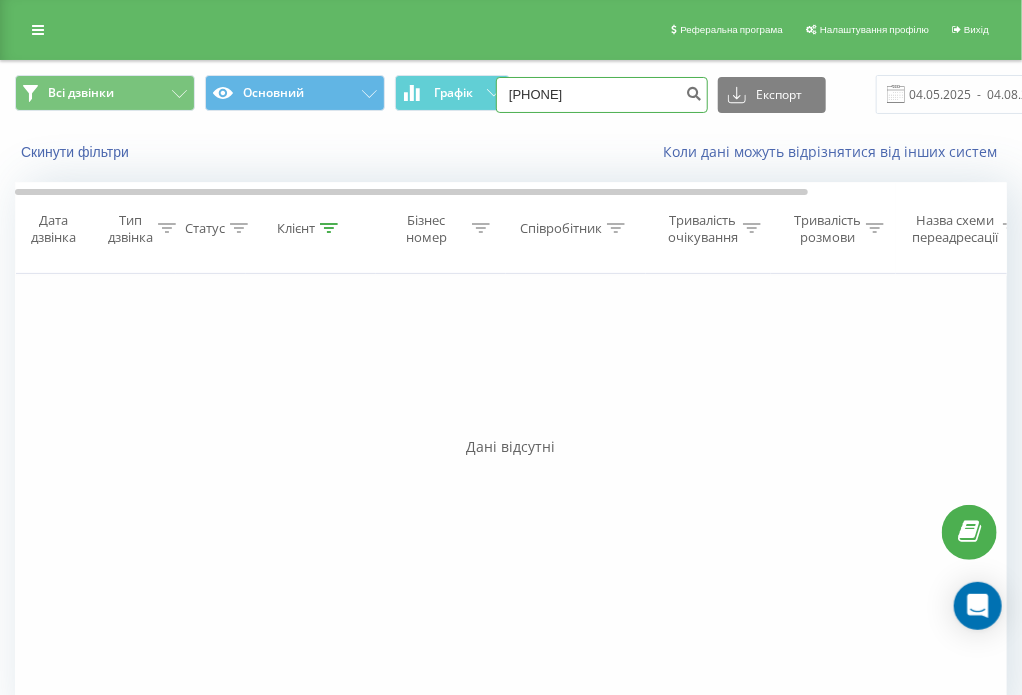 type on "0676712322" 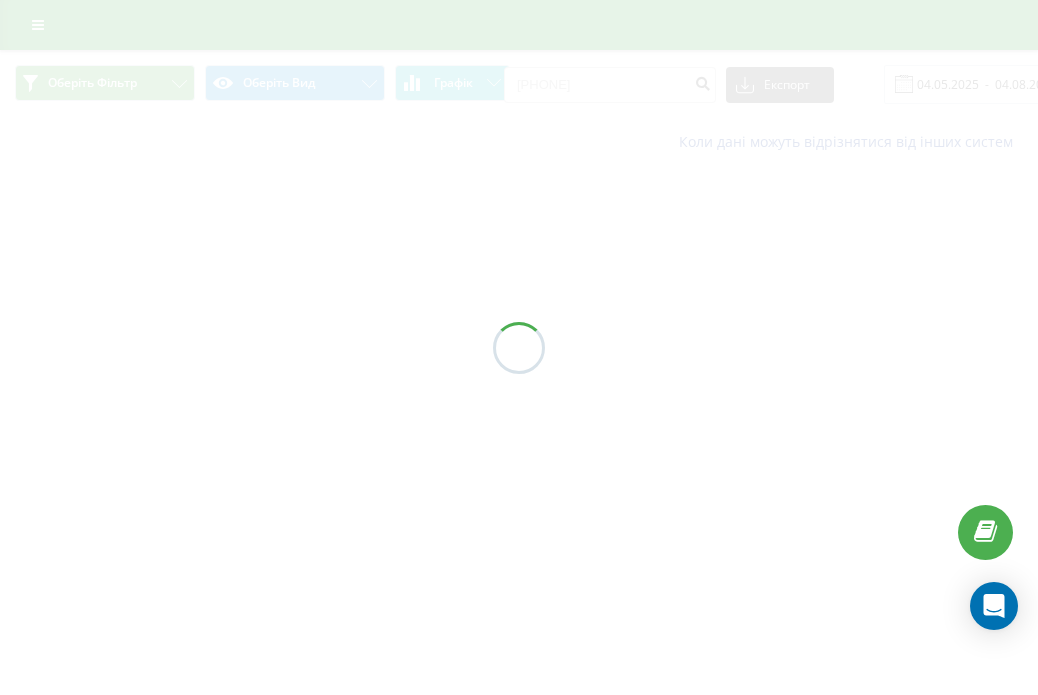 scroll, scrollTop: 0, scrollLeft: 0, axis: both 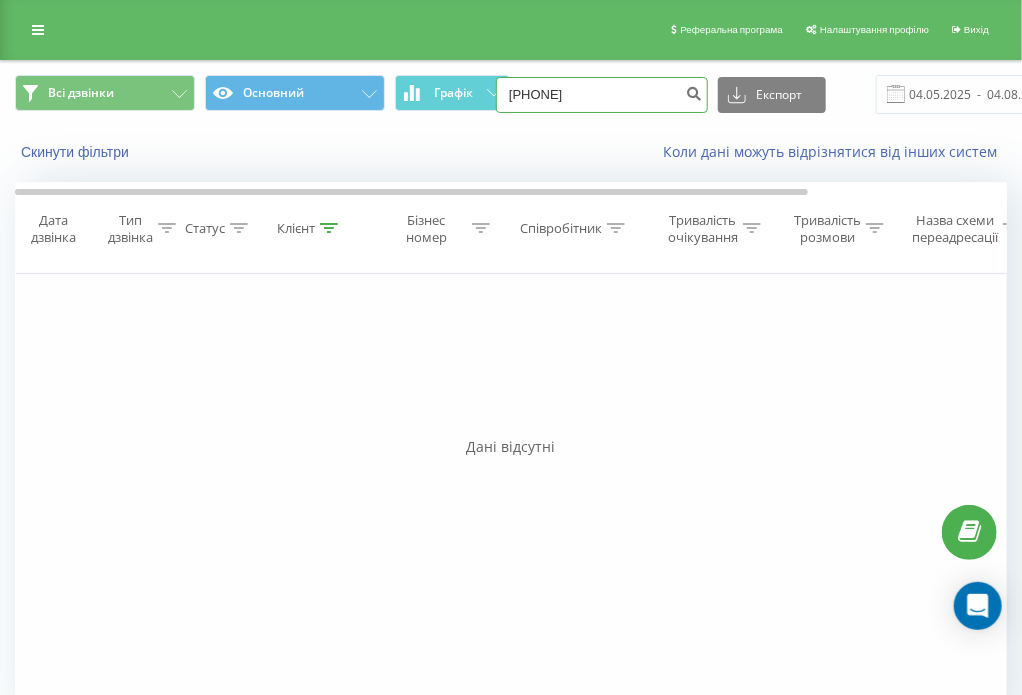 click on "0676712322" at bounding box center (602, 95) 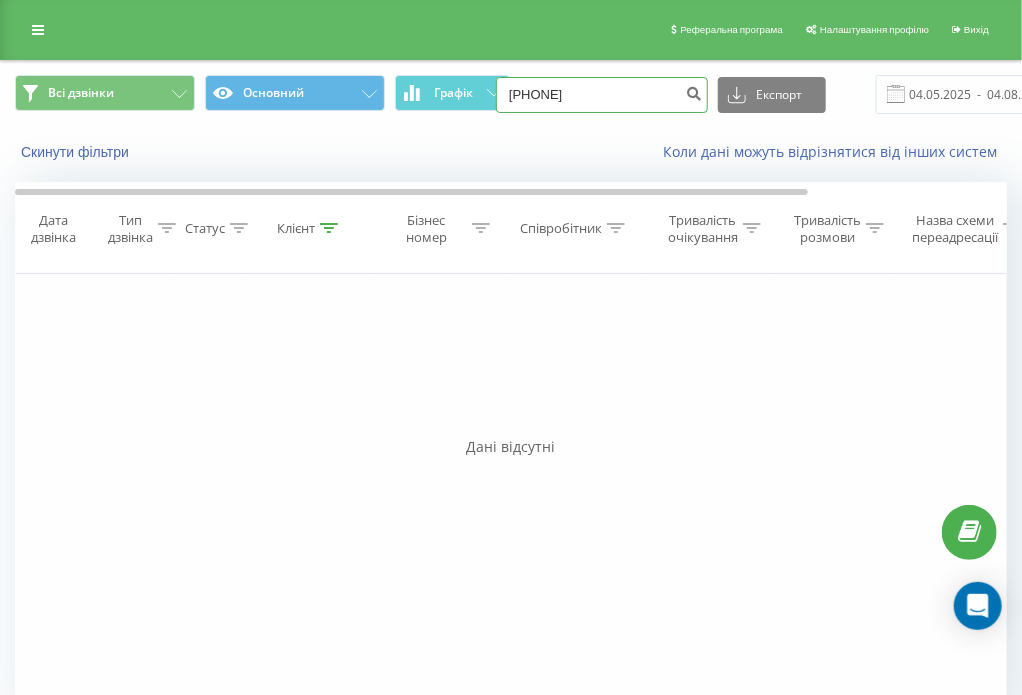 click on "0676712322" at bounding box center [602, 95] 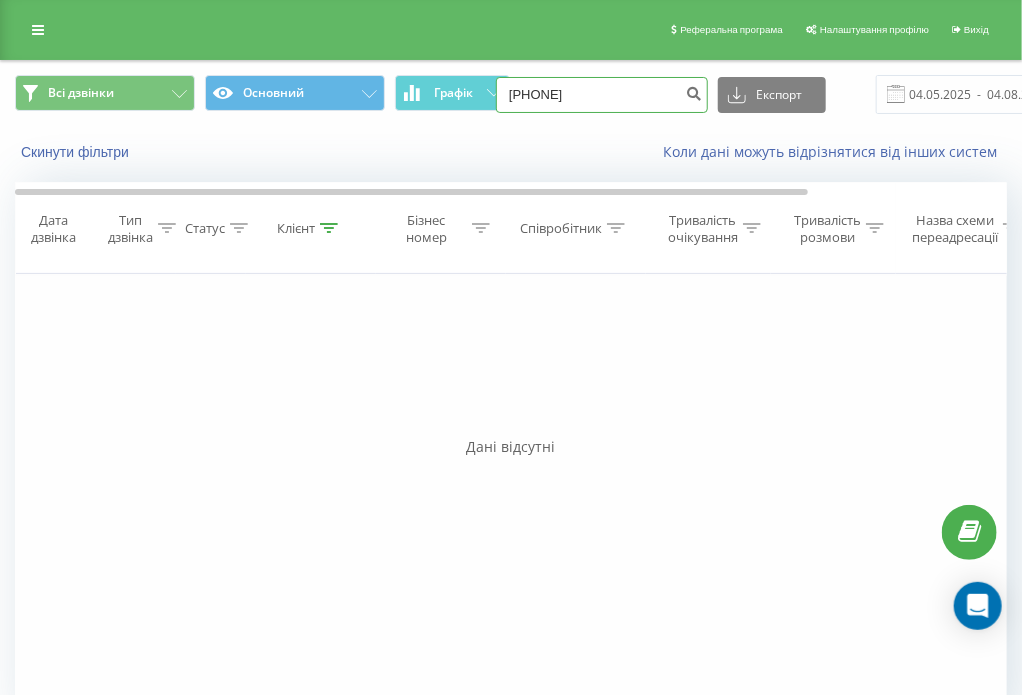 type on "[PHONE]" 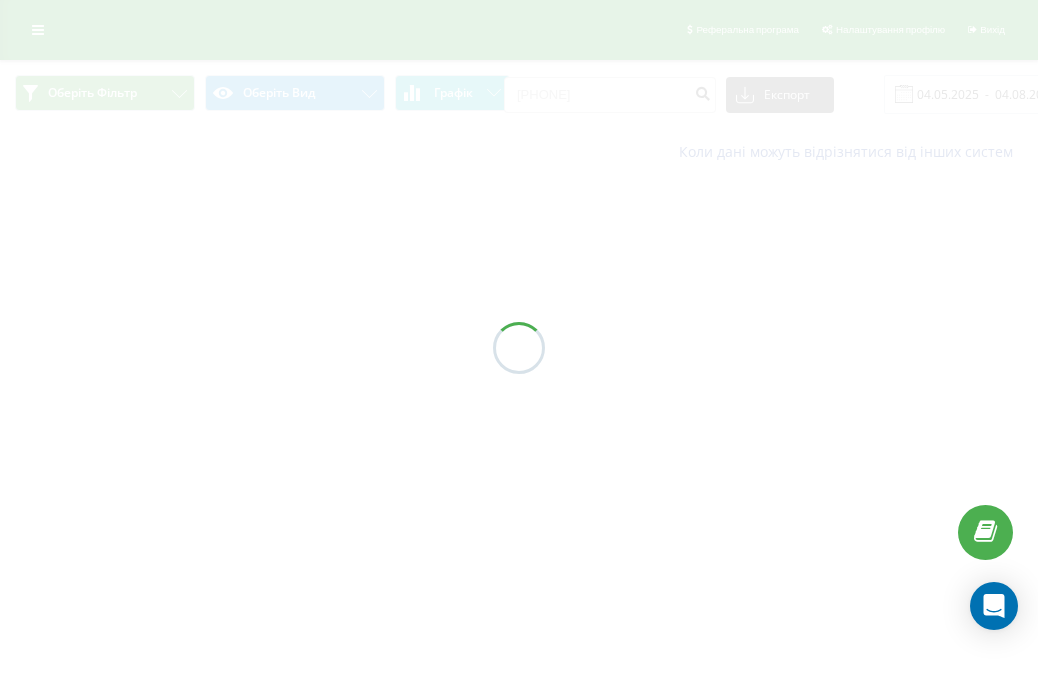 scroll, scrollTop: 0, scrollLeft: 0, axis: both 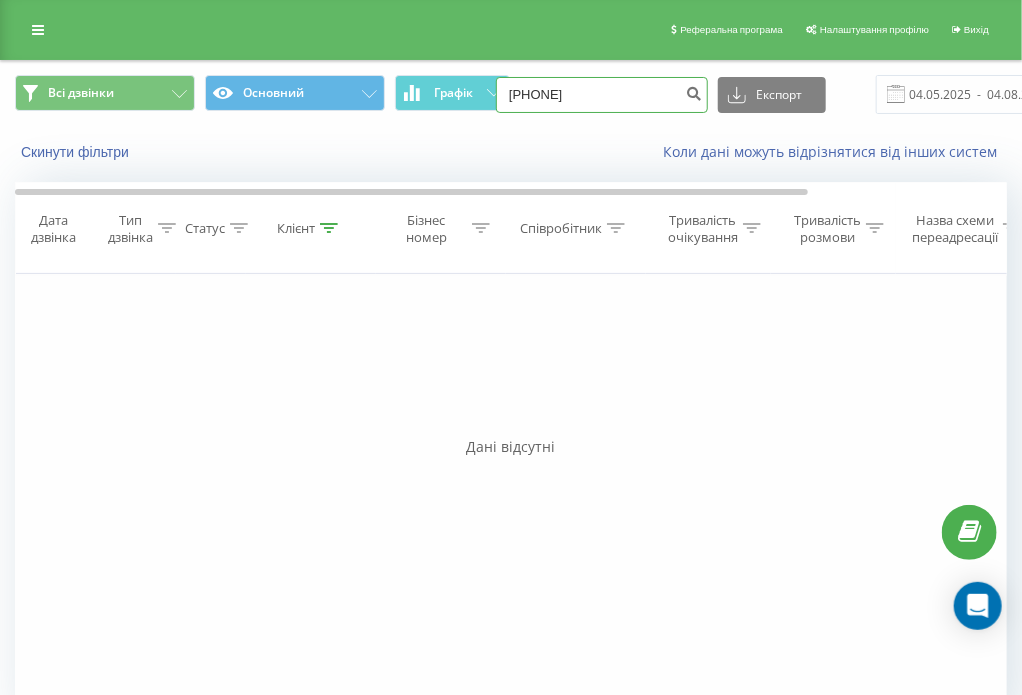 click on "[PHONE]" at bounding box center (602, 95) 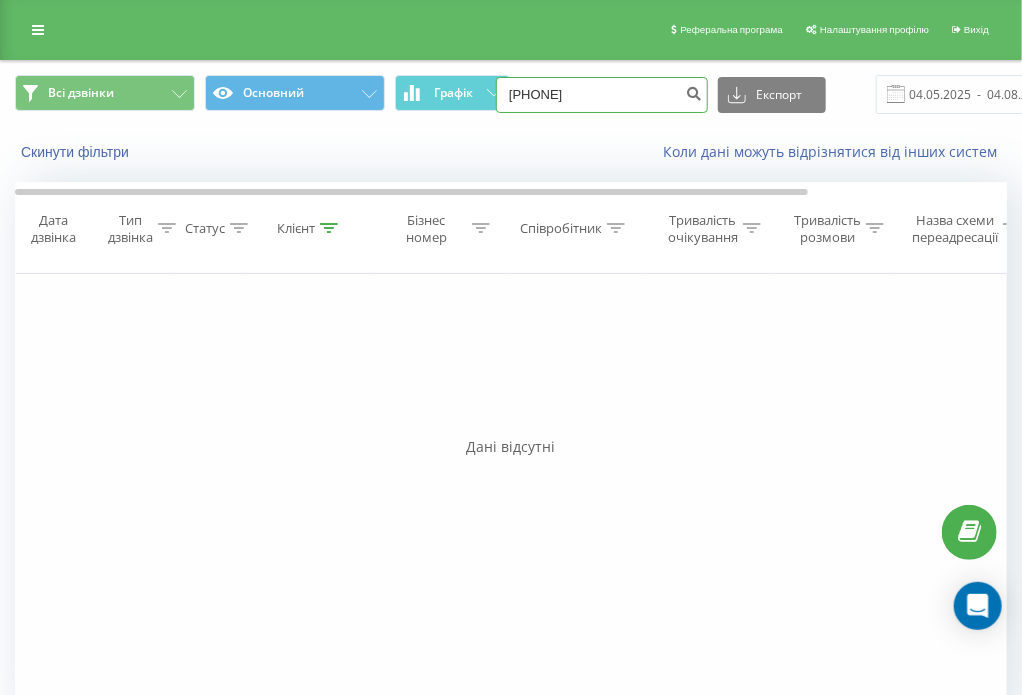 type on "[PHONE]" 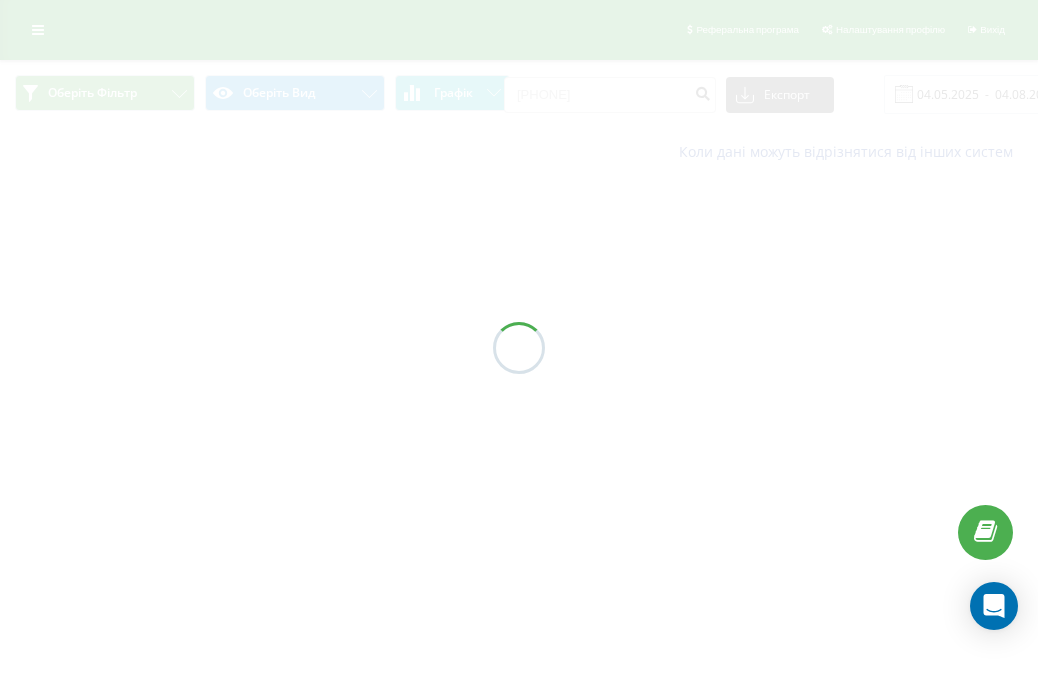scroll, scrollTop: 0, scrollLeft: 0, axis: both 